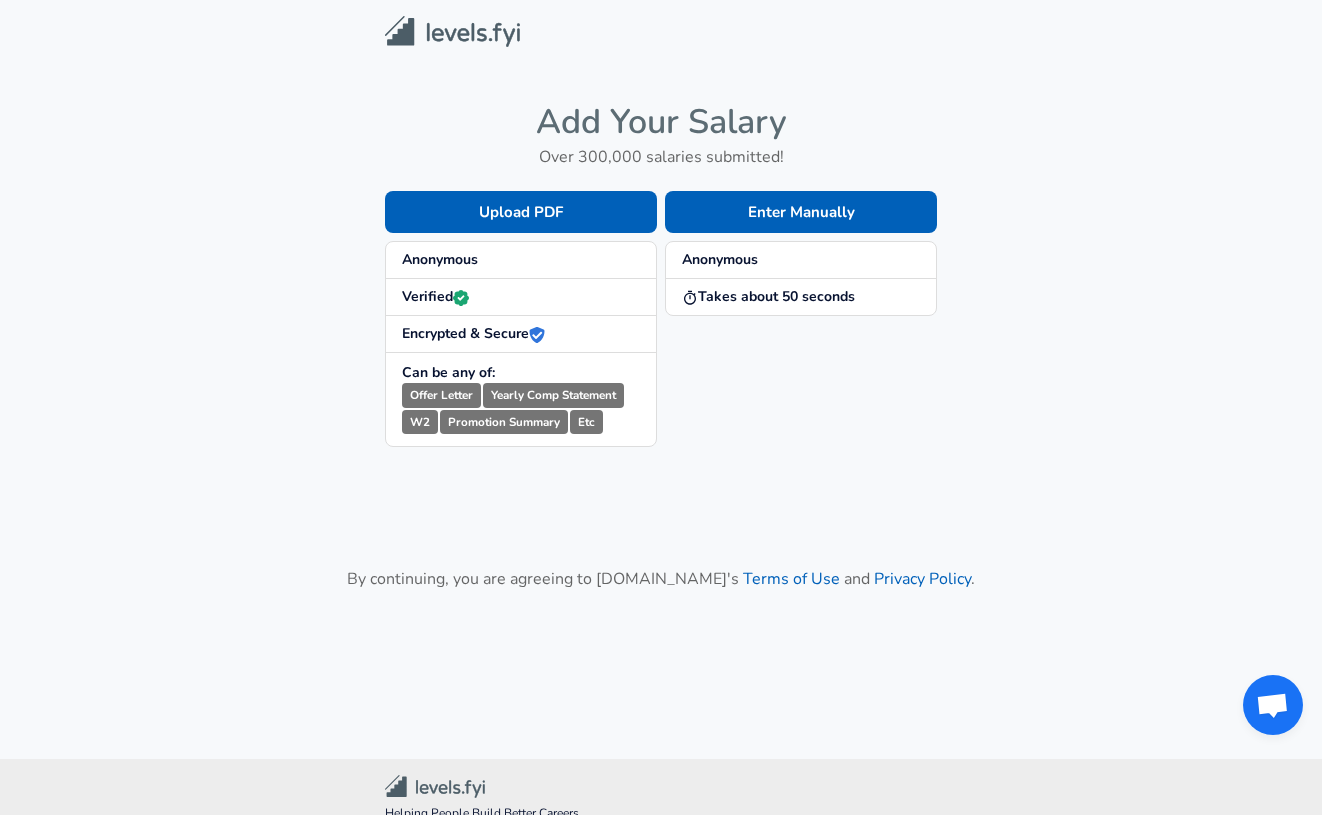 scroll, scrollTop: 0, scrollLeft: 0, axis: both 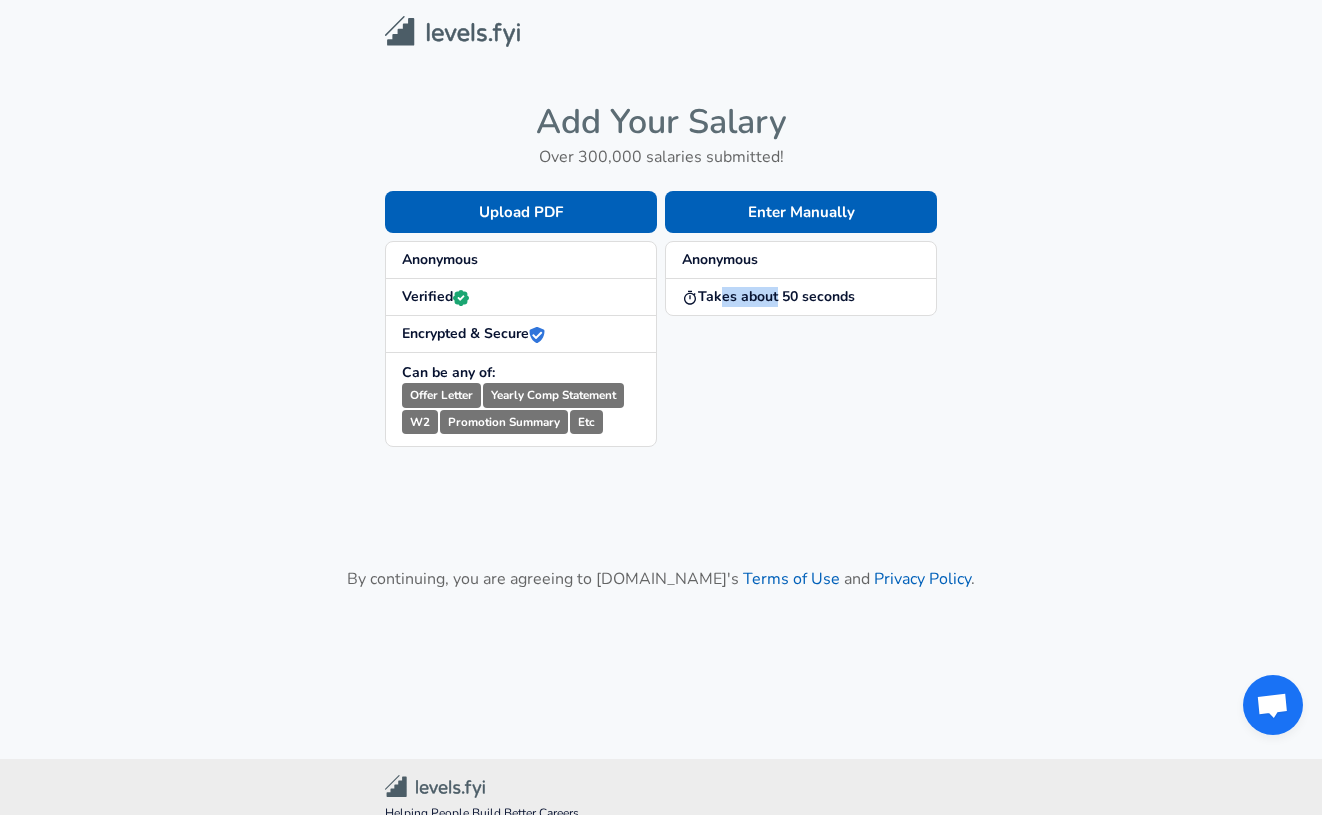 drag, startPoint x: 724, startPoint y: 290, endPoint x: 783, endPoint y: 281, distance: 59.682495 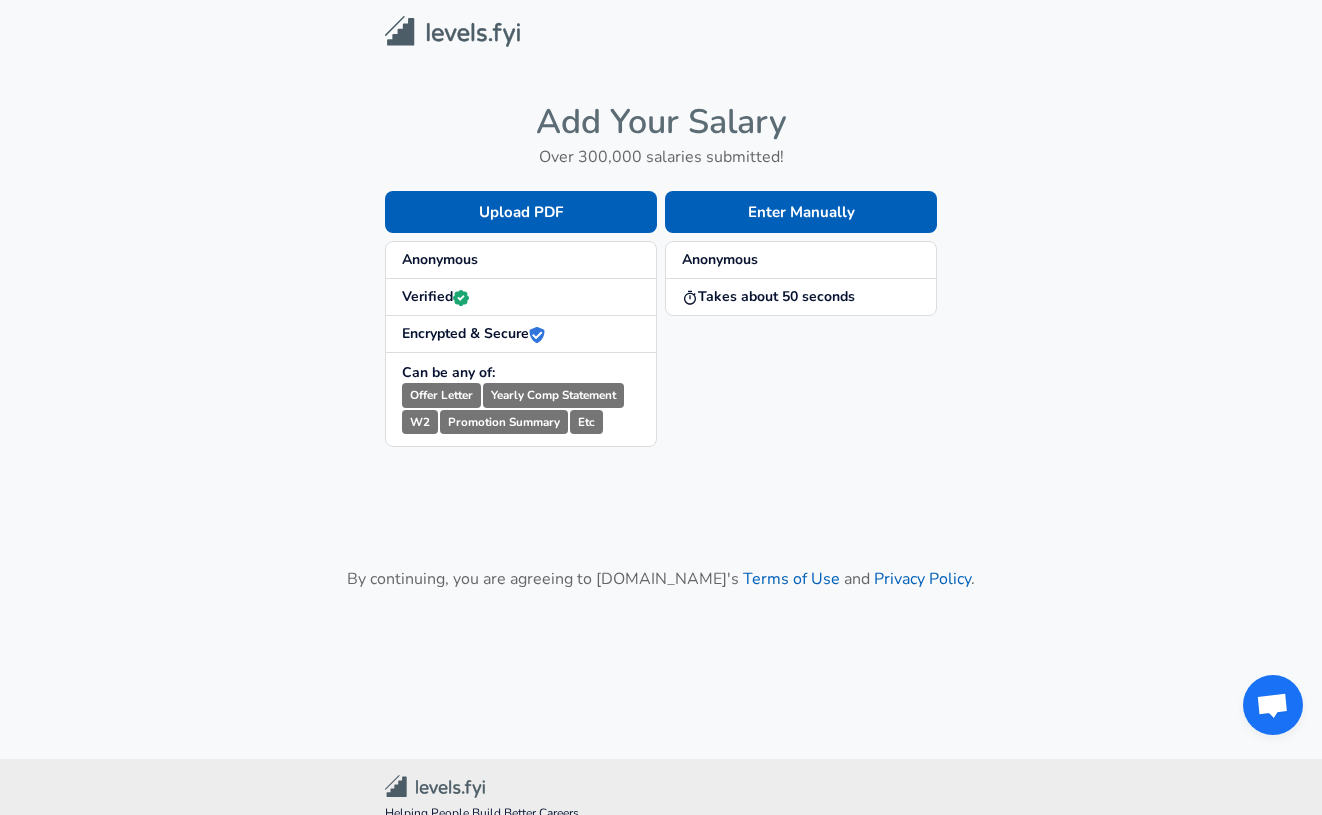 click on "Anonymous" at bounding box center (521, 260) 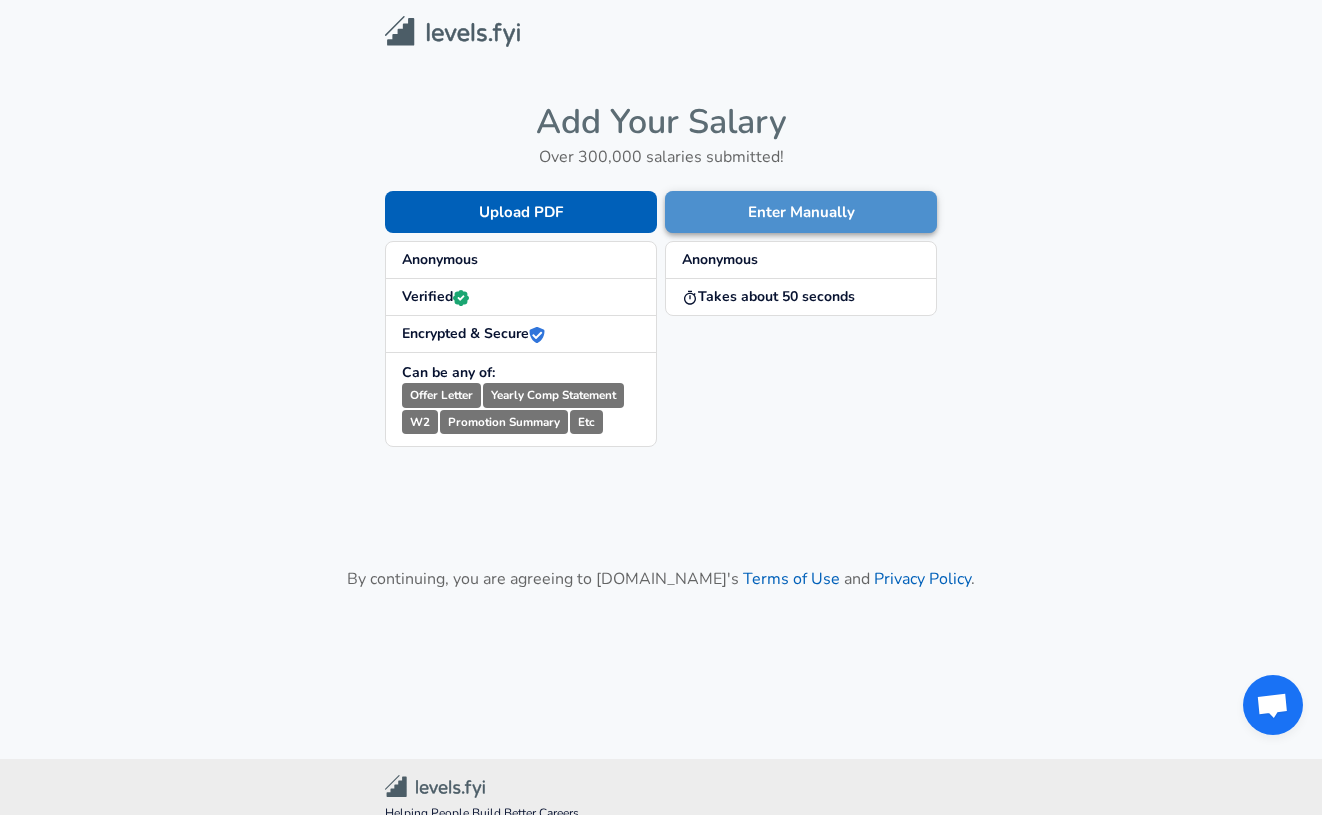 click on "Enter Manually" at bounding box center [801, 212] 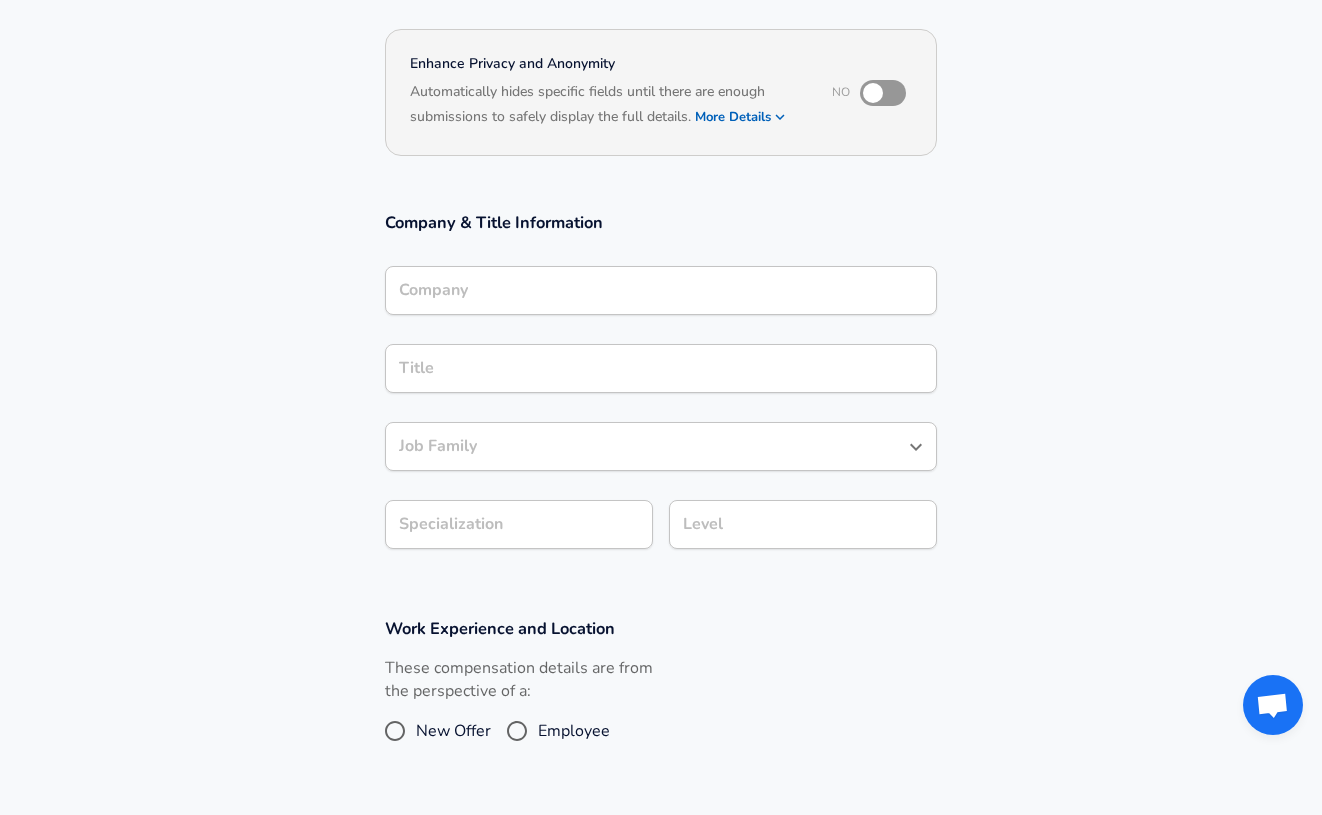 scroll, scrollTop: 0, scrollLeft: 0, axis: both 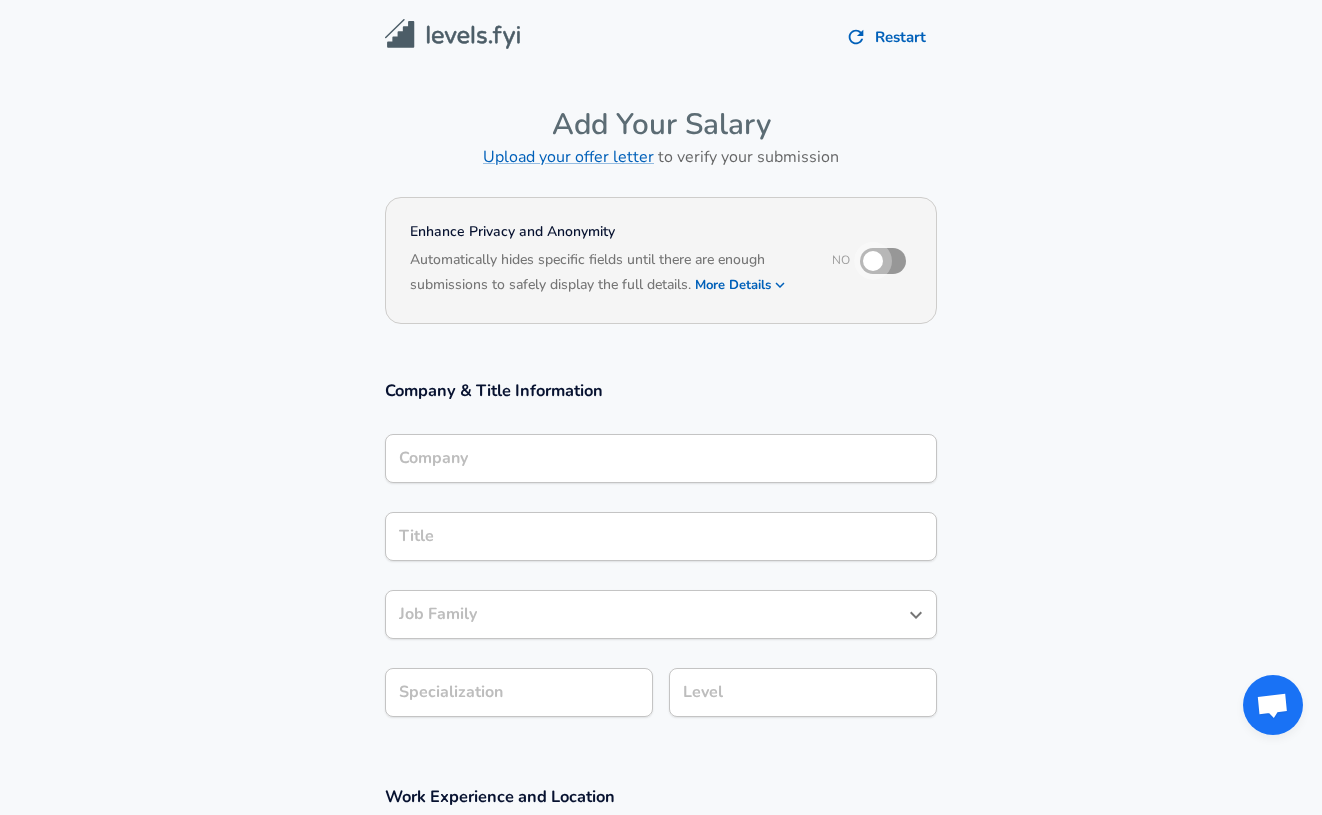 click at bounding box center [873, 261] 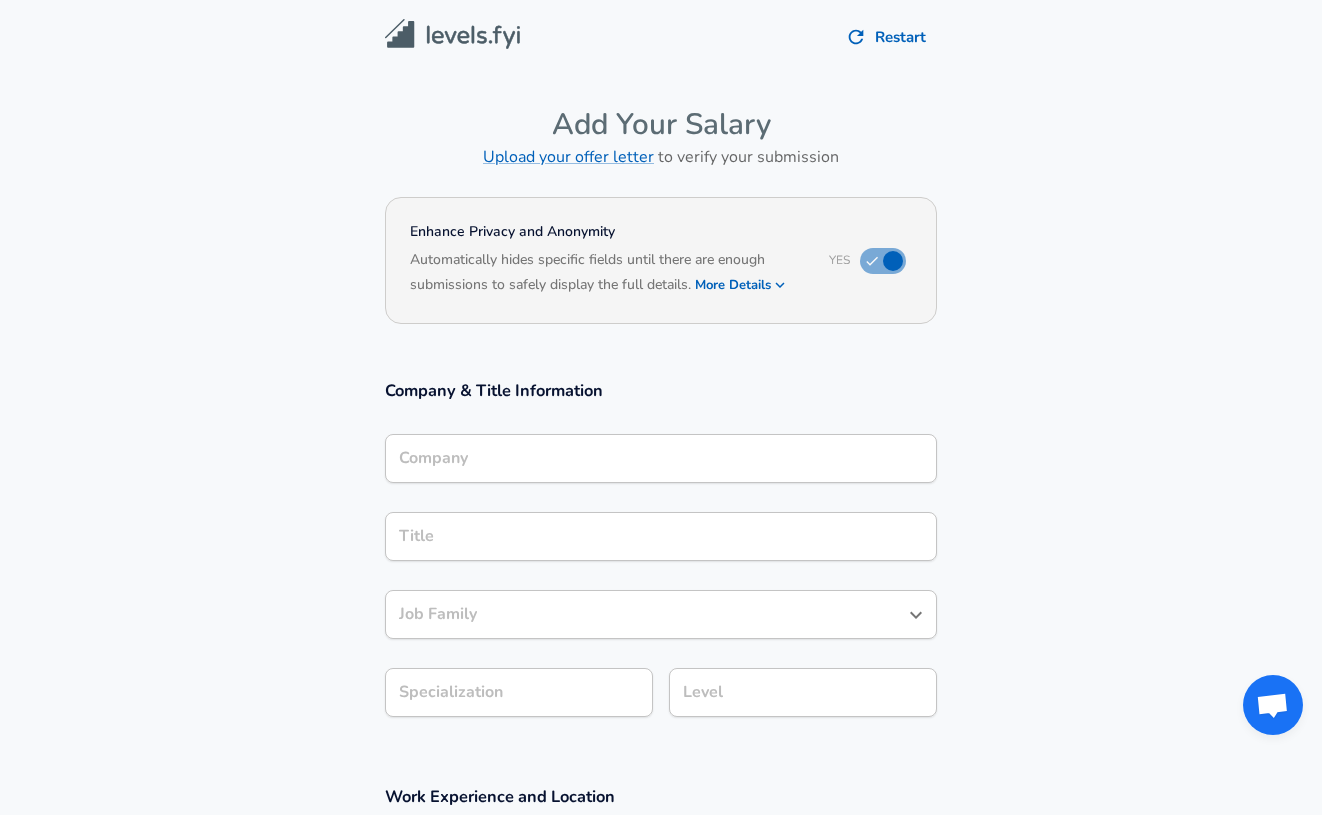 click on "Company" at bounding box center (661, 458) 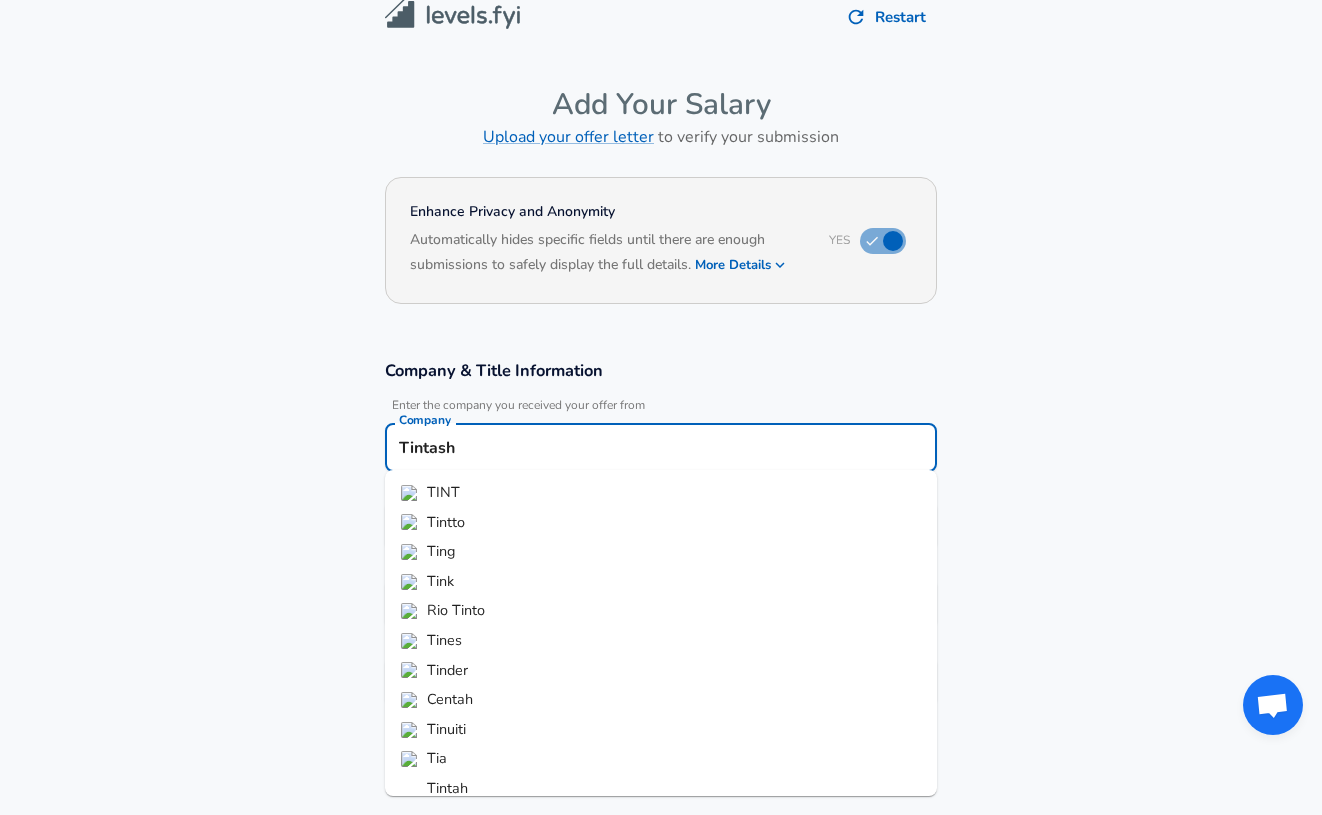 type on "Tintash" 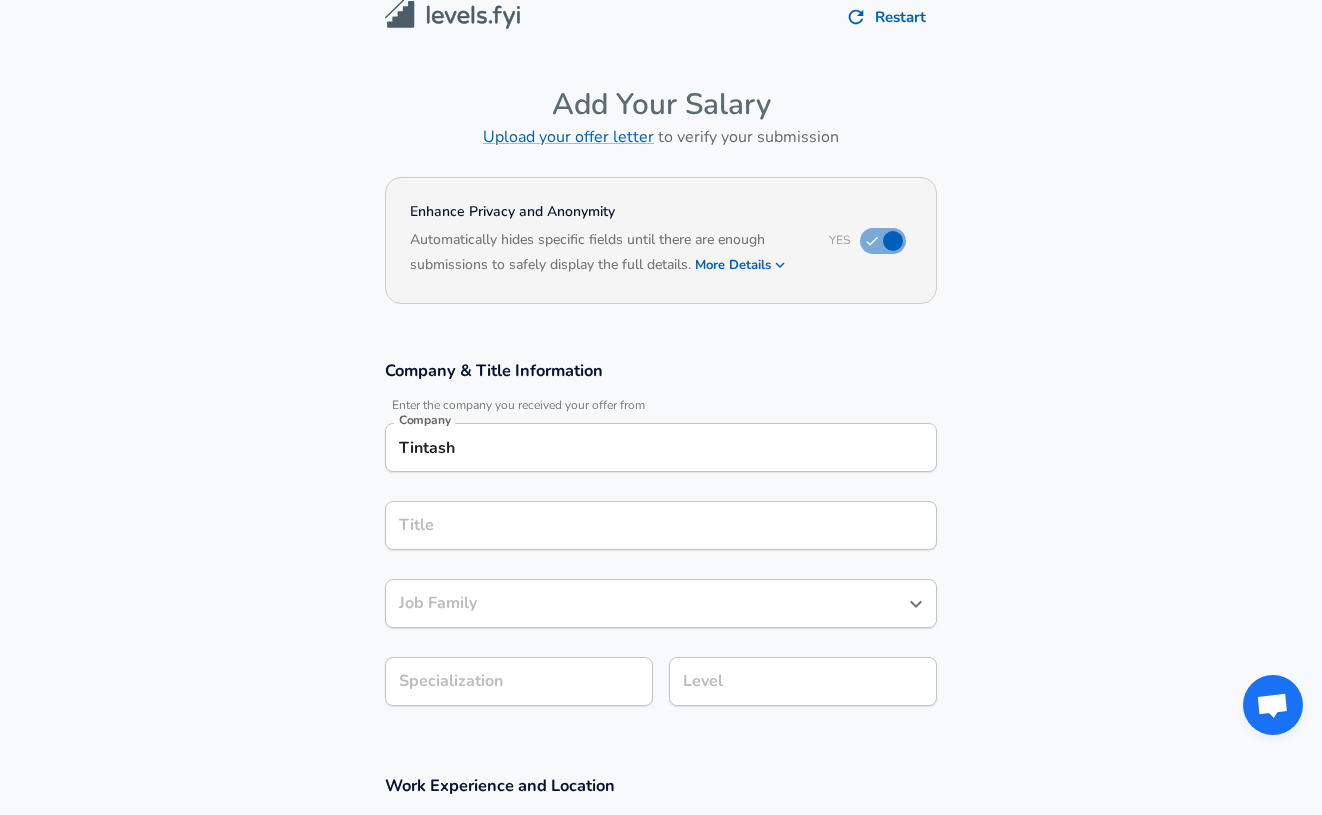click on "Title" at bounding box center [661, 525] 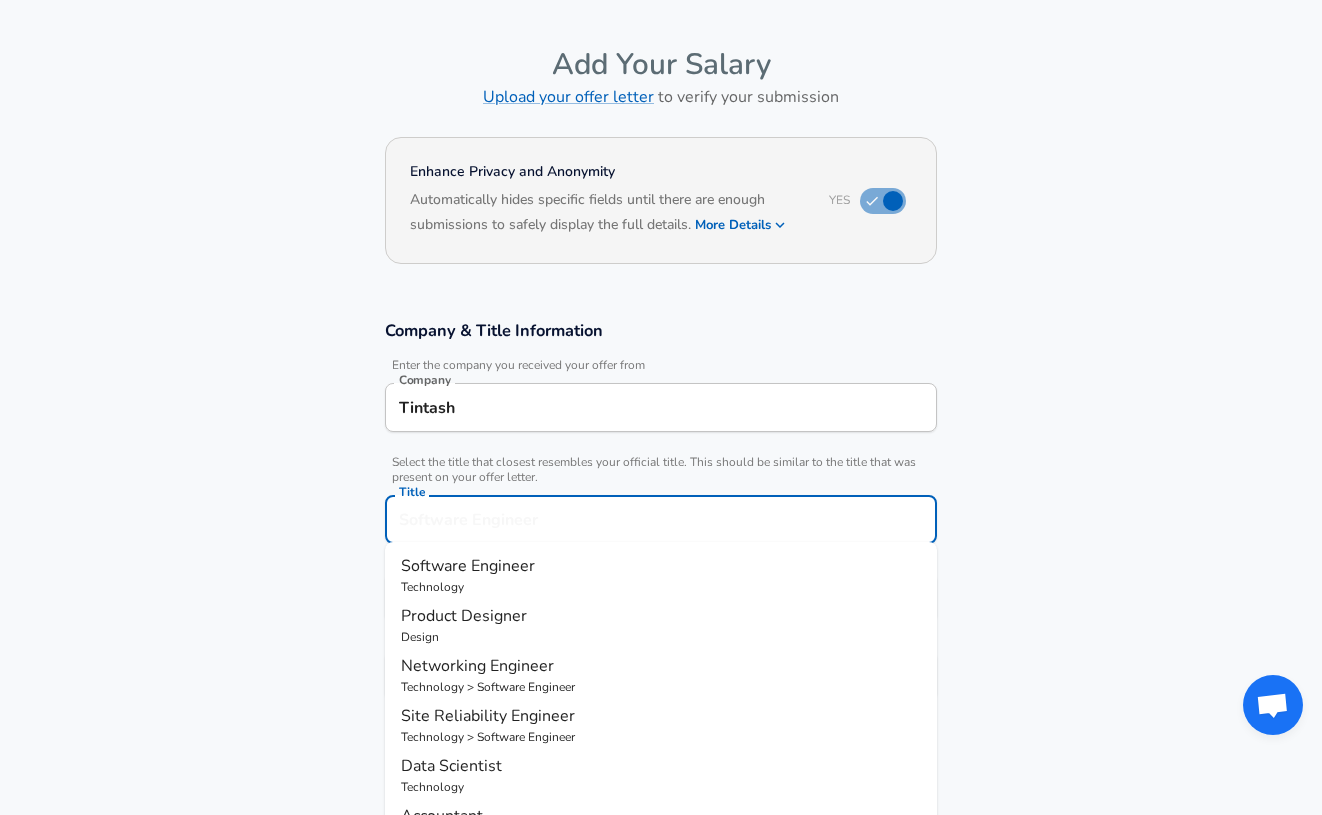 scroll, scrollTop: 254, scrollLeft: 0, axis: vertical 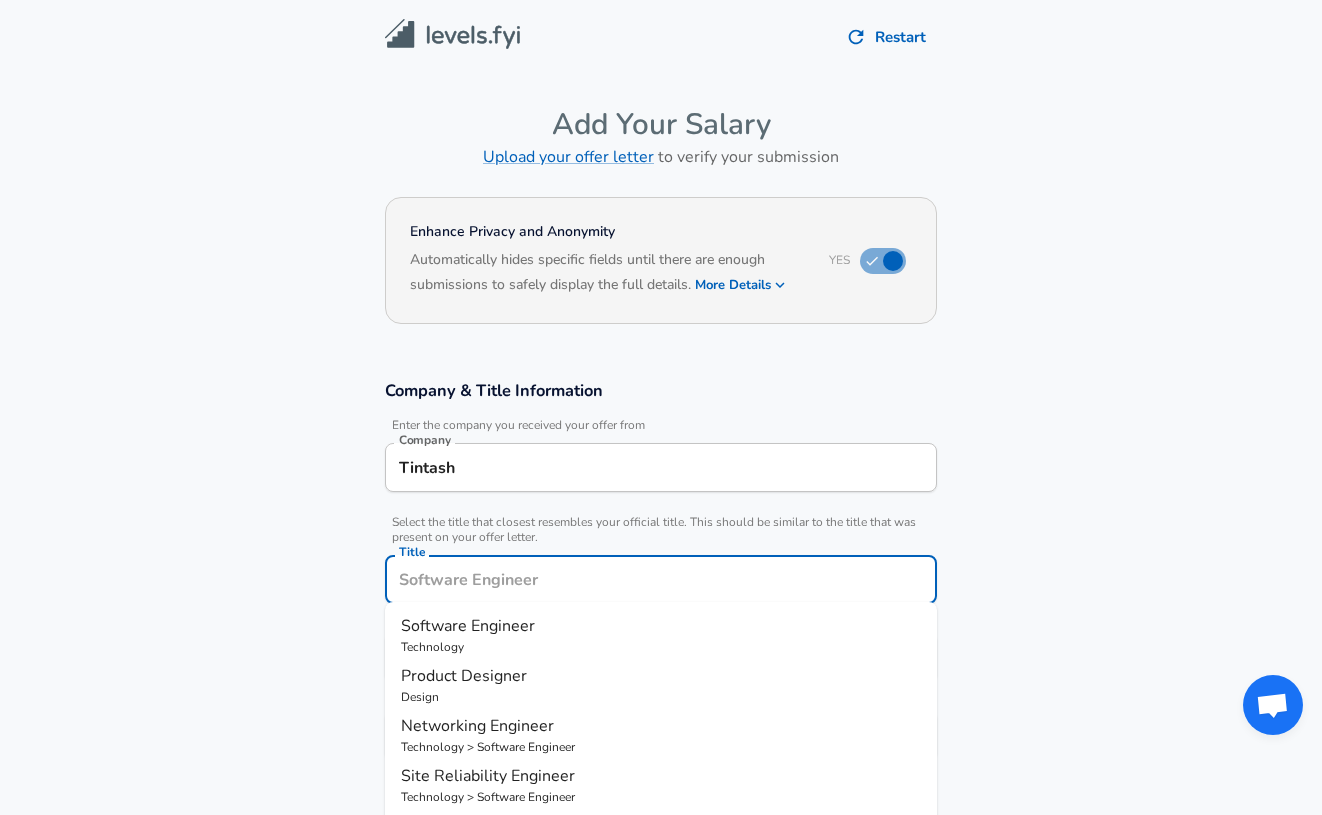 click on "Software Engineer" at bounding box center (661, 626) 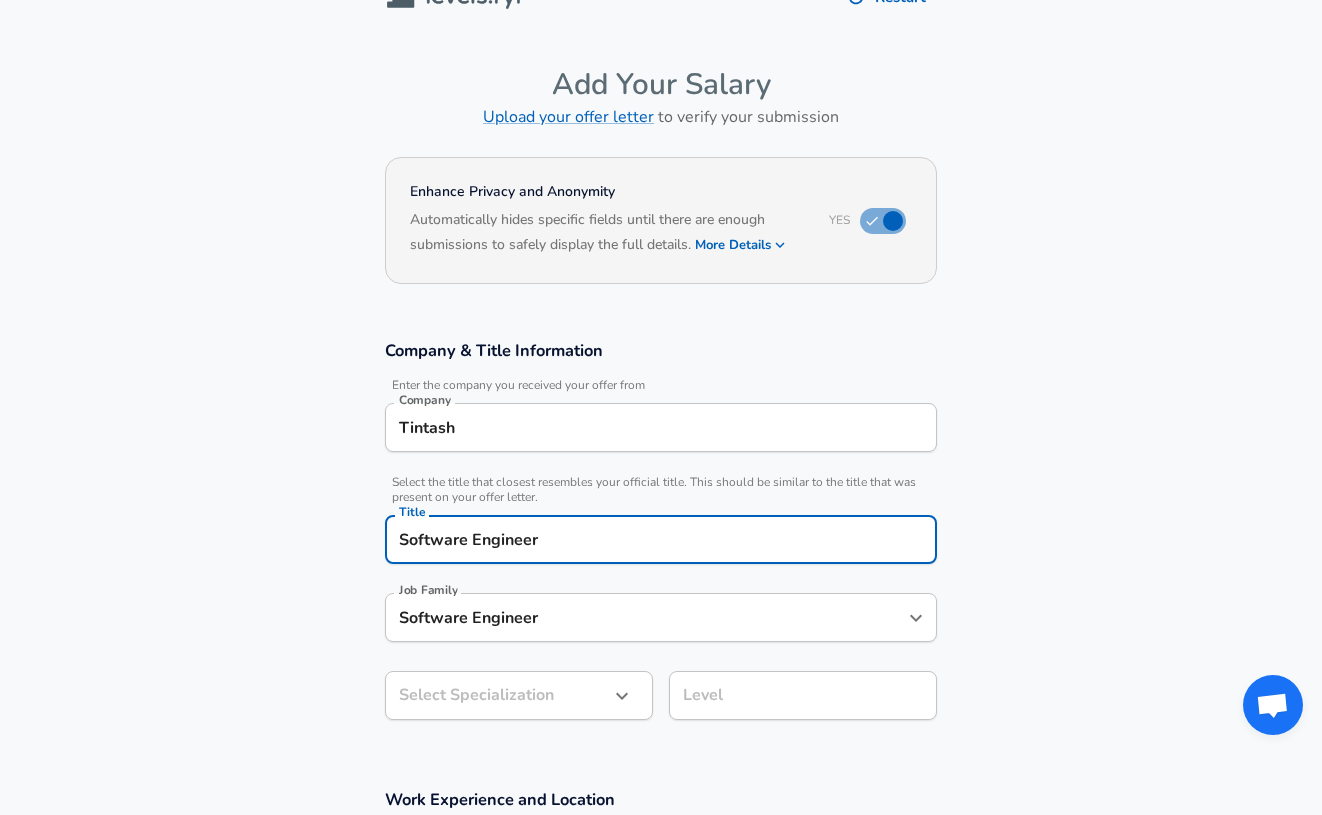 drag, startPoint x: 621, startPoint y: 667, endPoint x: 607, endPoint y: 663, distance: 14.56022 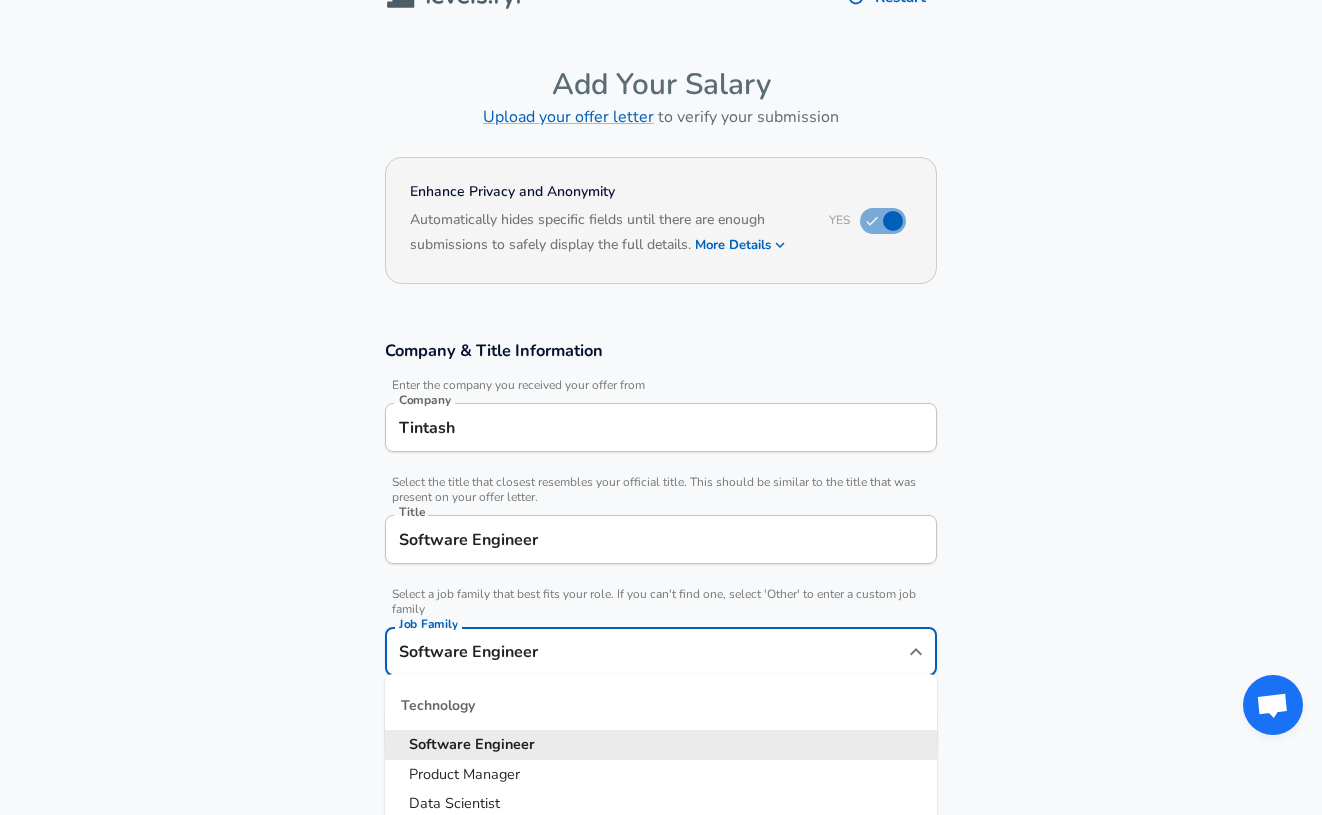 scroll, scrollTop: 308, scrollLeft: 0, axis: vertical 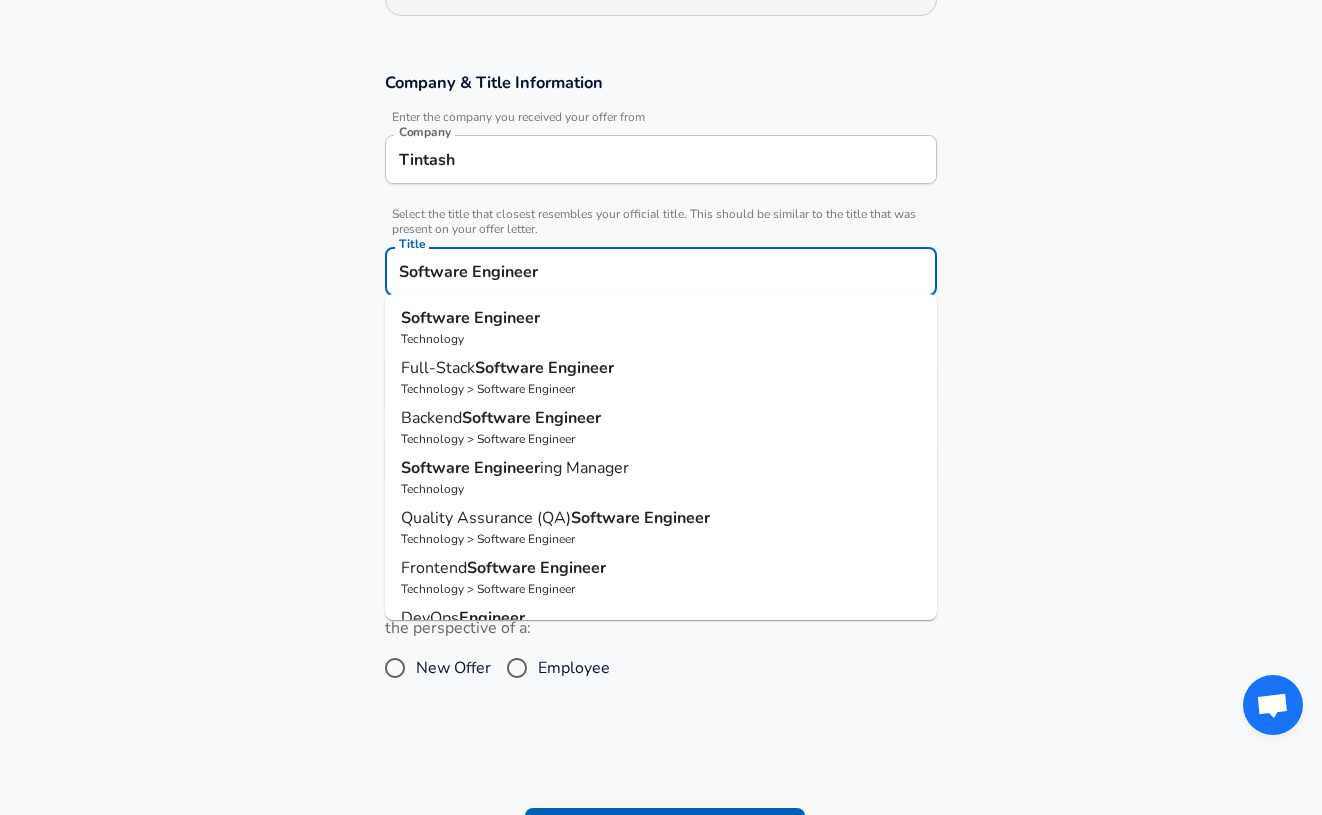 click on "Software Engineer" at bounding box center (661, 271) 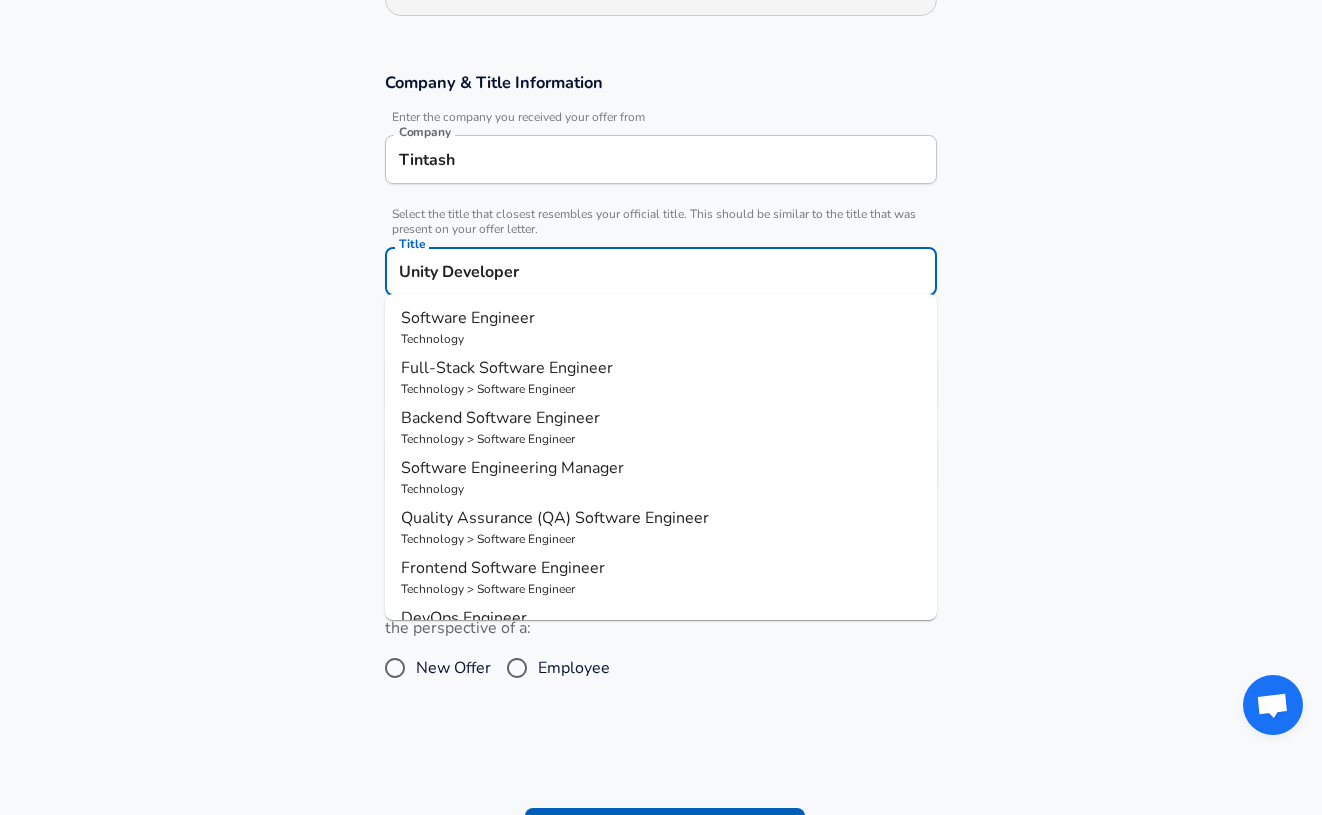 type on "Unity Developer" 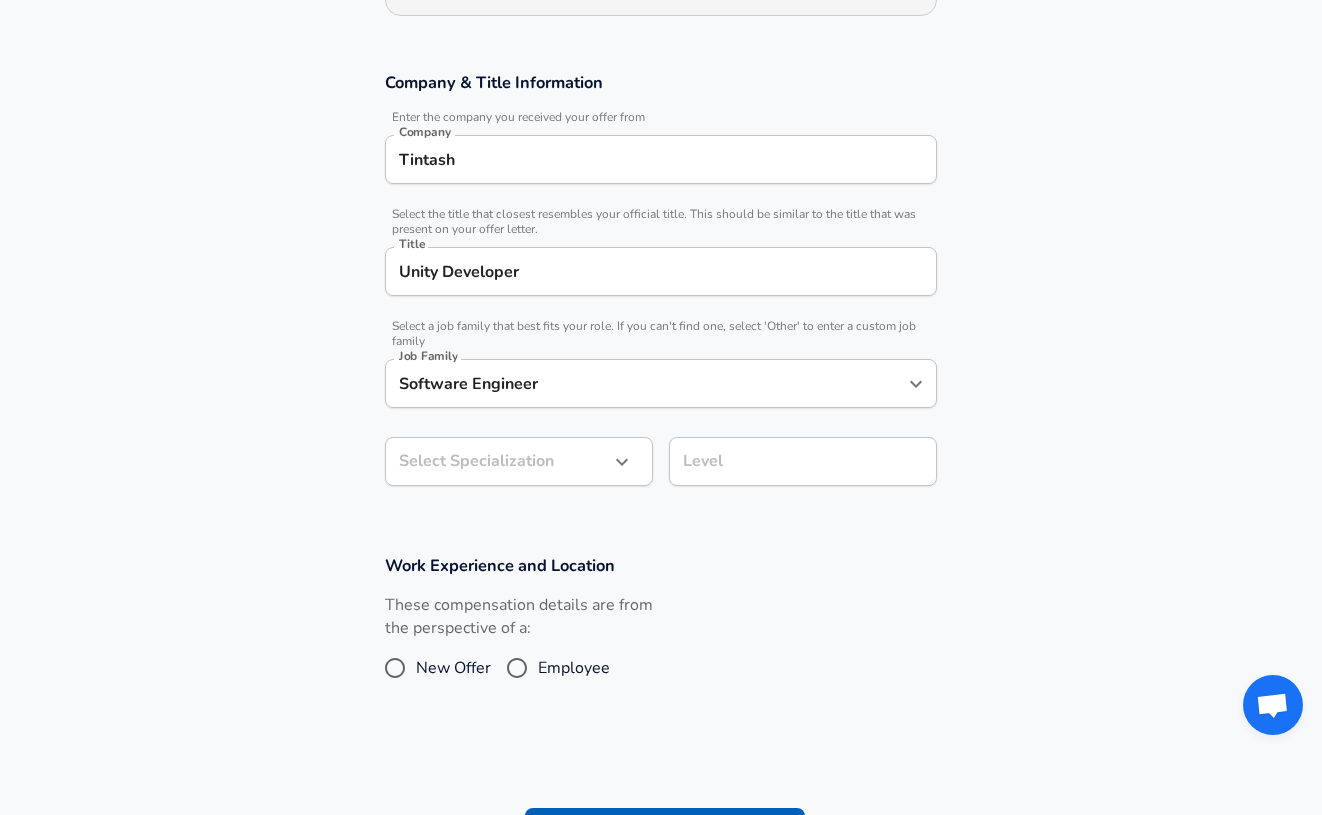 click on "Software Engineer" at bounding box center [646, 383] 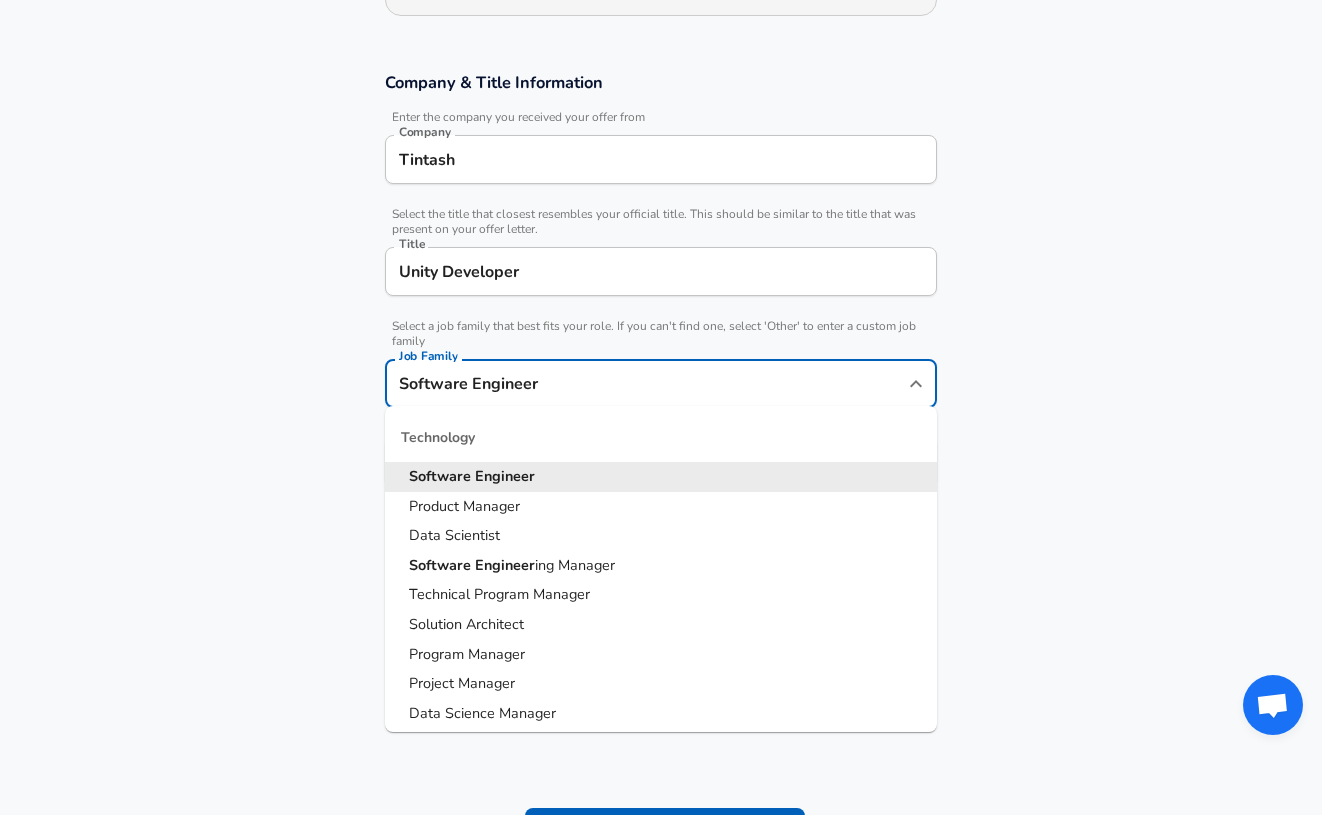 click on "Software     Engineer" at bounding box center [661, 477] 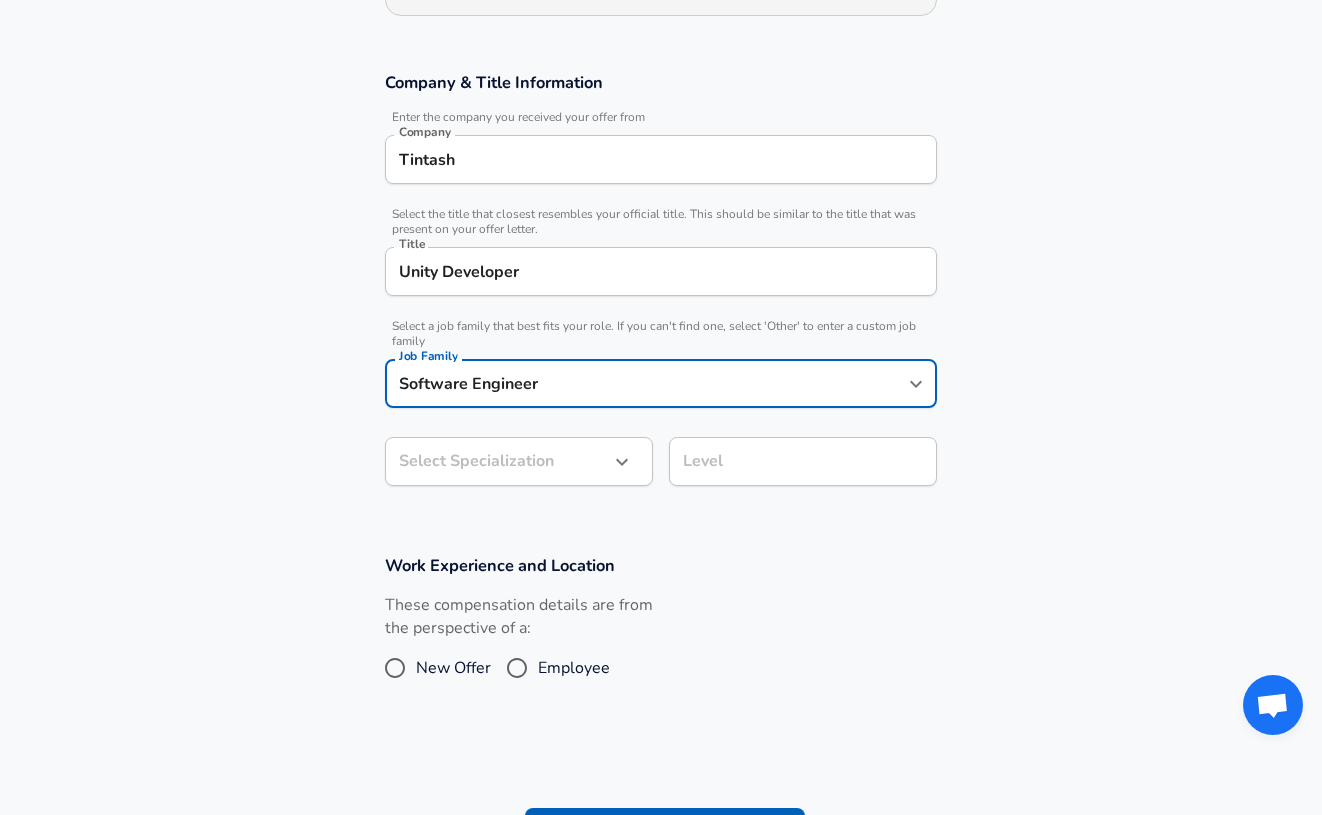 scroll, scrollTop: 368, scrollLeft: 0, axis: vertical 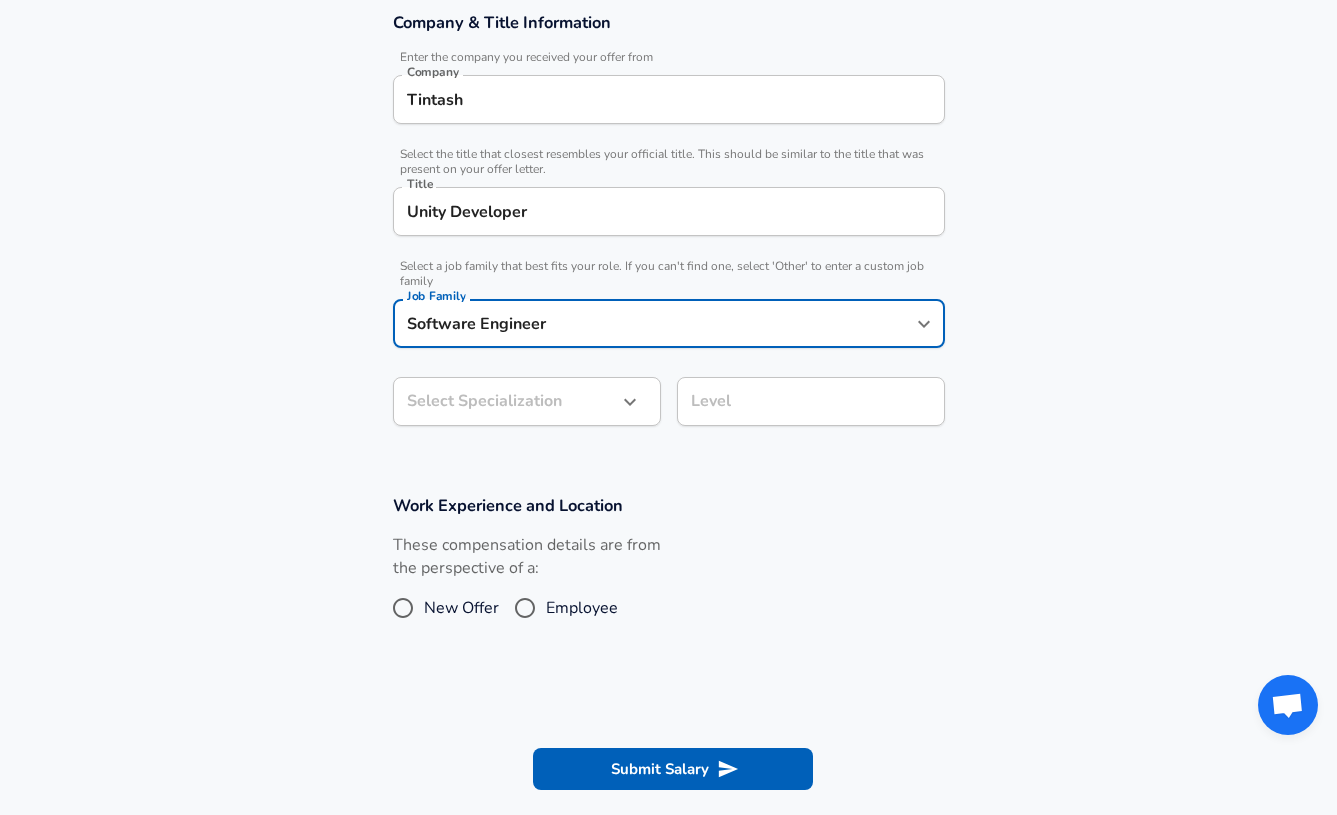 click on "Restart Add Your Salary Upload your offer letter   to verify your submission Enhance Privacy and Anonymity Yes Automatically hides specific fields until there are enough submissions to safely display the full details.   More Details Based on your submission and the data points that we have already collected, we will automatically hide and anonymize specific fields if there aren't enough data points to remain sufficiently anonymous. Company & Title Information   Enter the company you received your offer from Company Tintash Company   Select the title that closest resembles your official title. This should be similar to the title that was present on your offer letter. Title Unity Developer Title   Select a job family that best fits your role. If you can't find one, select 'Other' to enter a custom job family Job Family Software Engineer Job Family Select Specialization ​ Select Specialization Level Level Work Experience and Location These compensation details are from the perspective of a: New Offer Employee" at bounding box center [668, 39] 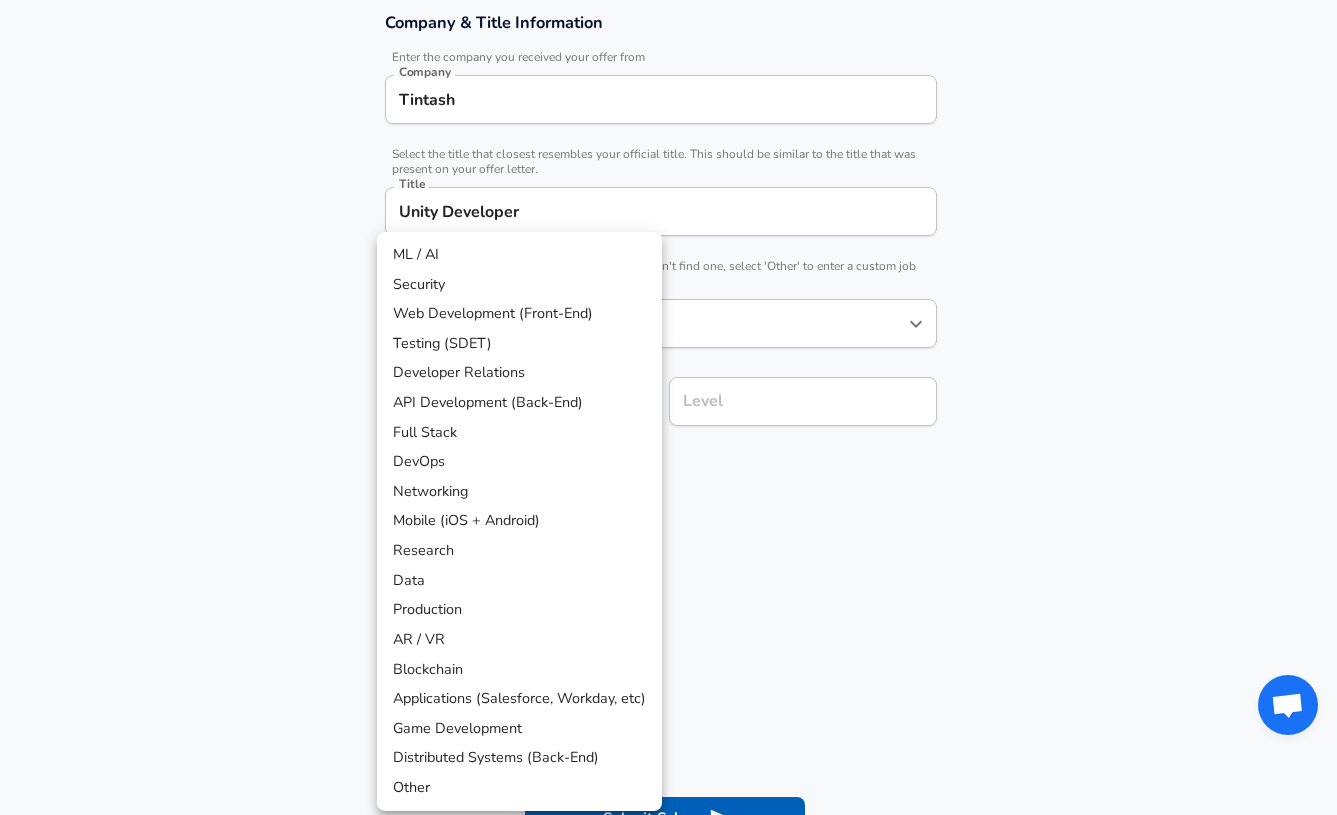 click on "Game Development" at bounding box center (519, 729) 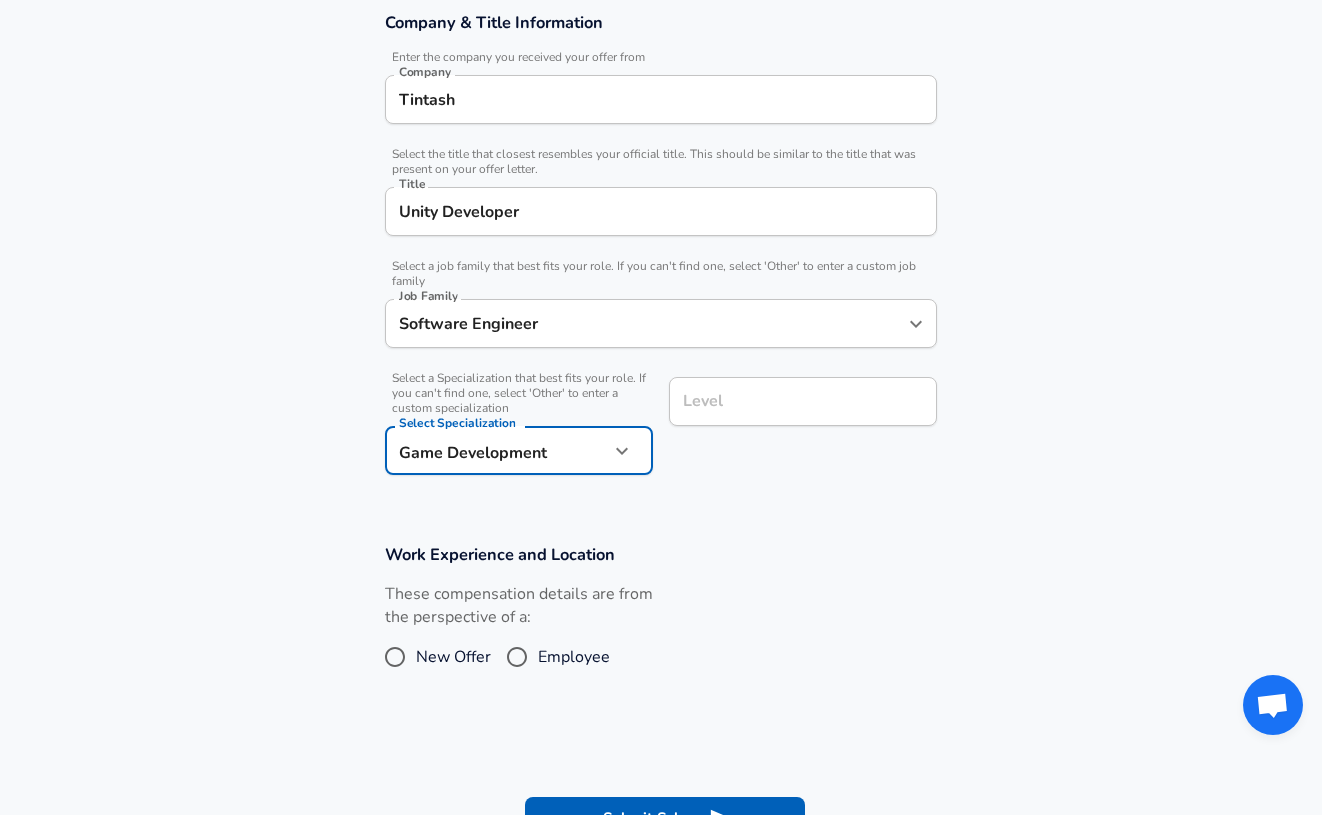 click on "Level" at bounding box center [803, 401] 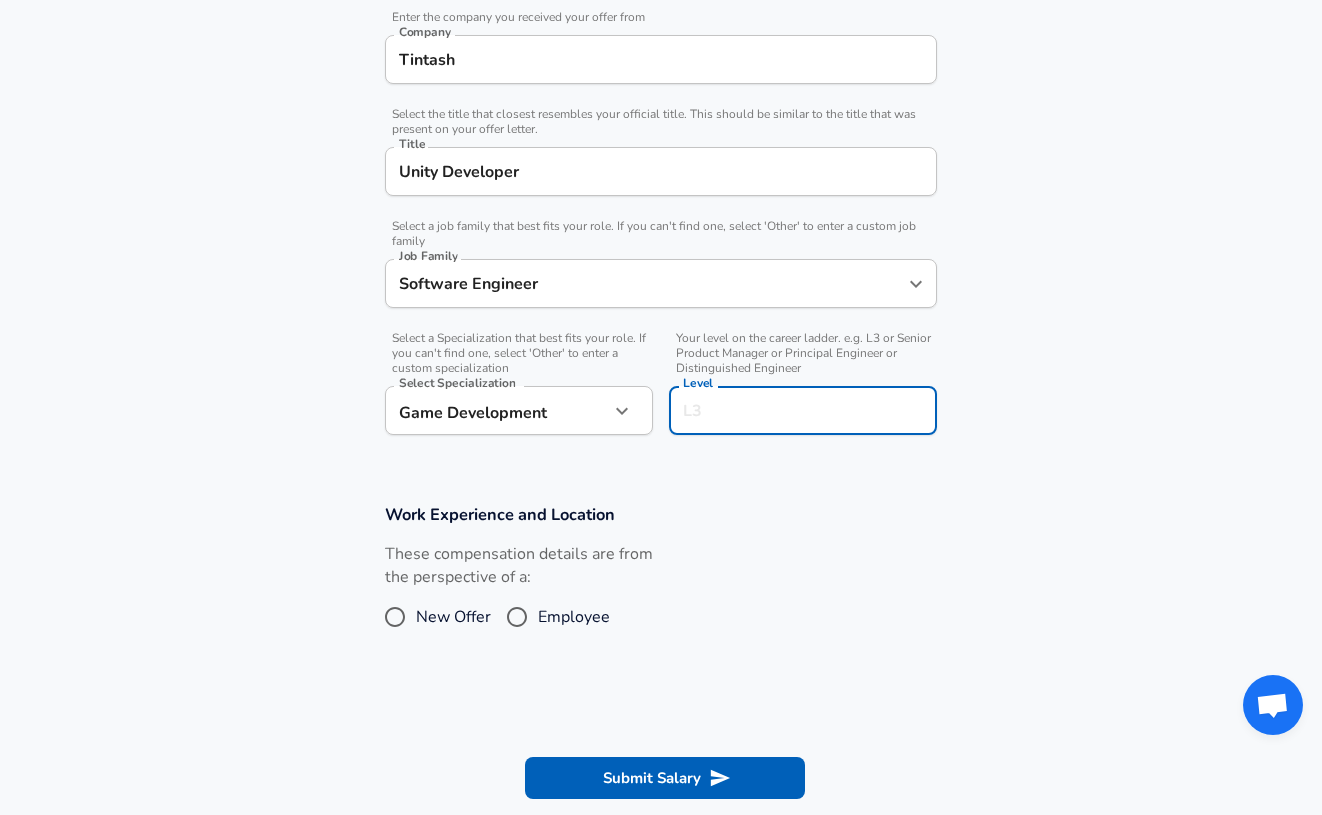click on "Level" at bounding box center (803, 410) 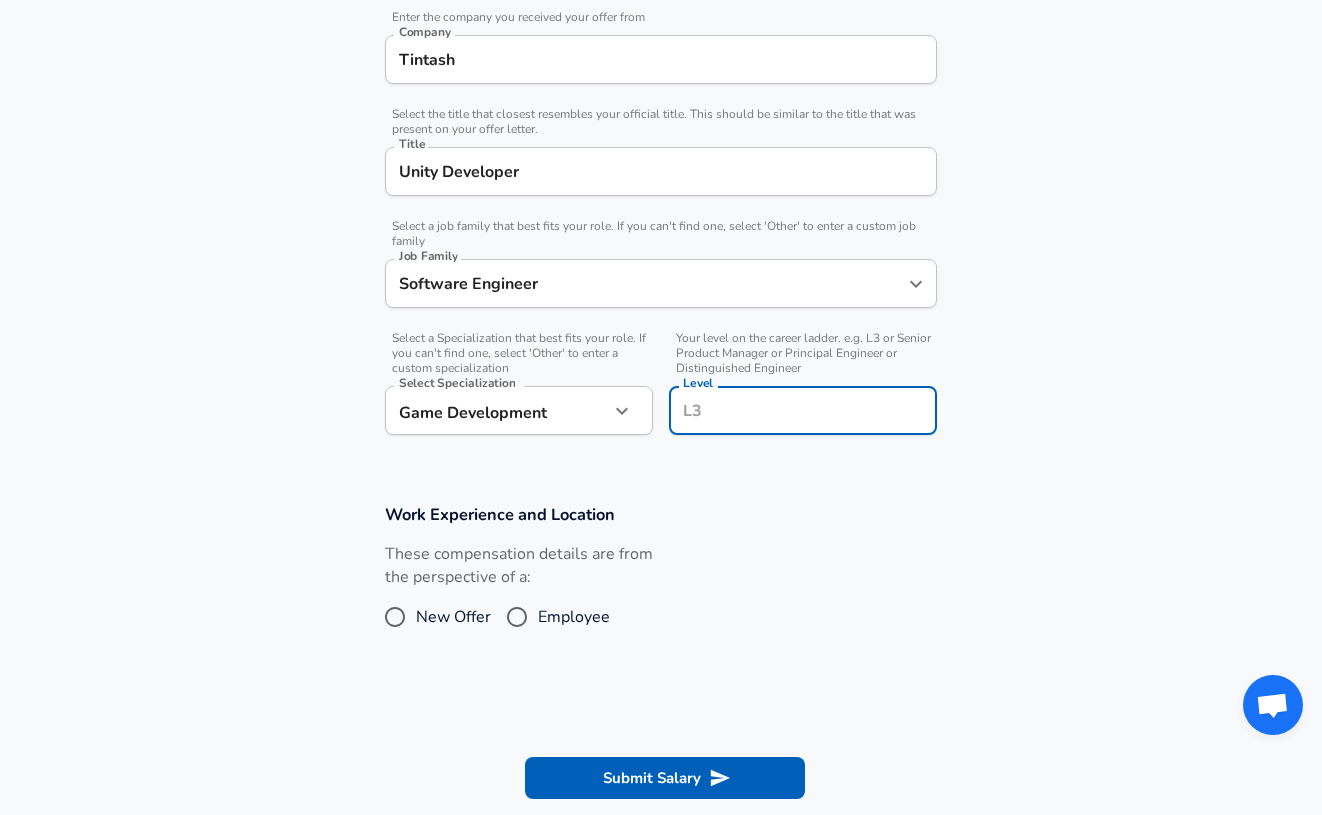 click on "Level" at bounding box center (803, 410) 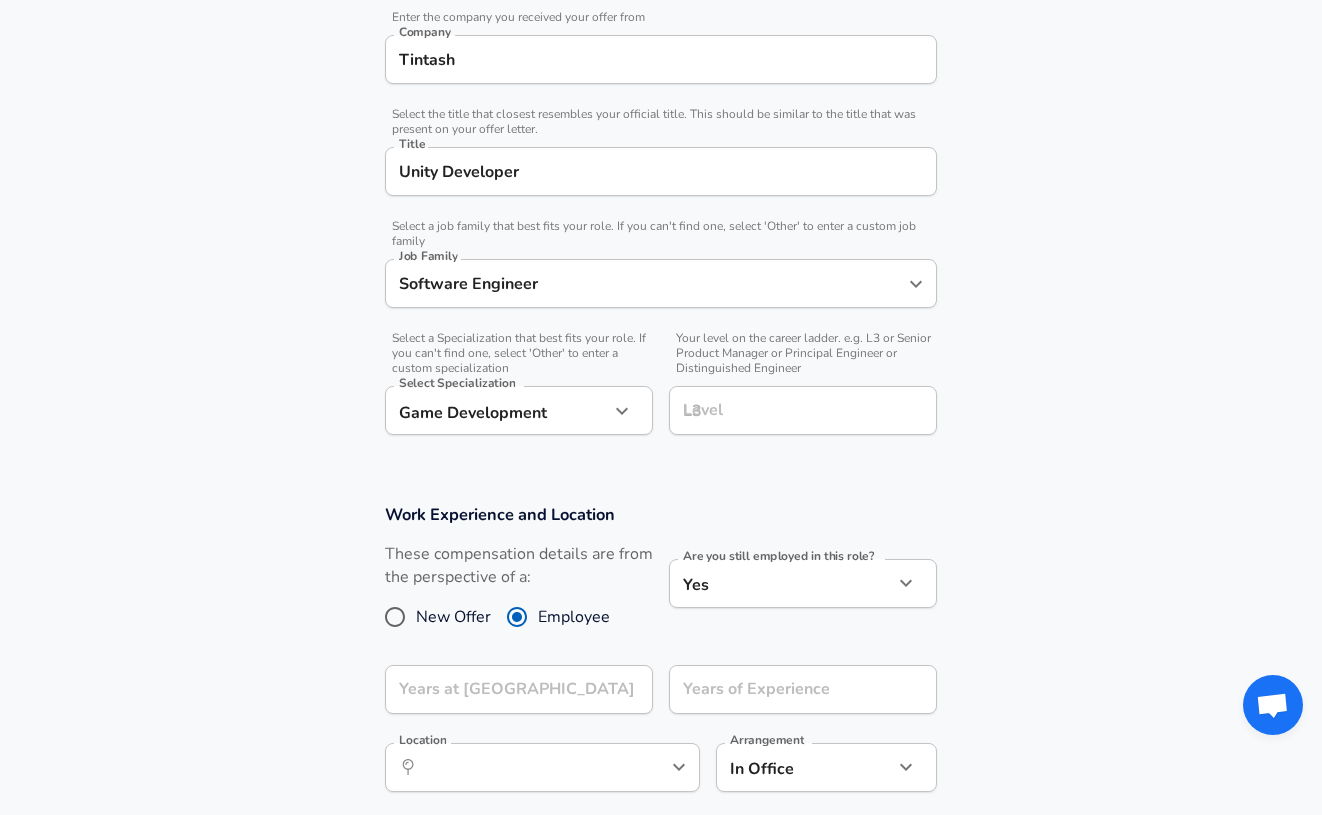 scroll, scrollTop: 458, scrollLeft: 0, axis: vertical 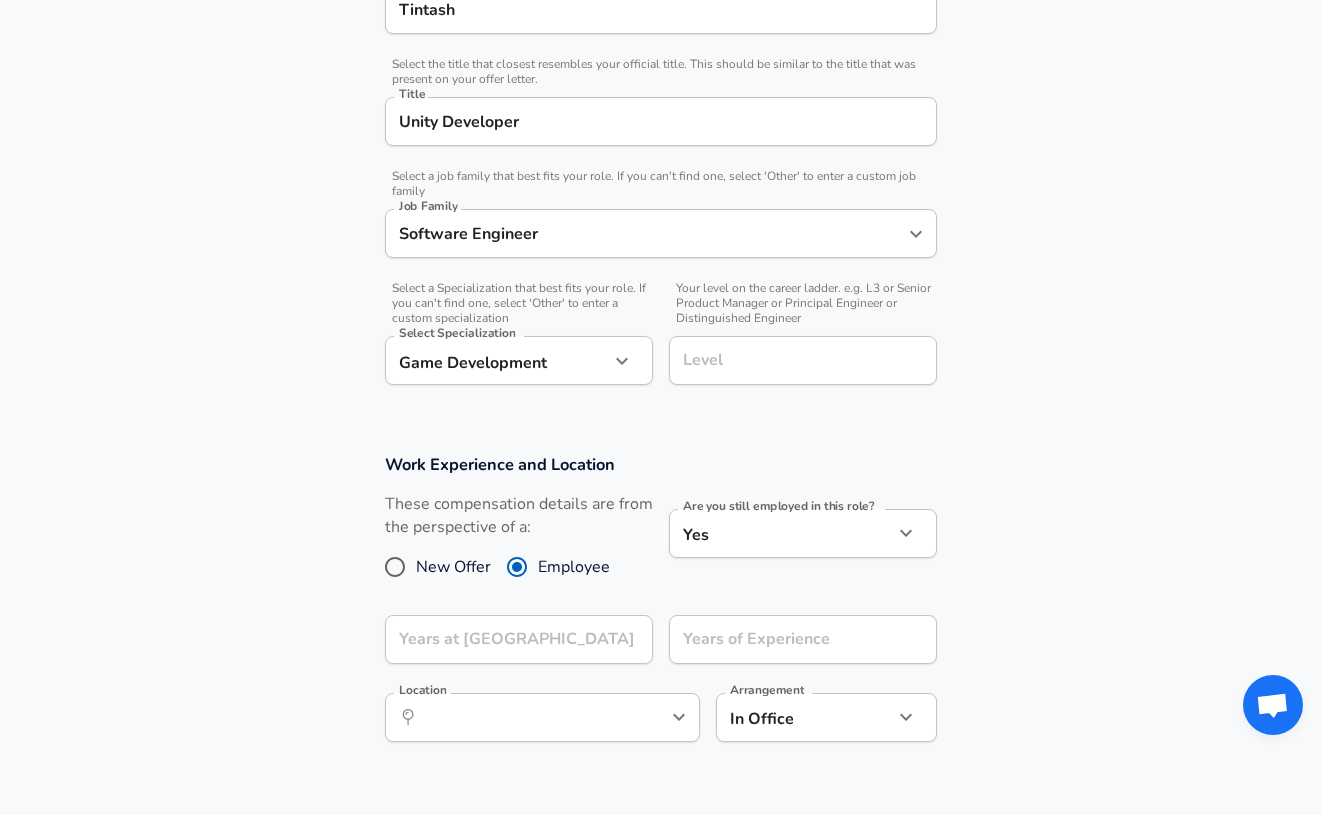 click on "Restart Add Your Salary Upload your offer letter   to verify your submission Enhance Privacy and Anonymity Yes Automatically hides specific fields until there are enough submissions to safely display the full details.   More Details Based on your submission and the data points that we have already collected, we will automatically hide and anonymize specific fields if there aren't enough data points to remain sufficiently anonymous. Company & Title Information   Enter the company you received your offer from Company Tintash Company   Select the title that closest resembles your official title. This should be similar to the title that was present on your offer letter. Title Unity Developer Title   Select a job family that best fits your role. If you can't find one, select 'Other' to enter a custom job family Job Family Software Engineer Job Family   Select a Specialization that best fits your role. If you can't find one, select 'Other' to enter a custom specialization Select Specialization Game Development" at bounding box center (661, -51) 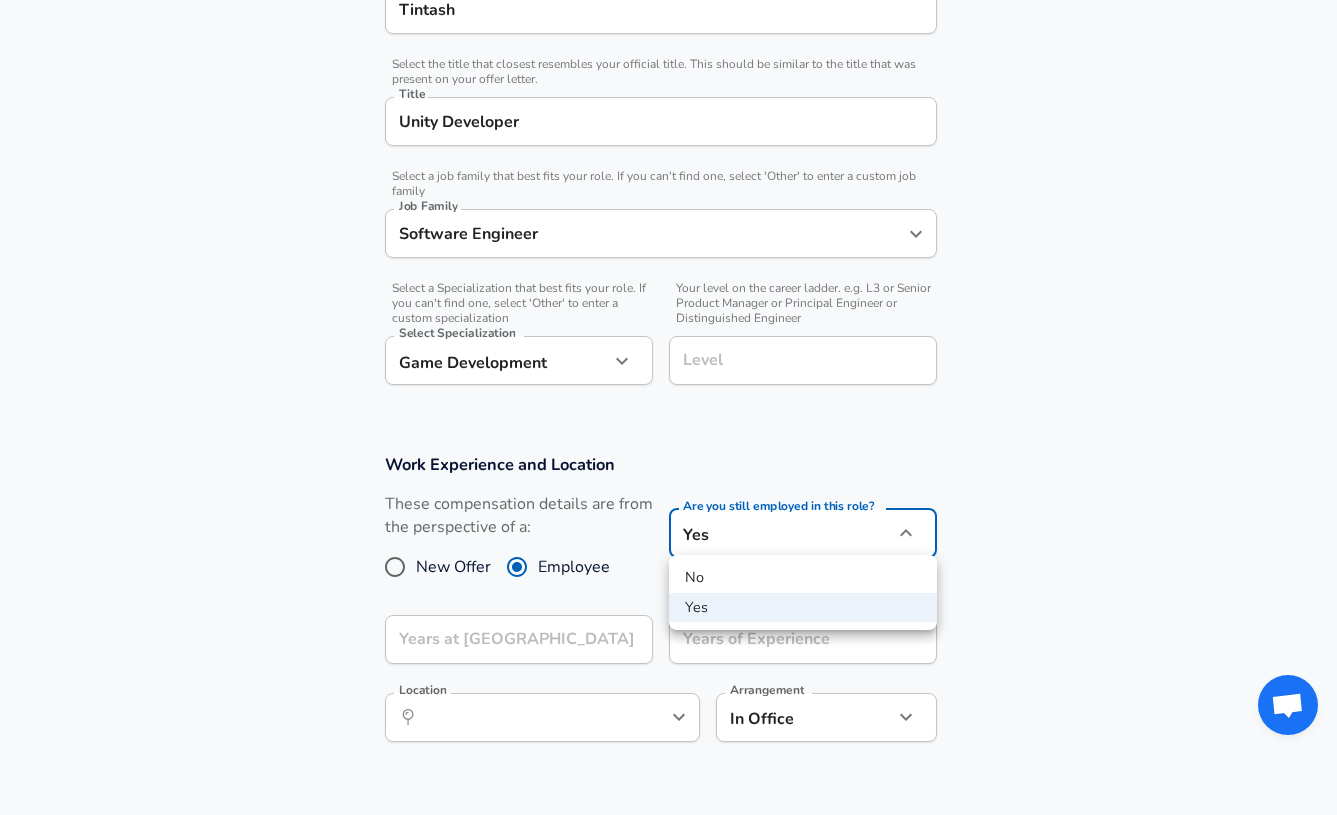 click on "Yes" at bounding box center [803, 608] 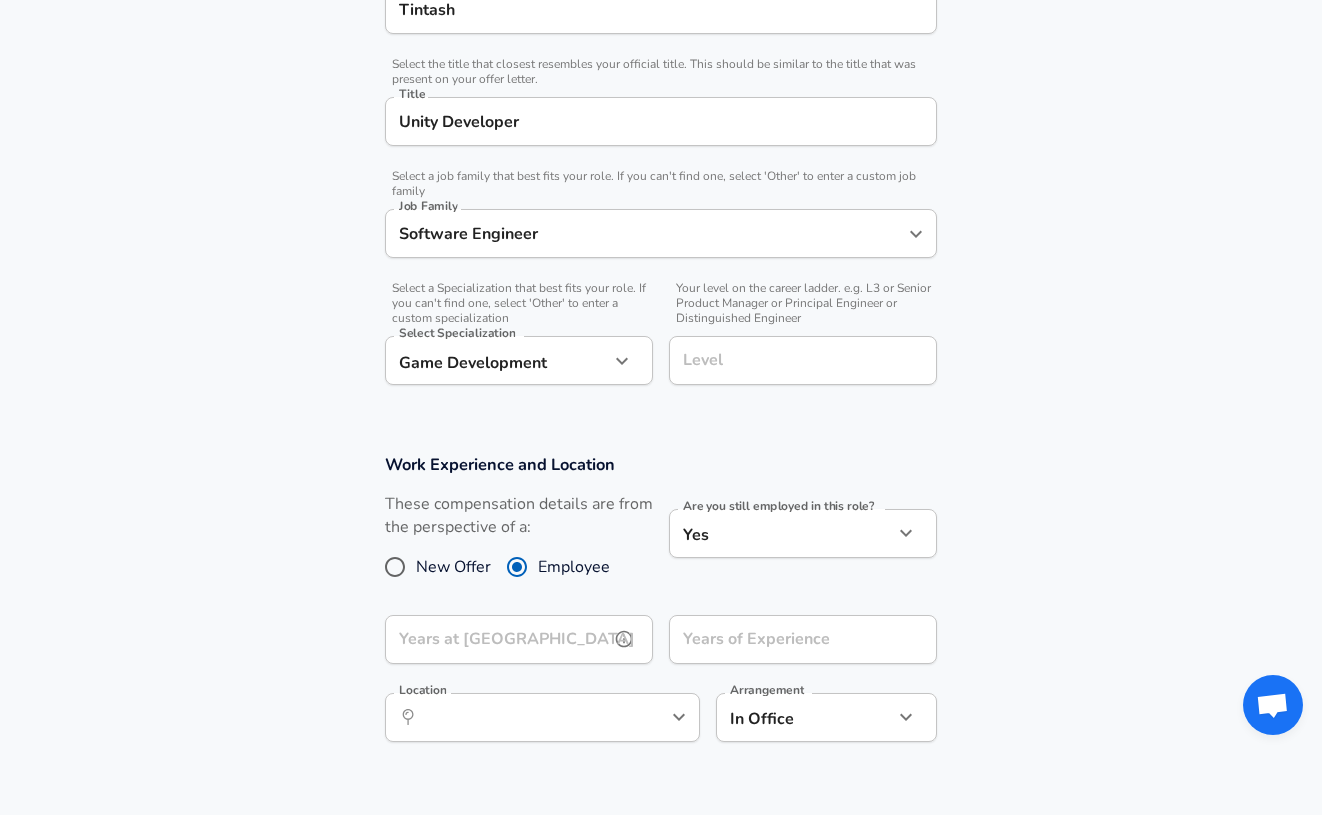 click on "Years at [GEOGRAPHIC_DATA]" at bounding box center [497, 639] 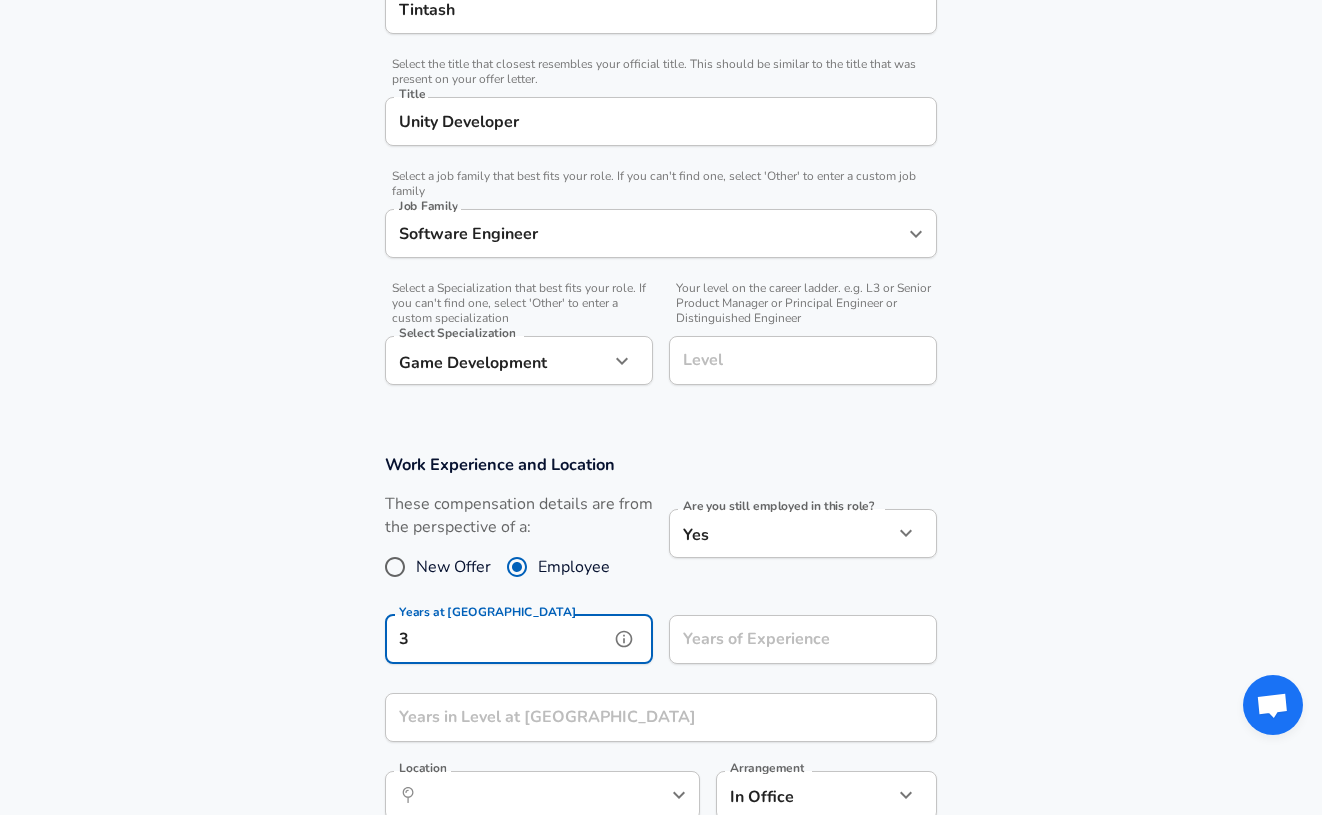 type on "3" 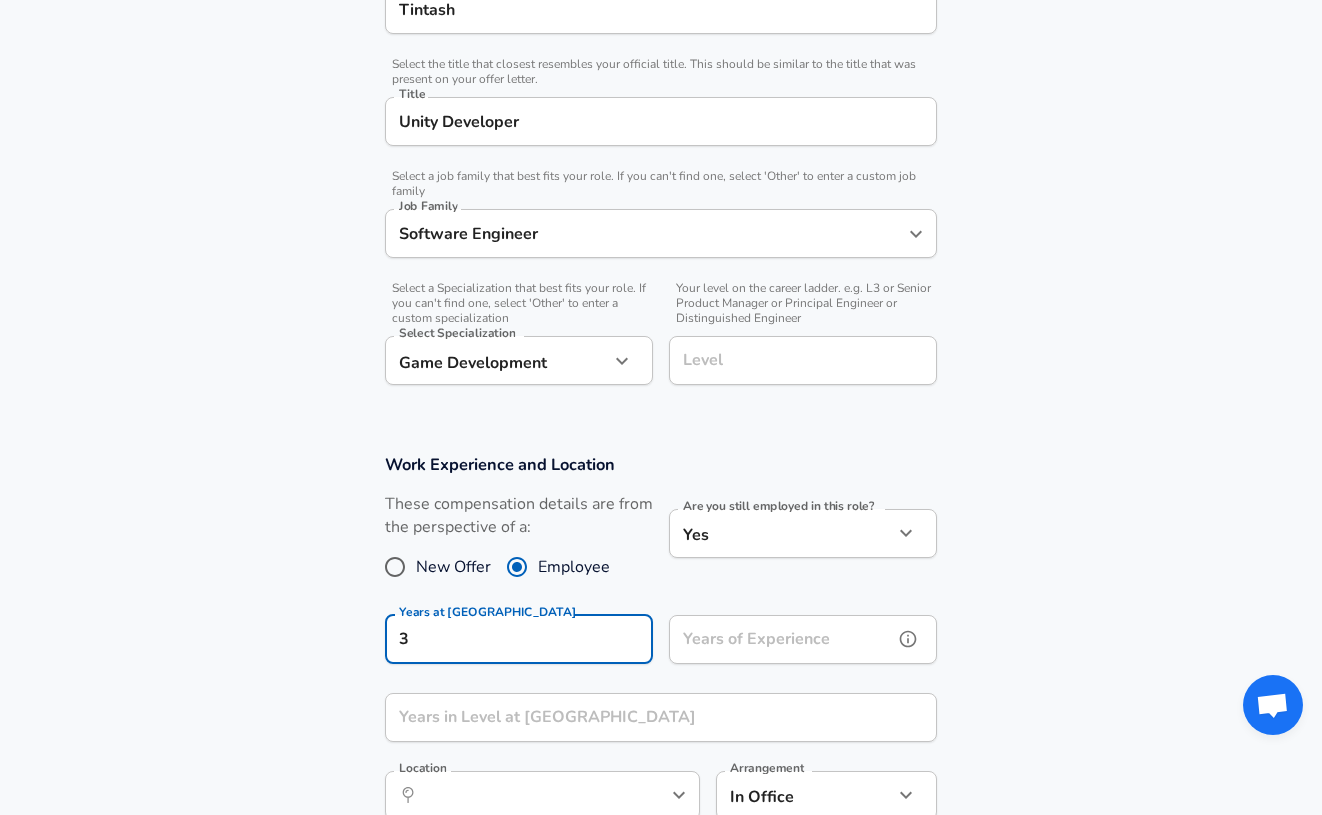 click on "Years of Experience" at bounding box center [781, 639] 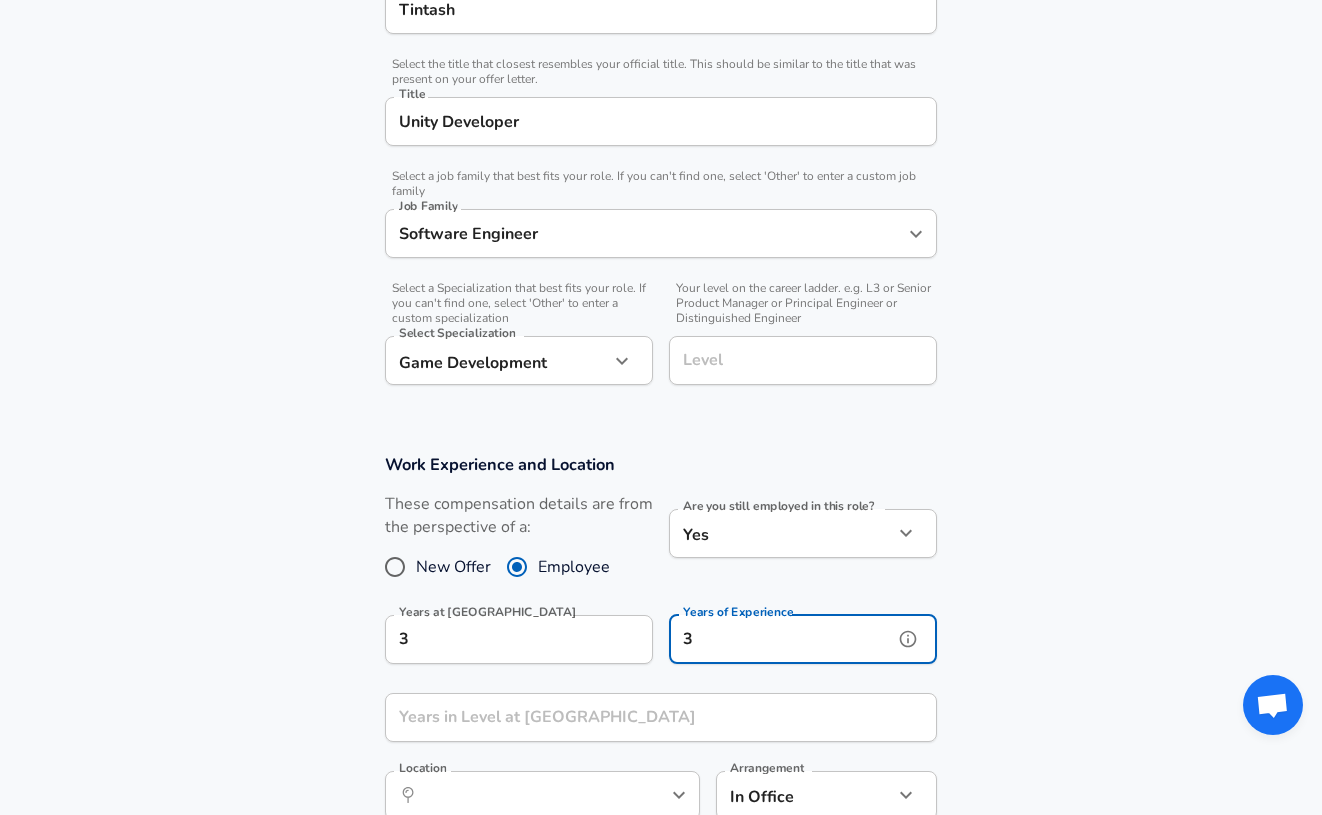 type on "3" 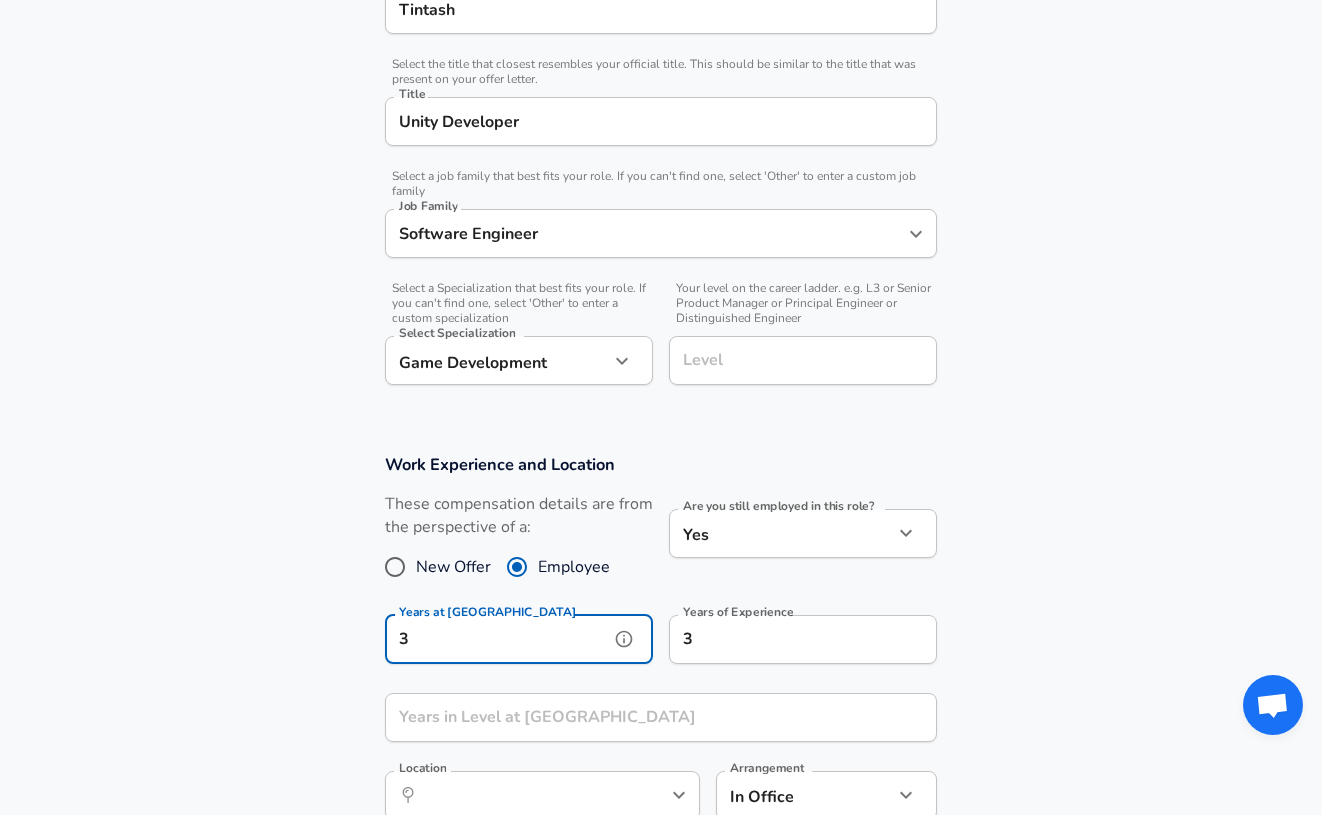 click on "3" at bounding box center [497, 639] 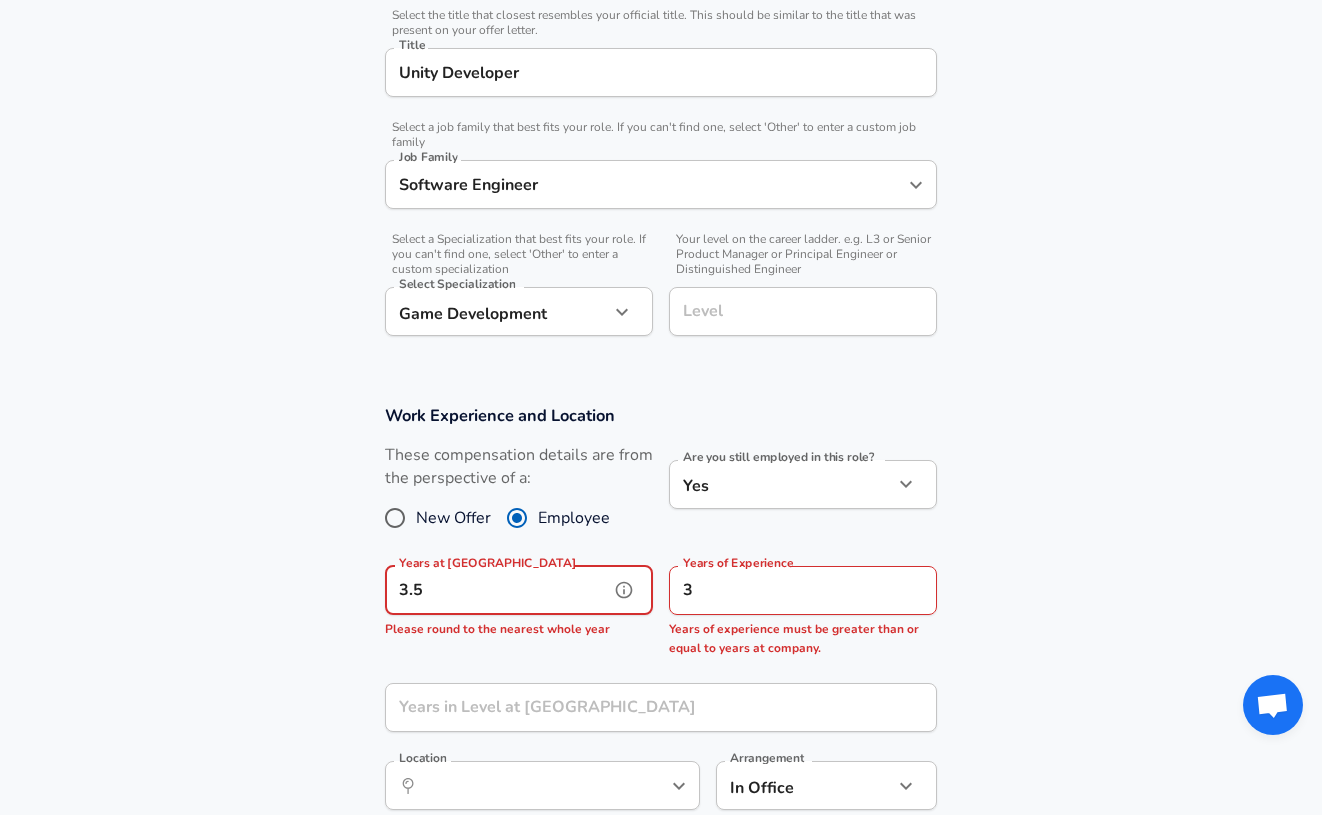 drag, startPoint x: 466, startPoint y: 585, endPoint x: 375, endPoint y: 582, distance: 91.04944 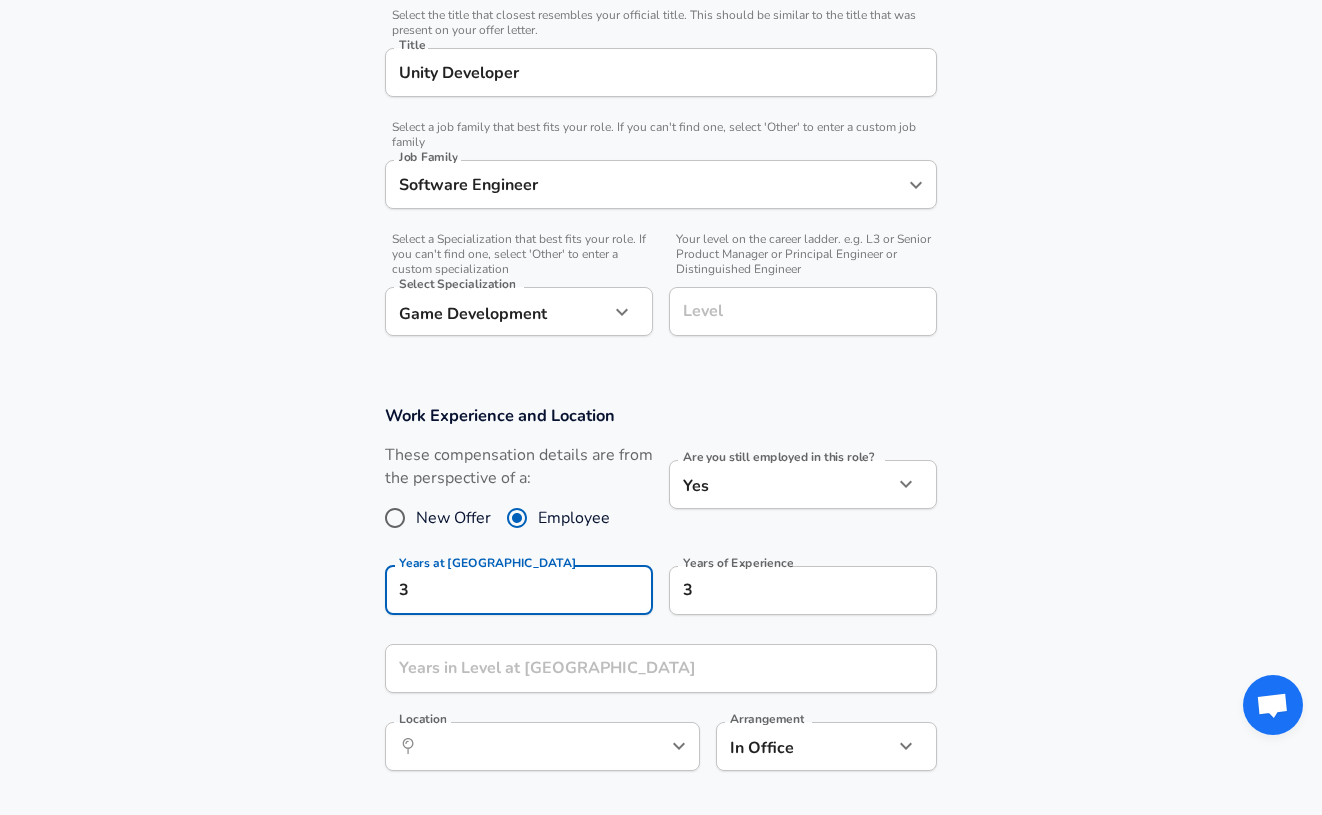 click on "Work Experience and Location These compensation details are from the perspective of a: New Offer Employee Are you still employed in this role? Yes yes Are you still employed in this role? Years at [GEOGRAPHIC_DATA] 3 Years at [GEOGRAPHIC_DATA] Years of Experience 3 Years of Experience Years in Level at [GEOGRAPHIC_DATA] Years in Level at [GEOGRAPHIC_DATA] Location ​ Location Arrangement In Office office Arrangement" at bounding box center (661, 594) 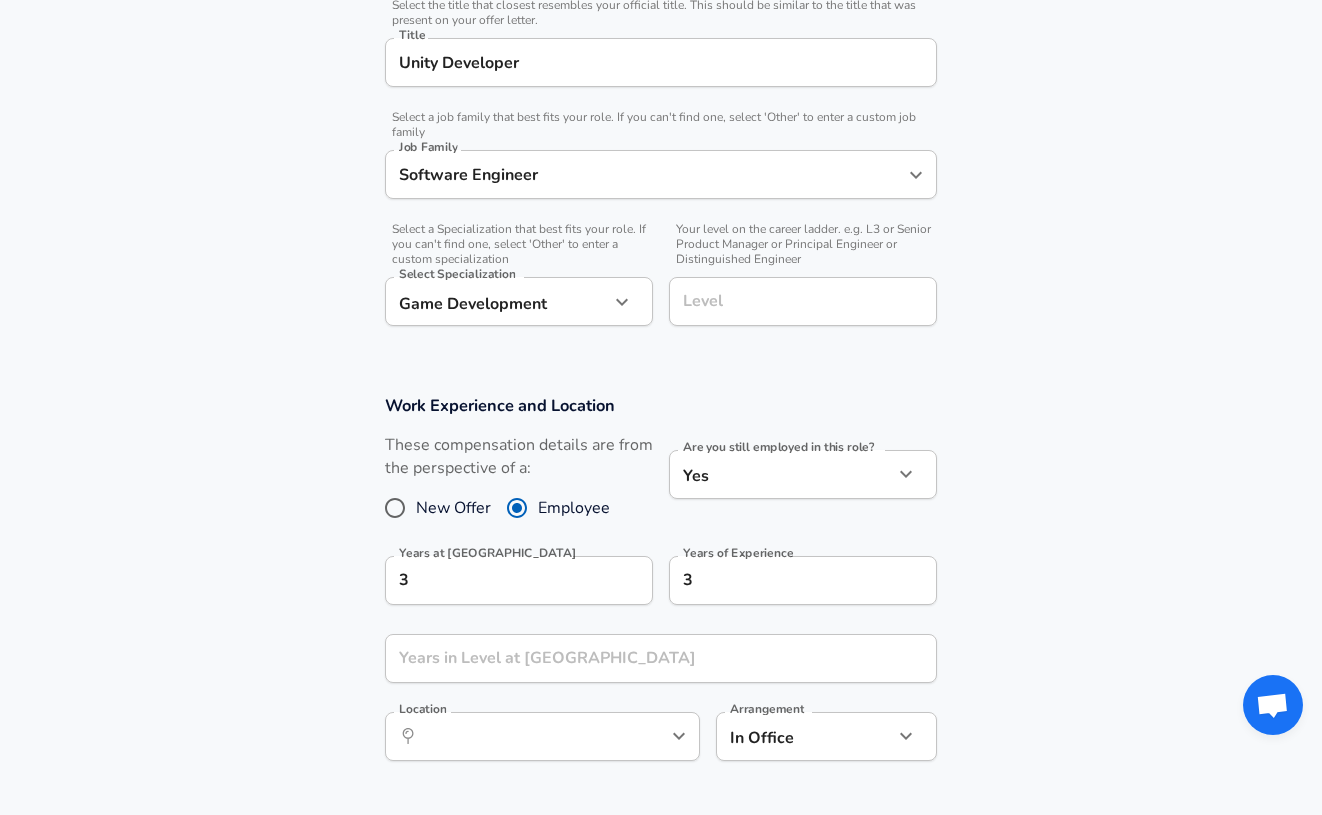 scroll, scrollTop: 567, scrollLeft: 0, axis: vertical 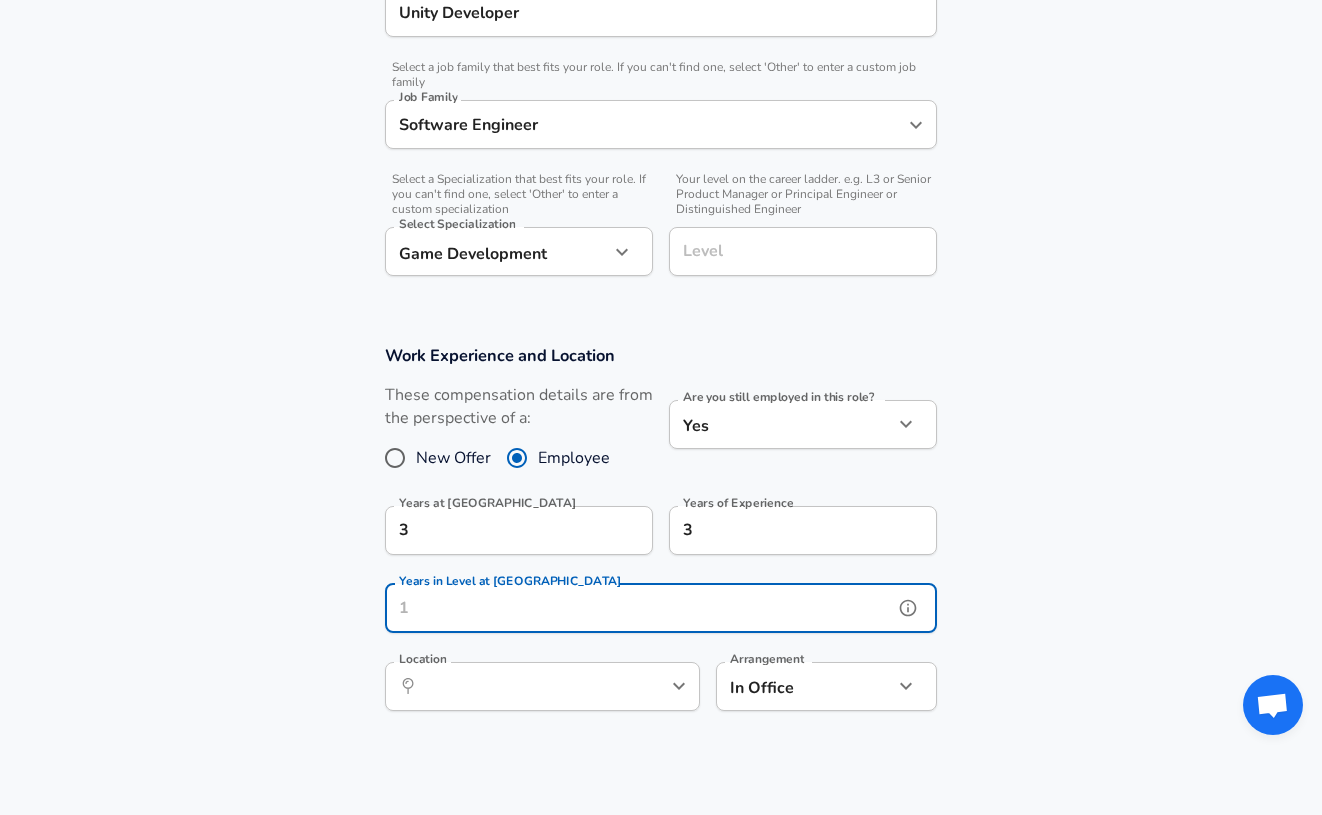 click on "Years in Level at [GEOGRAPHIC_DATA]" at bounding box center (639, 608) 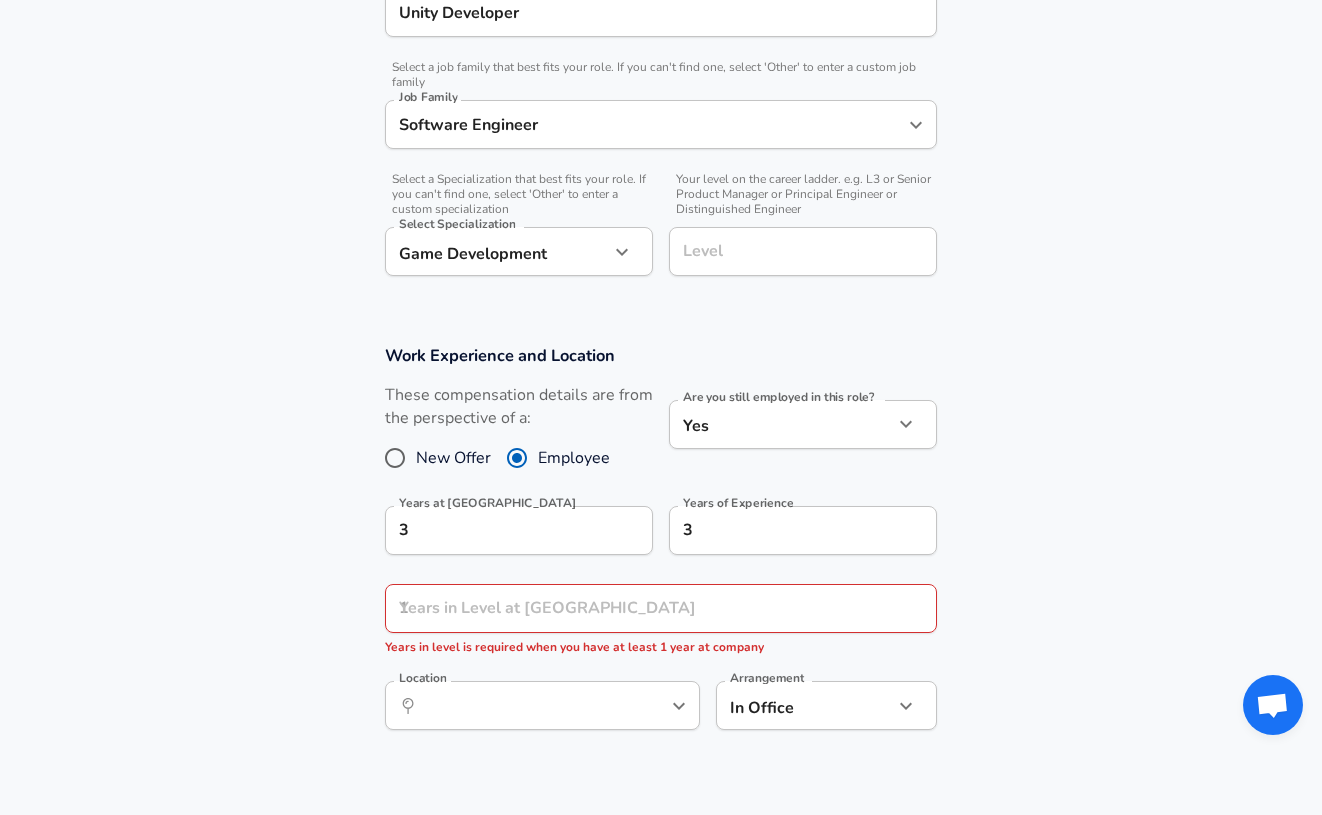 drag, startPoint x: 353, startPoint y: 662, endPoint x: 382, endPoint y: 644, distance: 34.132095 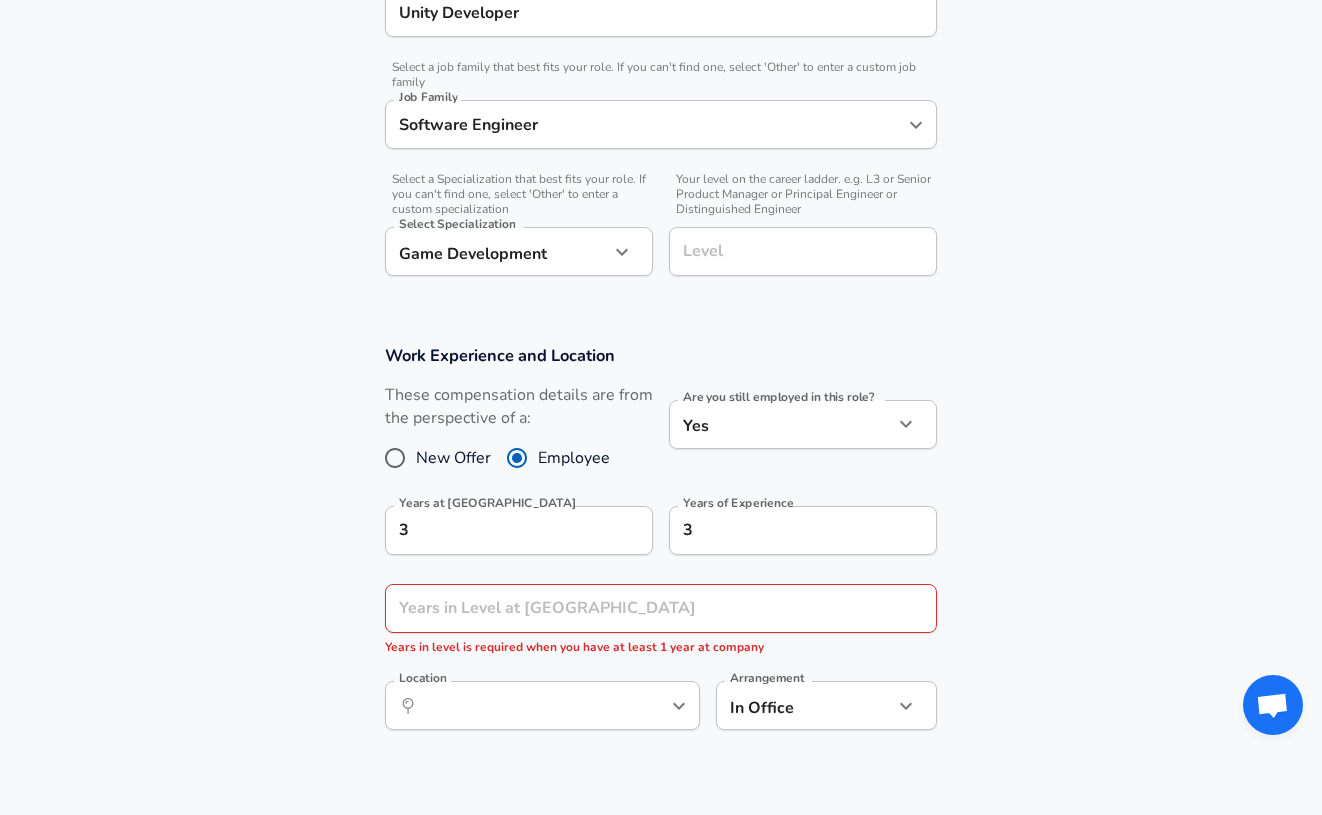 click on "Work Experience and Location These compensation details are from the perspective of a: New Offer Employee Are you still employed in this role? Yes yes Are you still employed in this role? Years at [GEOGRAPHIC_DATA] 3 Years at [GEOGRAPHIC_DATA] Years of Experience 3 Years of Experience Years in Level at [GEOGRAPHIC_DATA] Years in Level at [GEOGRAPHIC_DATA] Years in level is required when you have at least 1 year at company  Location ​ Location Arrangement In Office office Arrangement" at bounding box center (661, 548) 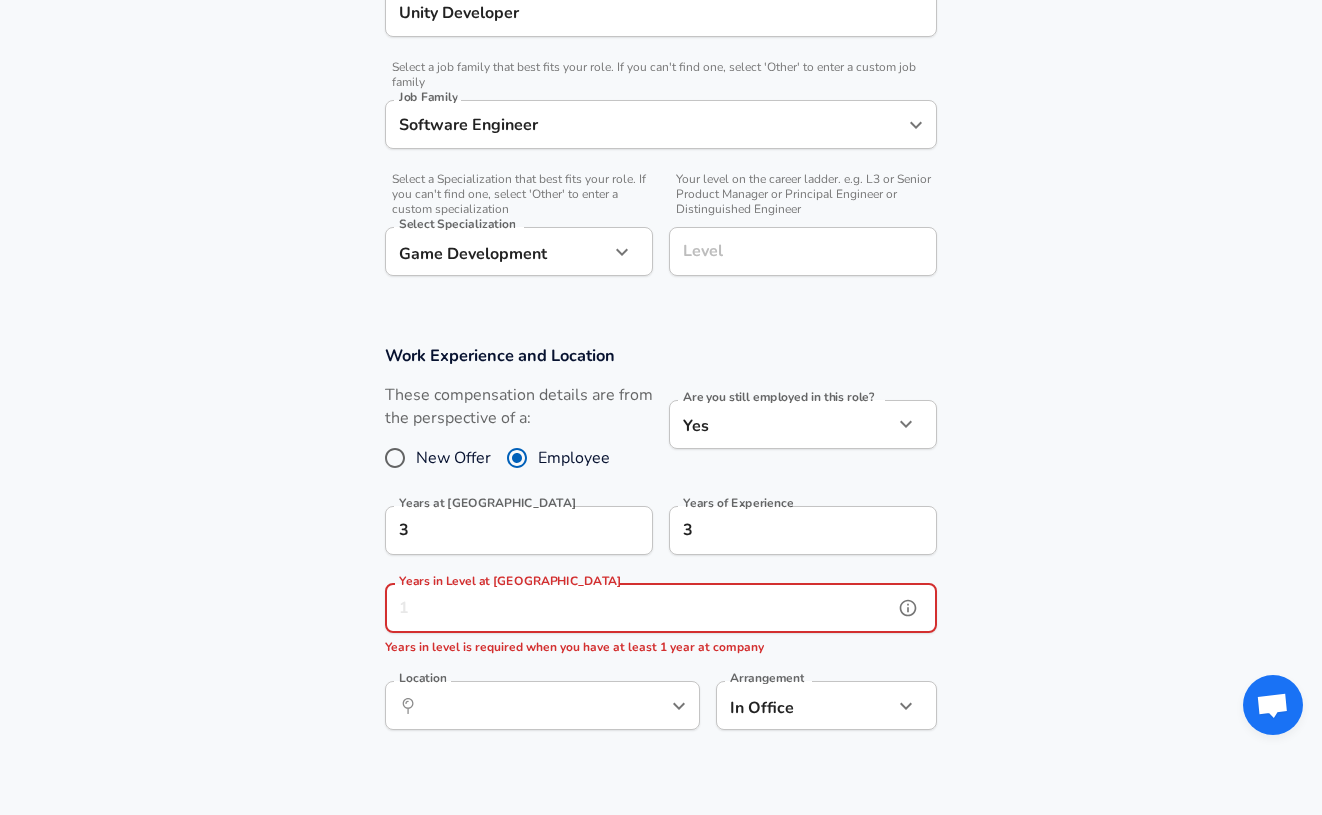 click on "Years in Level at [GEOGRAPHIC_DATA]" at bounding box center (639, 608) 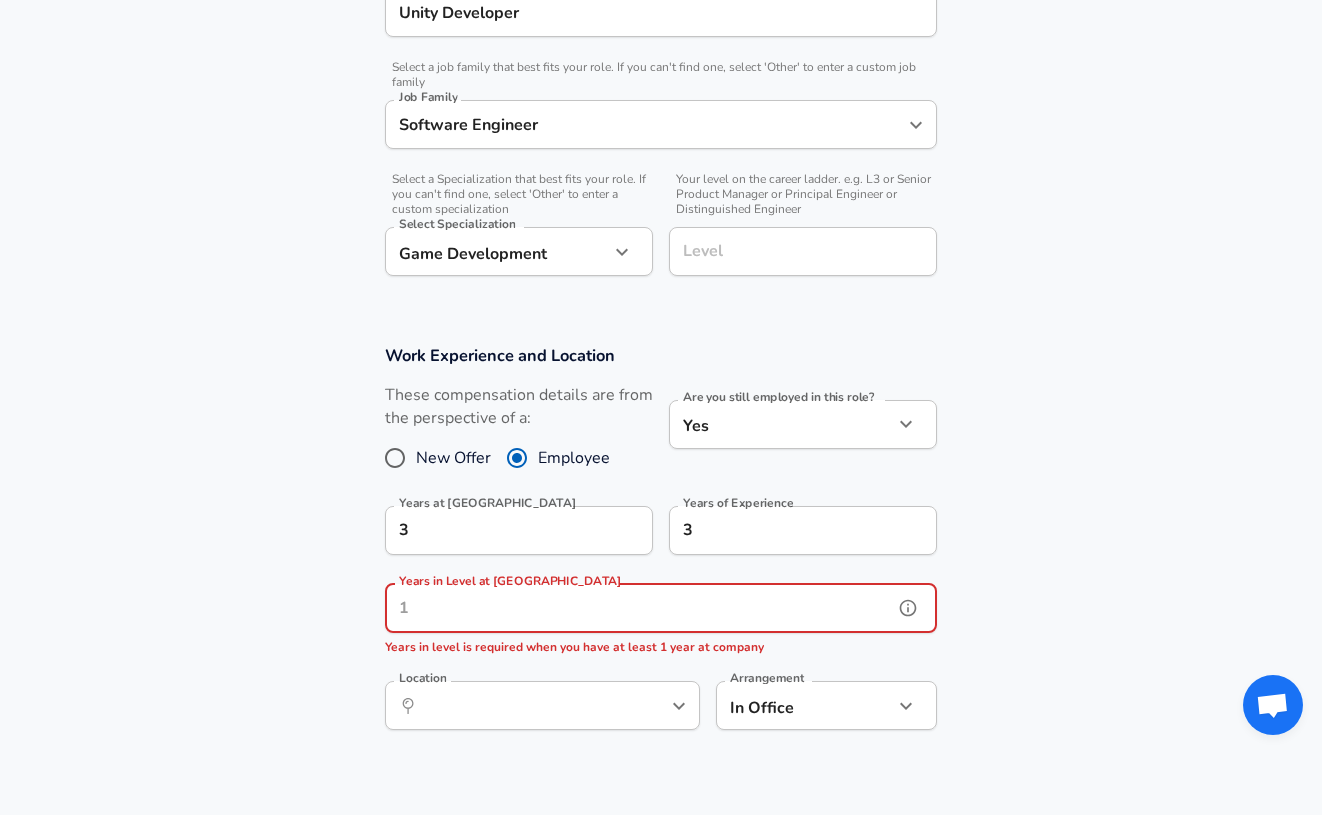 click 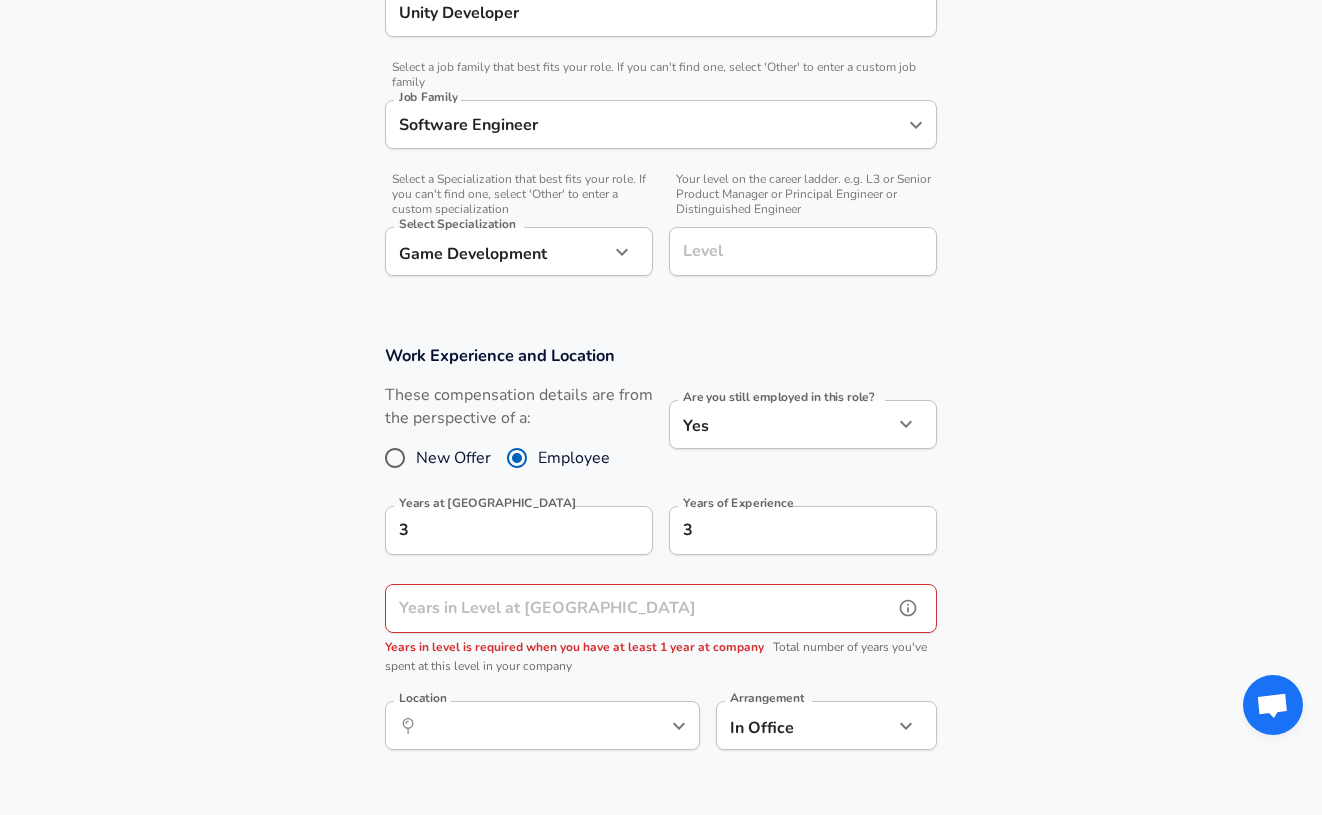 click on "Years in Level at [GEOGRAPHIC_DATA]" at bounding box center [639, 608] 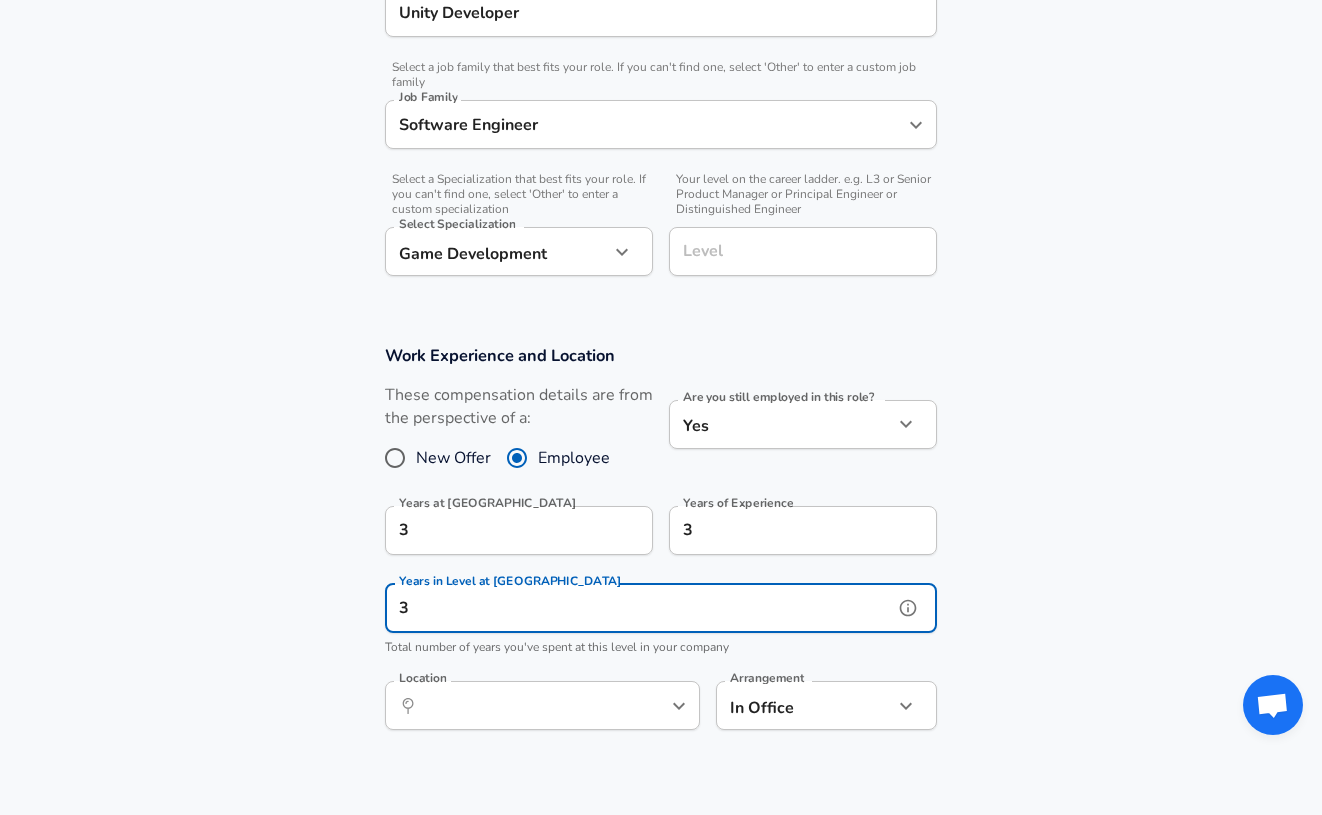 type on "3" 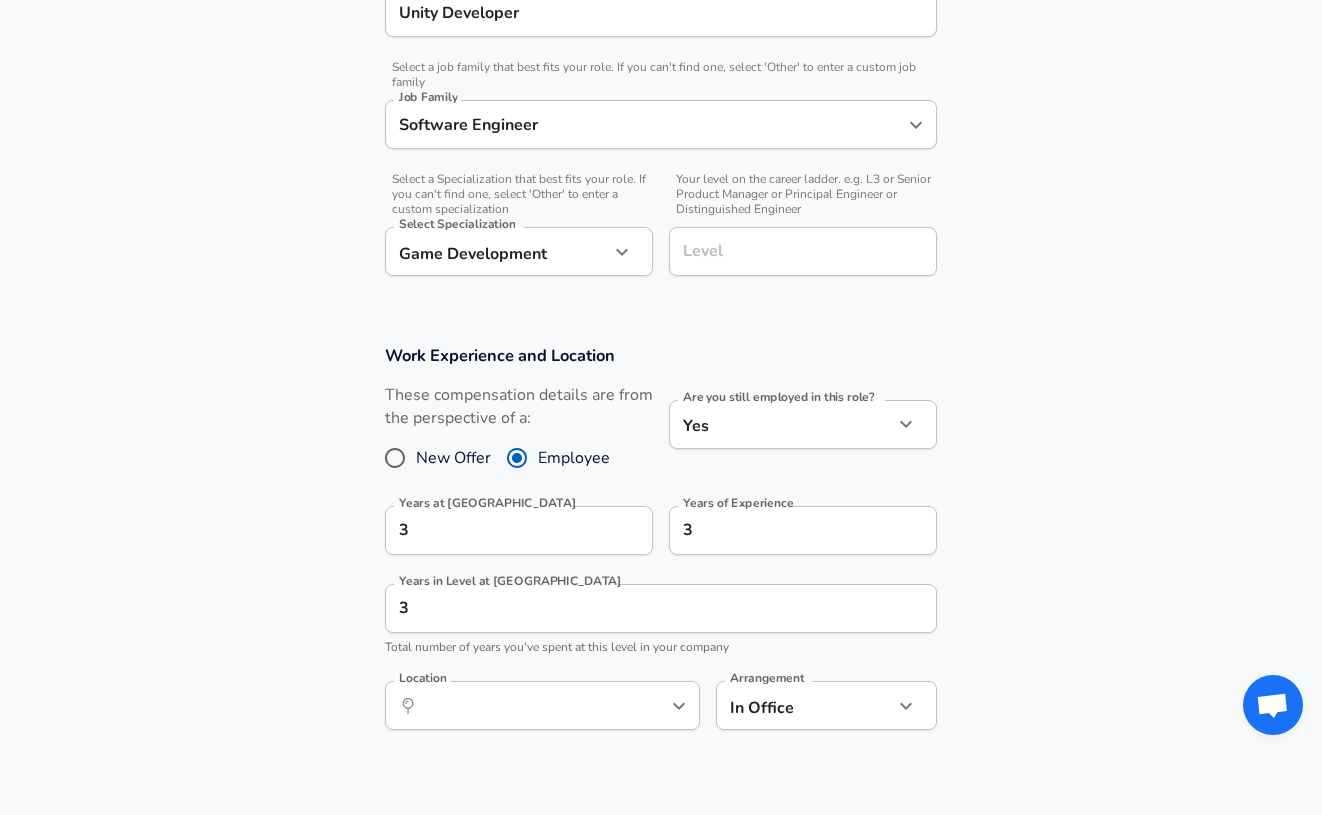 click on "Work Experience and Location These compensation details are from the perspective of a: New Offer Employee Are you still employed in this role? Yes yes Are you still employed in this role? Years at [GEOGRAPHIC_DATA] 3 Years at Tintash Years of Experience 3 Years of Experience Years in Level at [GEOGRAPHIC_DATA] 3 Years in Level at [GEOGRAPHIC_DATA]   Total number of years you've spent at this level in your company Location ​ Location Arrangement In Office office Arrangement" at bounding box center (661, 548) 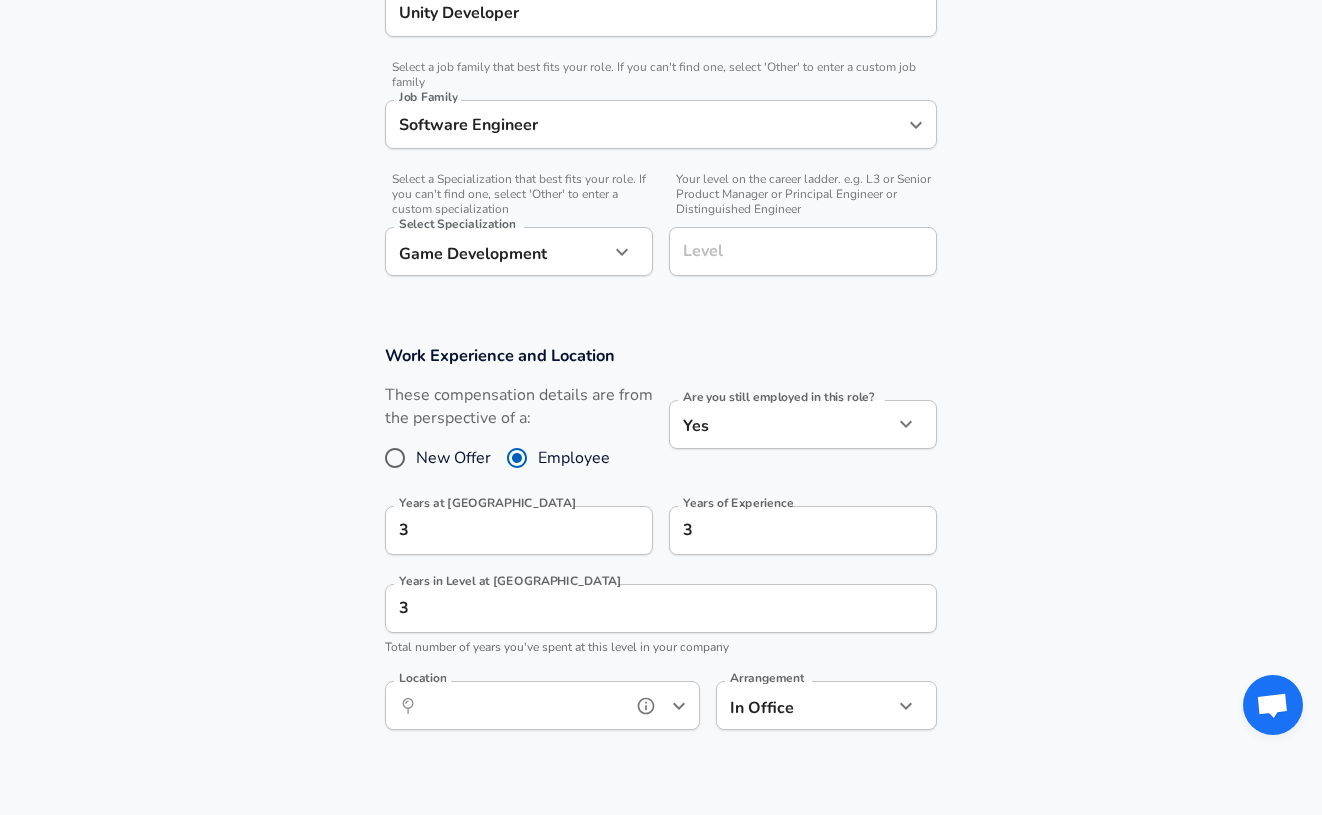 click on "Location" at bounding box center [520, 705] 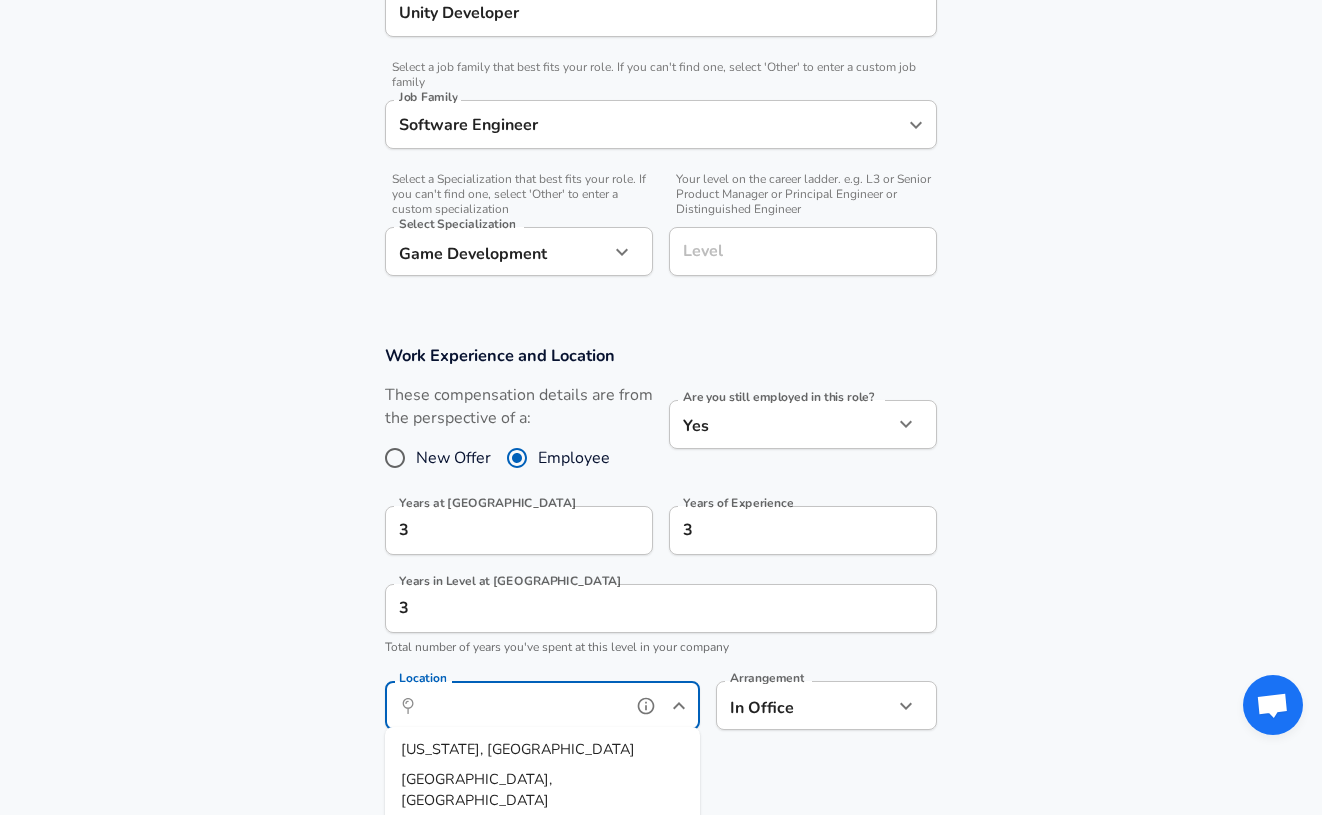 scroll, scrollTop: 621, scrollLeft: 0, axis: vertical 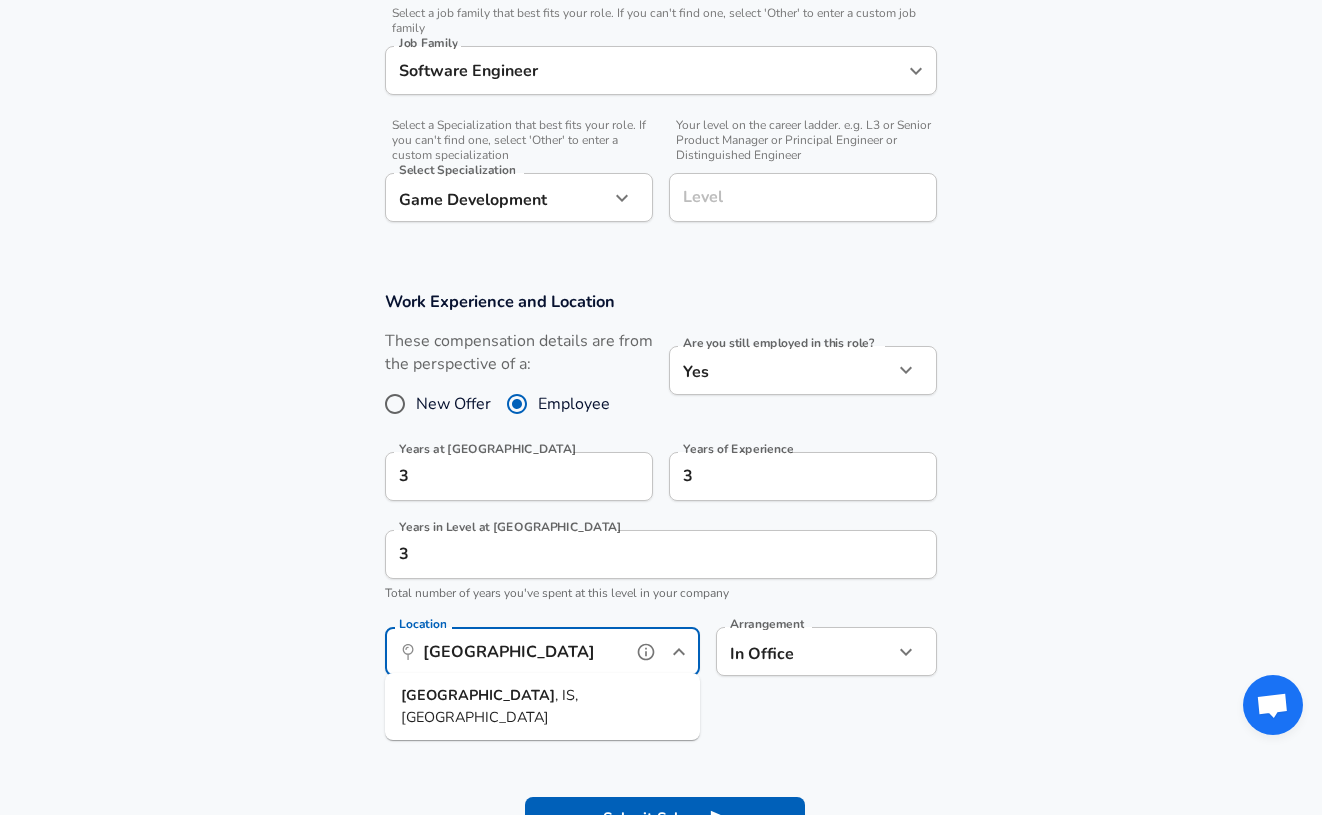 drag, startPoint x: 584, startPoint y: 650, endPoint x: 285, endPoint y: 659, distance: 299.1354 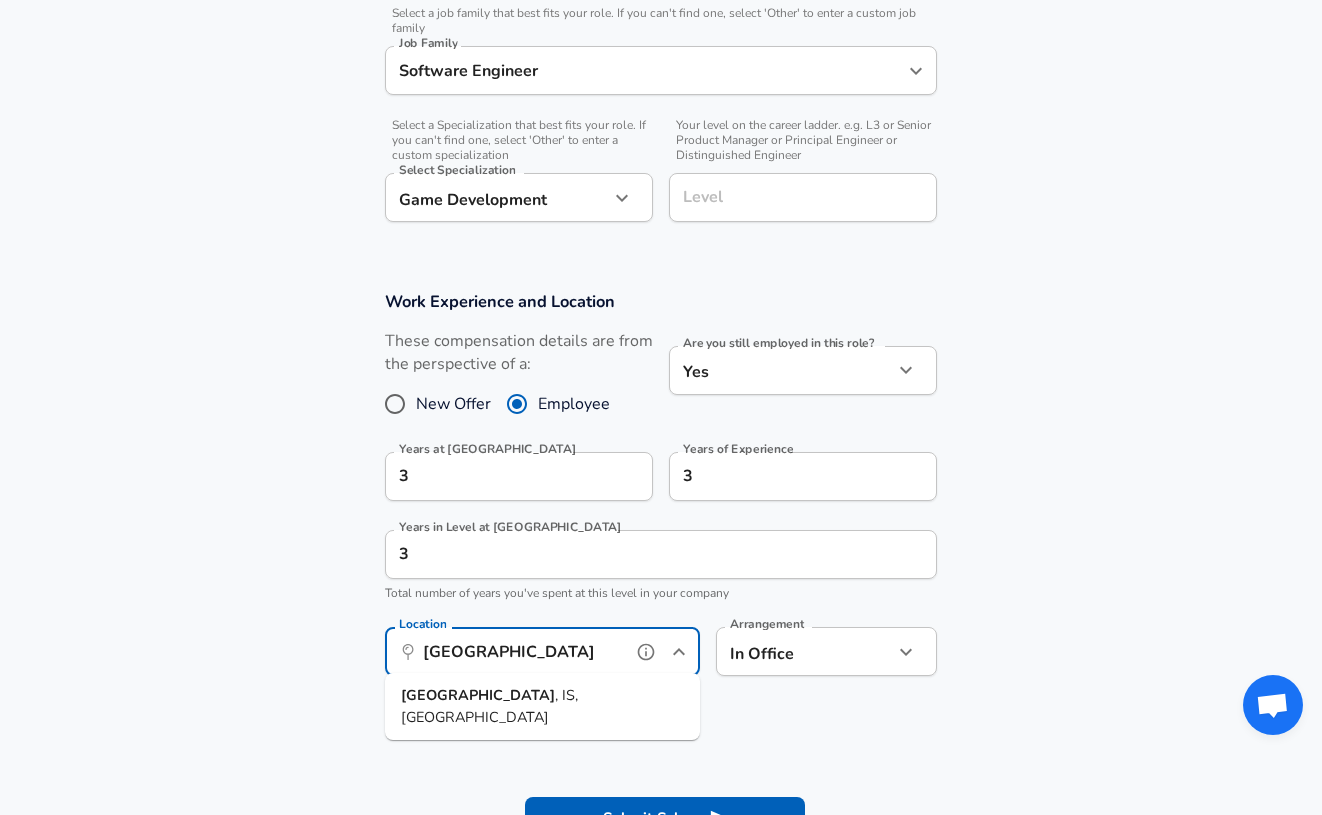 click on "Work Experience and Location These compensation details are from the perspective of a: New Offer Employee Are you still employed in this role? Yes yes Are you still employed in this role? Years at [GEOGRAPHIC_DATA] 3 Years at [GEOGRAPHIC_DATA] Years of Experience 3 Years of Experience Years in Level at [GEOGRAPHIC_DATA] 3 Years in Level at [GEOGRAPHIC_DATA]   Total number of years you've spent at this level in your company Location ​ [GEOGRAPHIC_DATA] Location [GEOGRAPHIC_DATA] , IS, [GEOGRAPHIC_DATA] Arrangement In Office office Arrangement" at bounding box center [661, 494] 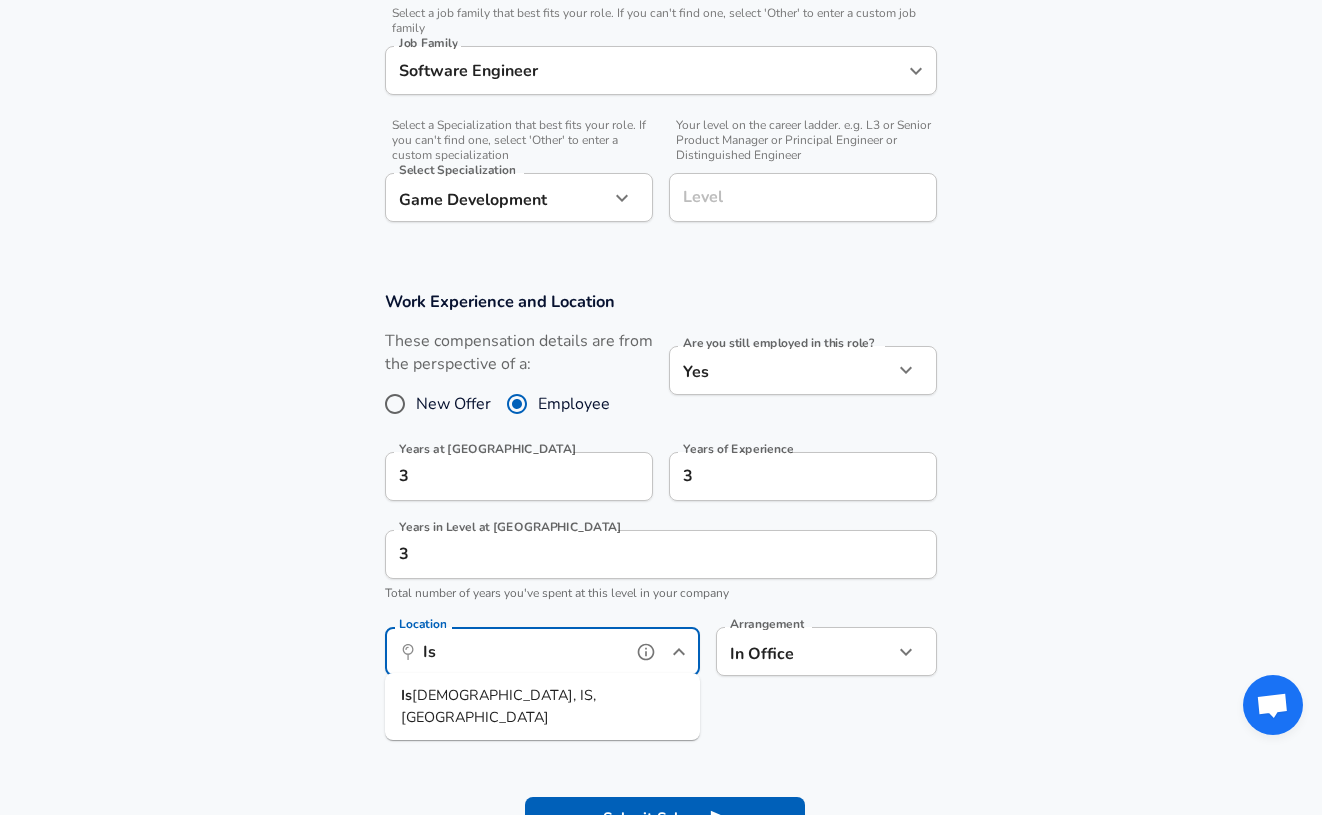 type on "I" 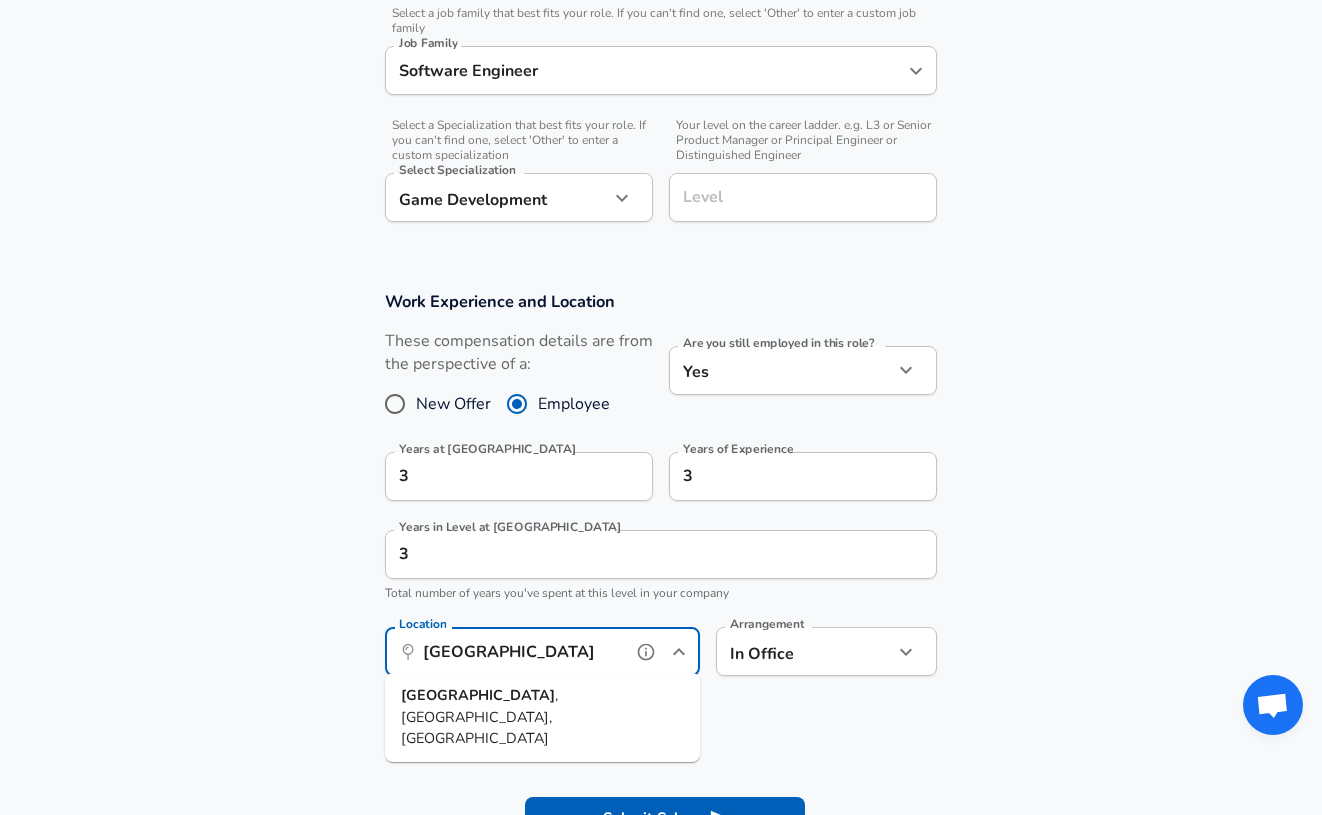 click on ", [GEOGRAPHIC_DATA], [GEOGRAPHIC_DATA]" at bounding box center [479, 716] 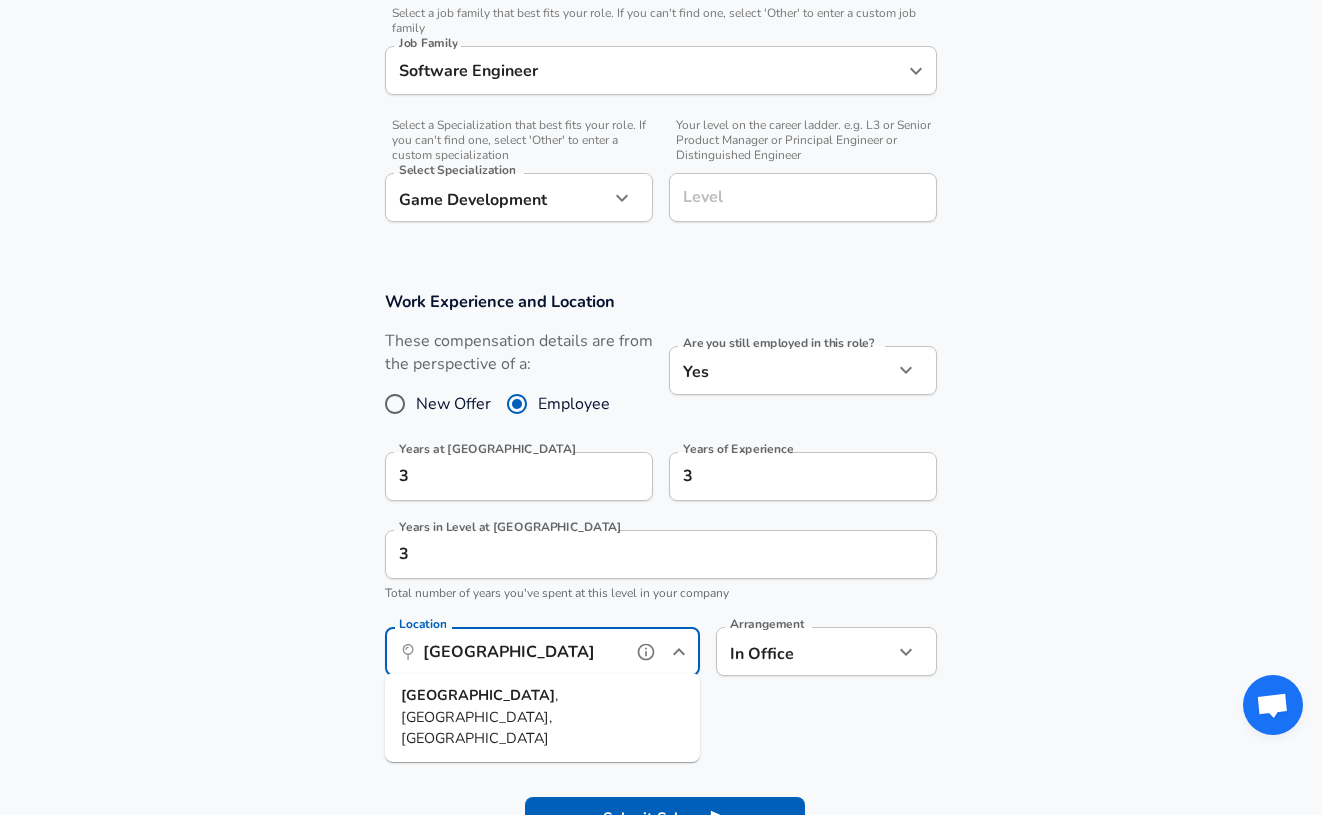 type on "[GEOGRAPHIC_DATA], [GEOGRAPHIC_DATA], [GEOGRAPHIC_DATA]" 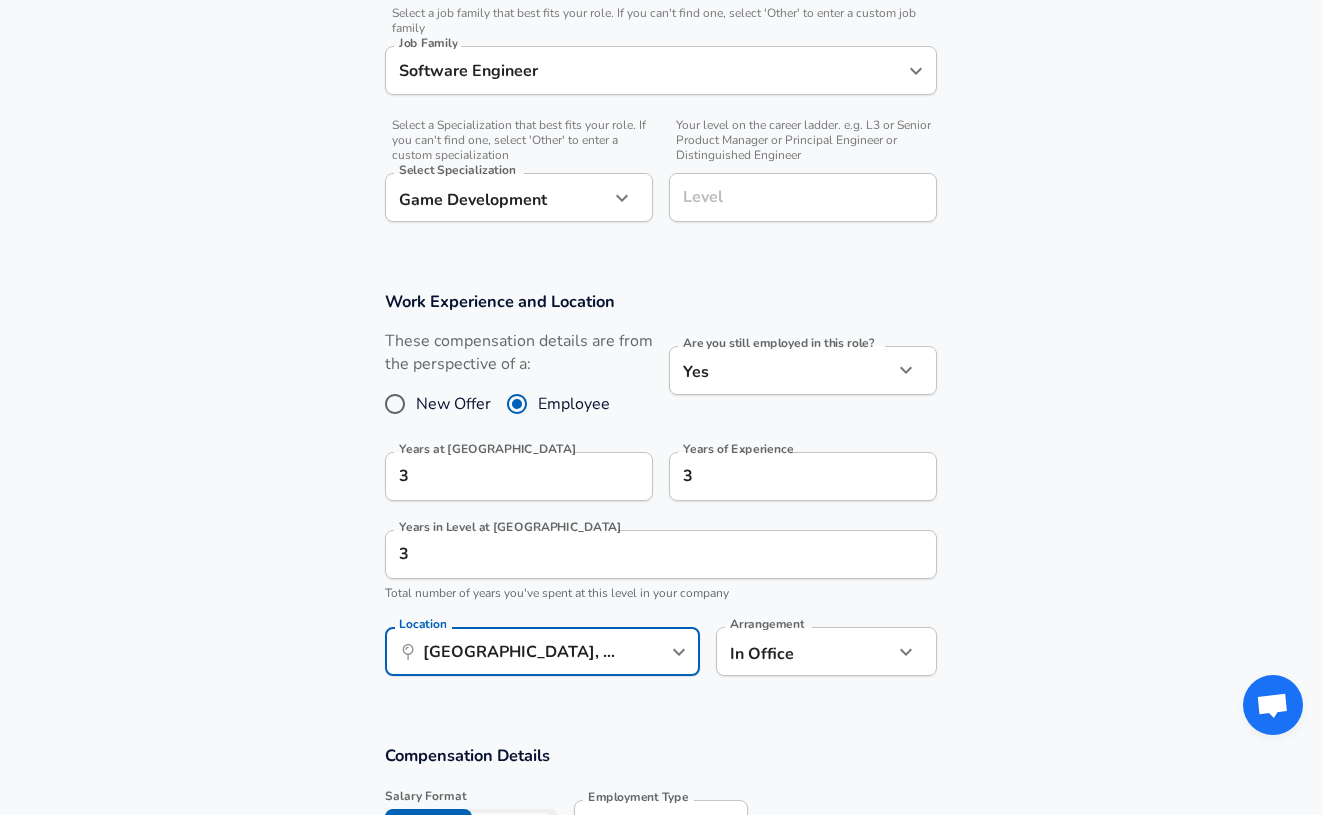 click on "Restart Add Your Salary Upload your offer letter   to verify your submission Enhance Privacy and Anonymity Yes Automatically hides specific fields until there are enough submissions to safely display the full details.   More Details Based on your submission and the data points that we have already collected, we will automatically hide and anonymize specific fields if there aren't enough data points to remain sufficiently anonymous. Company & Title Information   Enter the company you received your offer from Company Tintash Company   Select the title that closest resembles your official title. This should be similar to the title that was present on your offer letter. Title Unity Developer Title   Select a job family that best fits your role. If you can't find one, select 'Other' to enter a custom job family Job Family Software Engineer Job Family   Select a Specialization that best fits your role. If you can't find one, select 'Other' to enter a custom specialization Select Specialization Game Development   3" at bounding box center [661, -214] 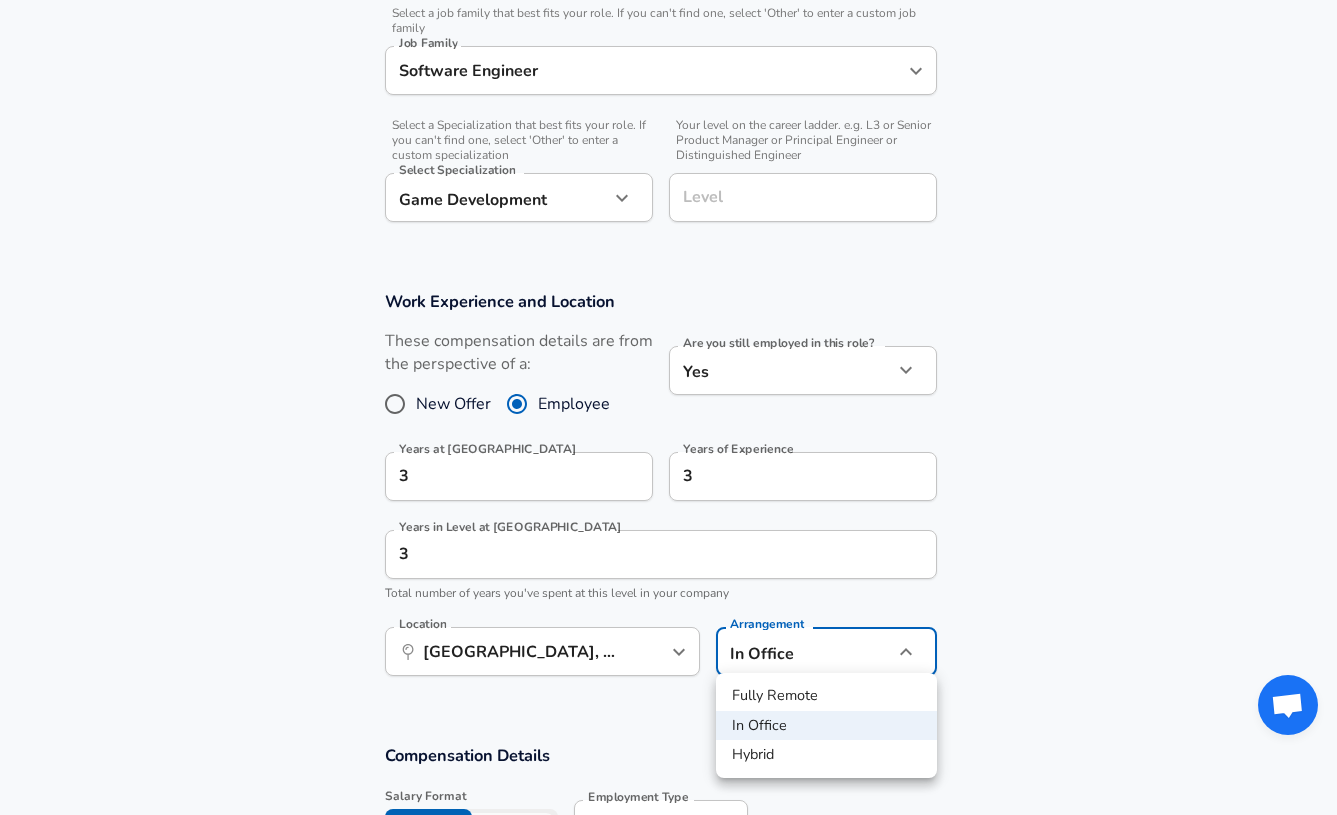 click on "Fully Remote" at bounding box center [826, 696] 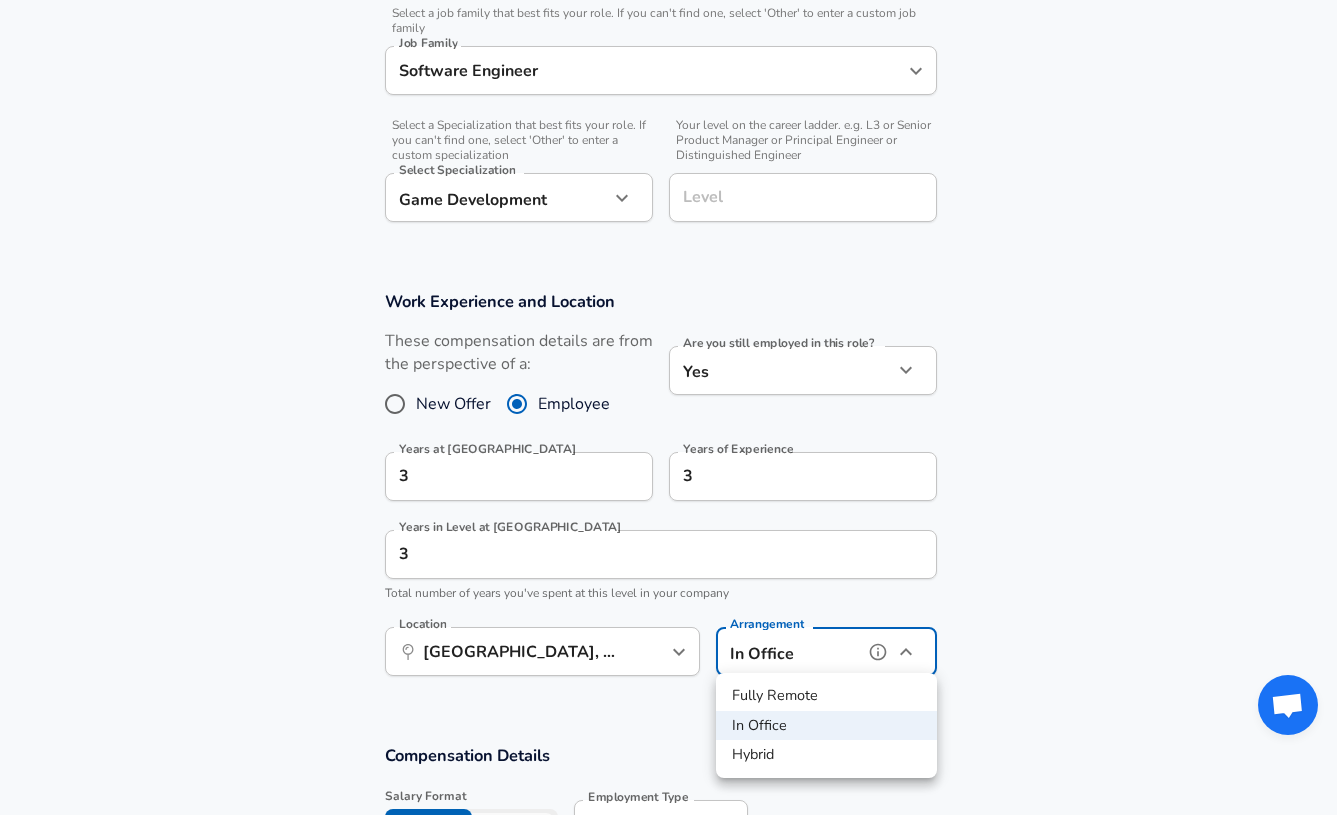 type on "remote" 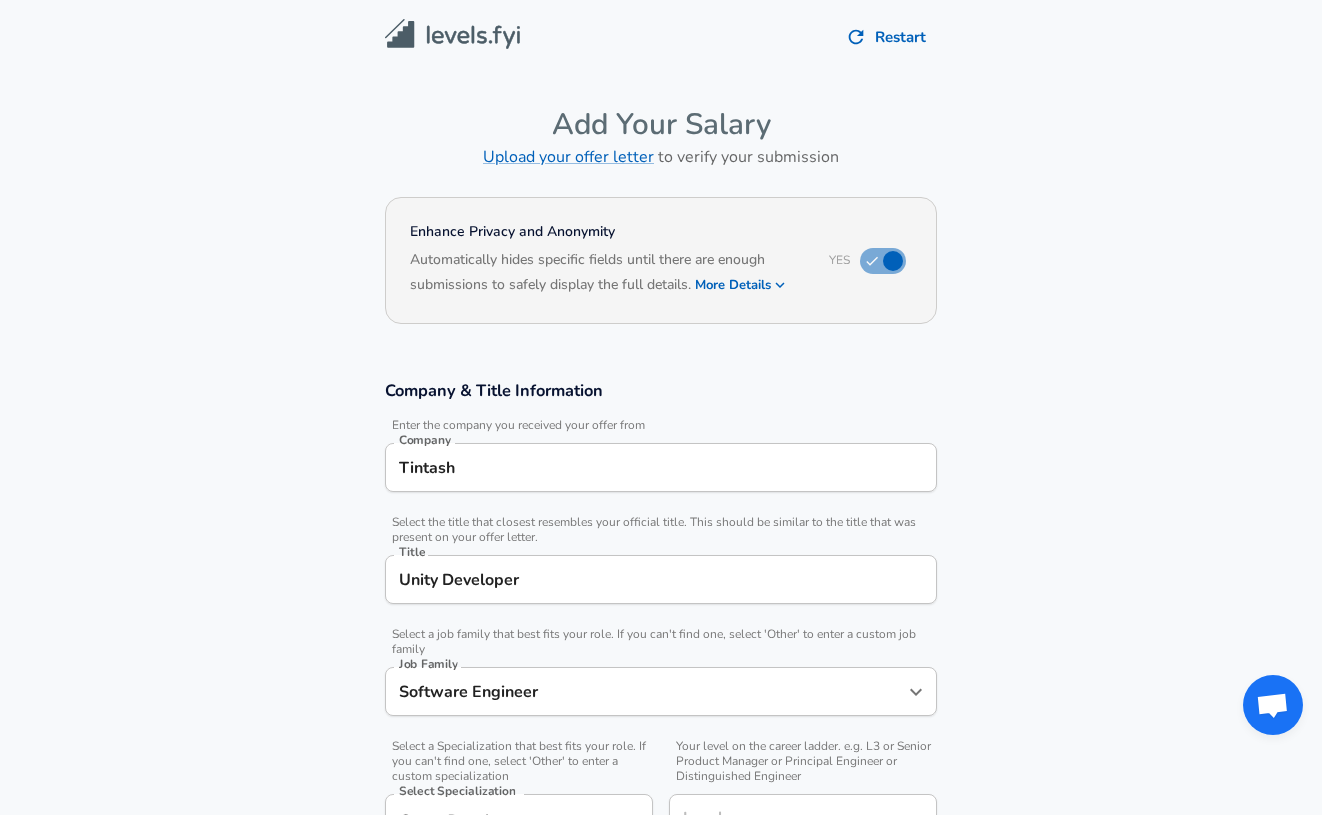scroll, scrollTop: 0, scrollLeft: 0, axis: both 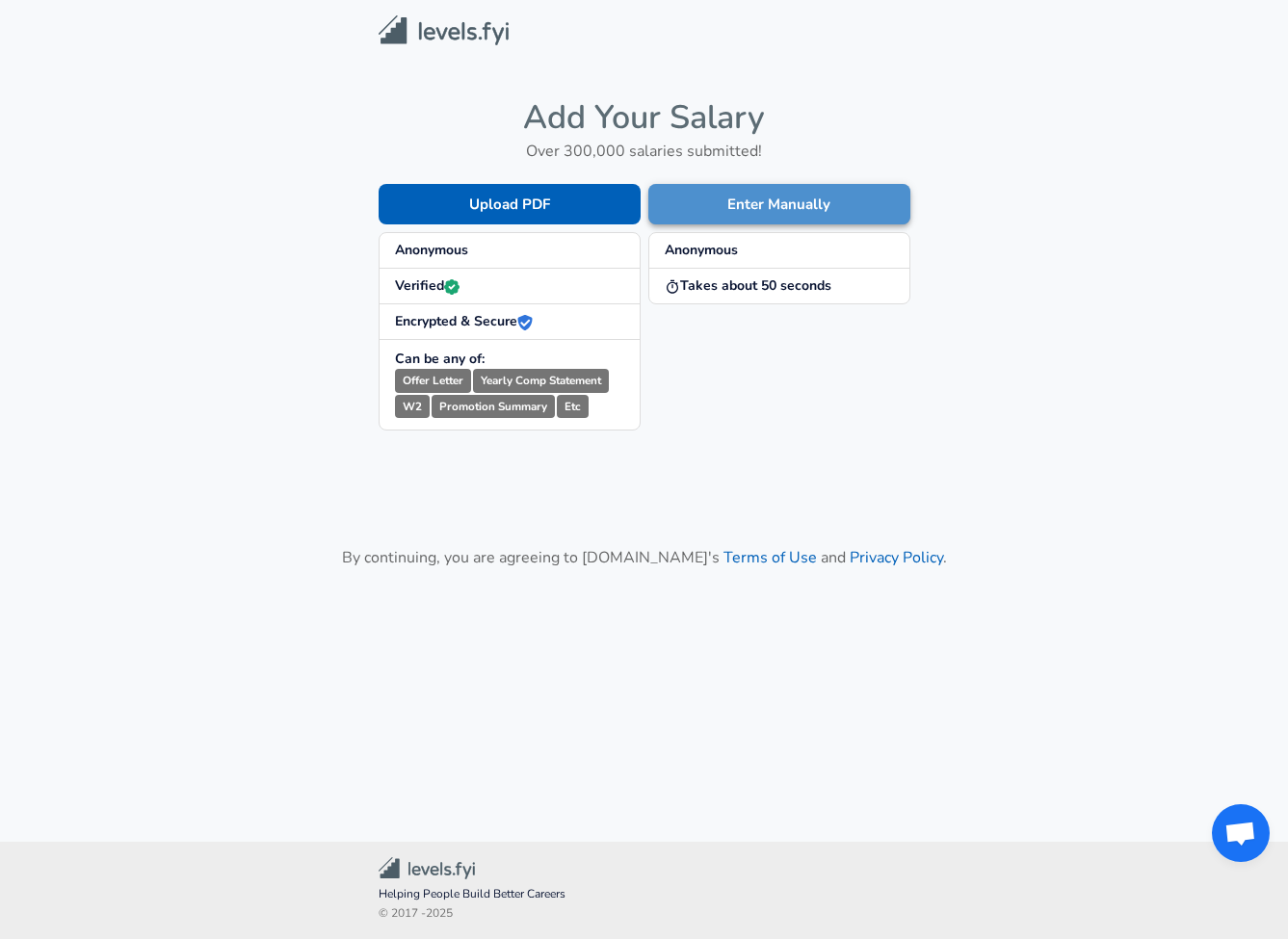 click on "Enter Manually" at bounding box center (779, 204) 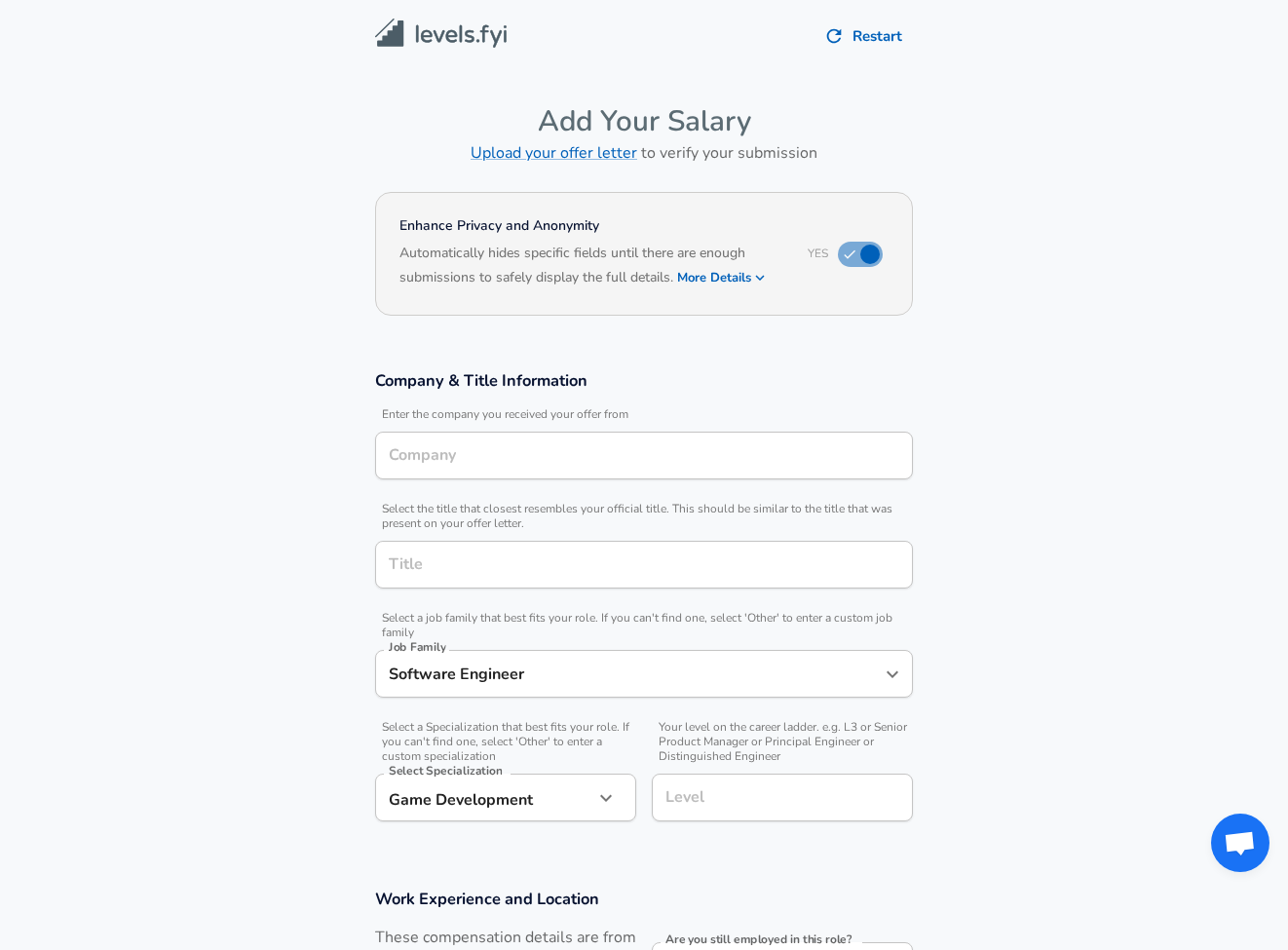 type on "Tintash" 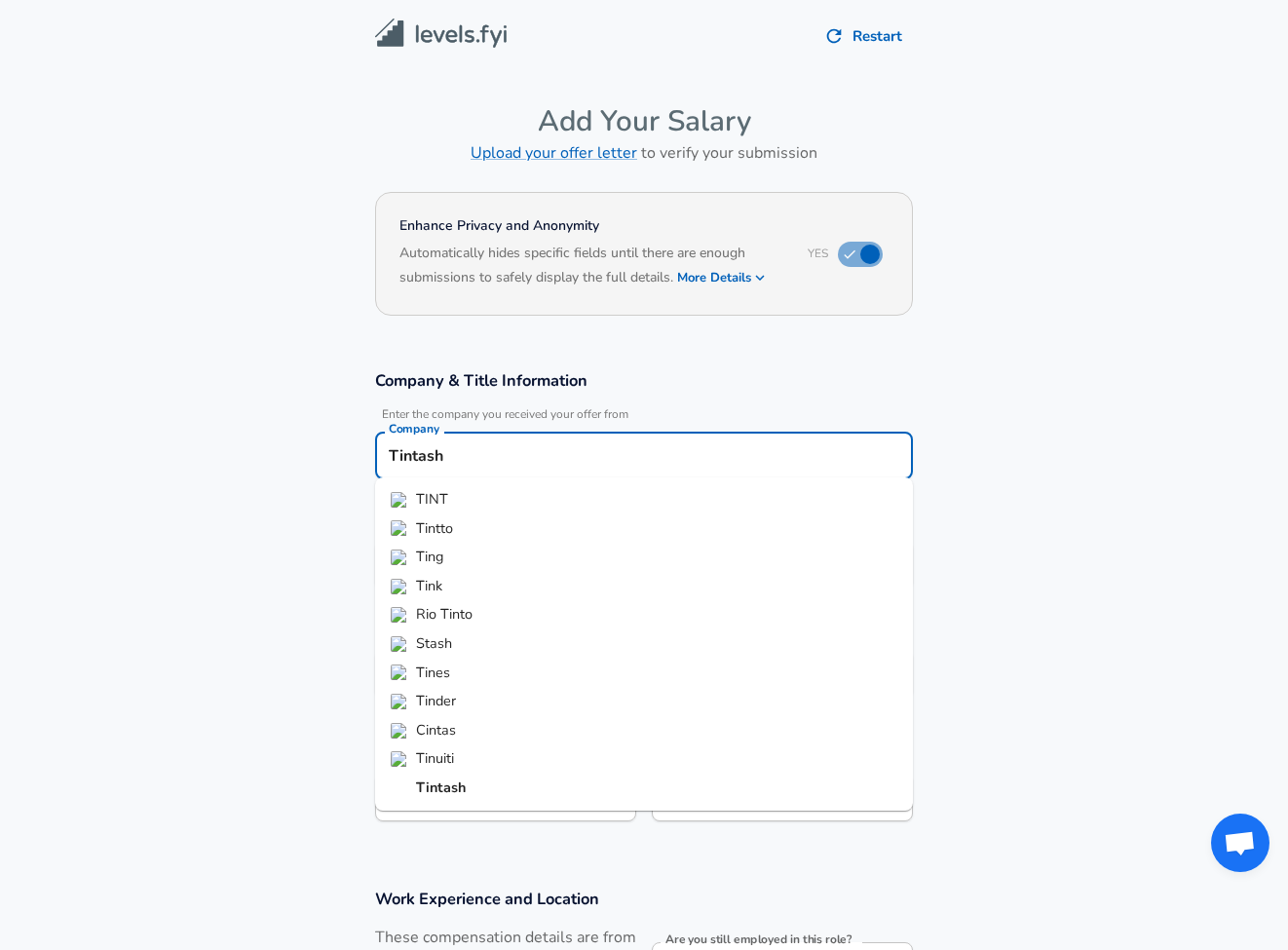 click on "Tintash" at bounding box center [644, 455] 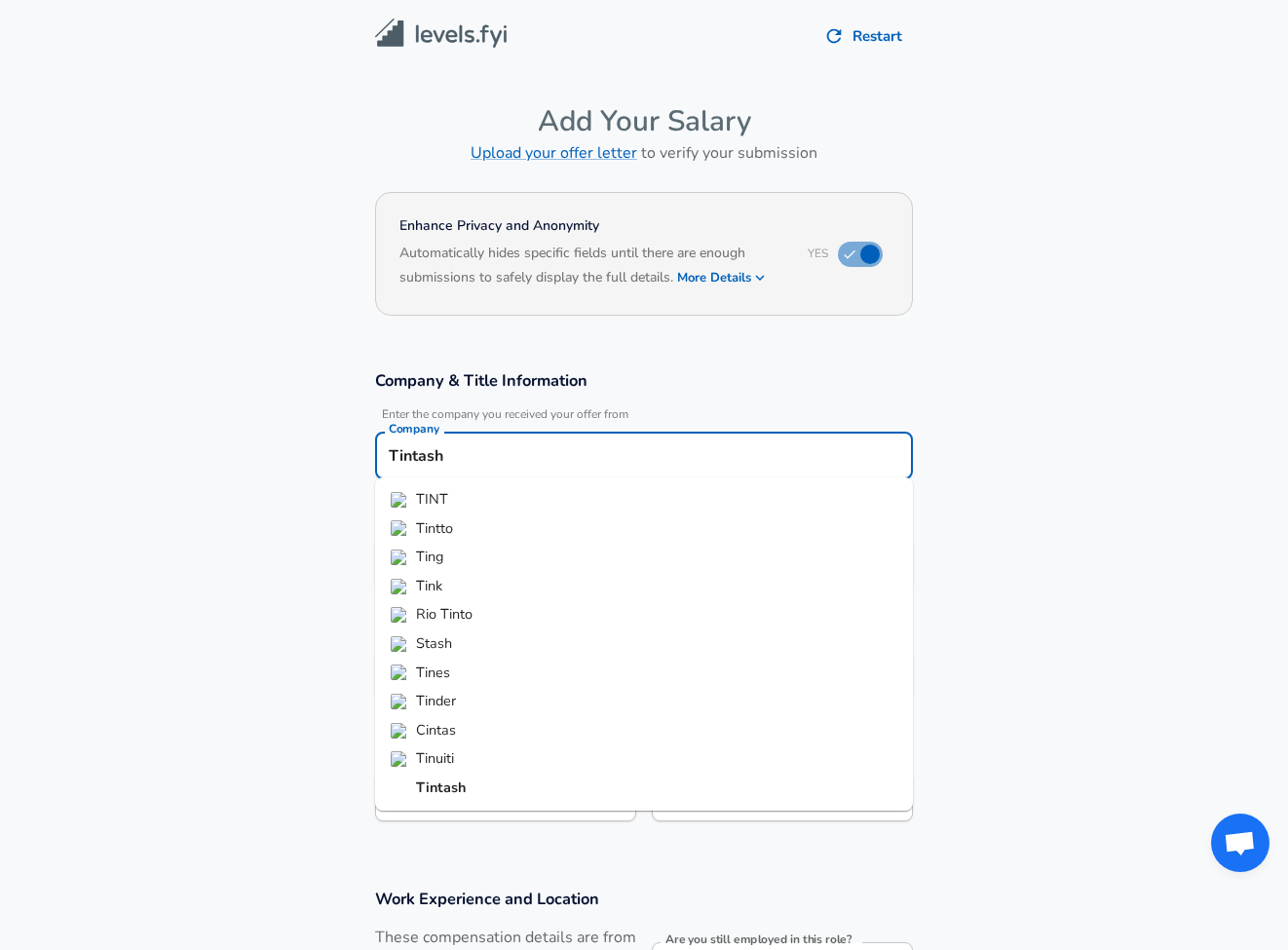 drag, startPoint x: 511, startPoint y: 444, endPoint x: 331, endPoint y: 440, distance: 180.04444 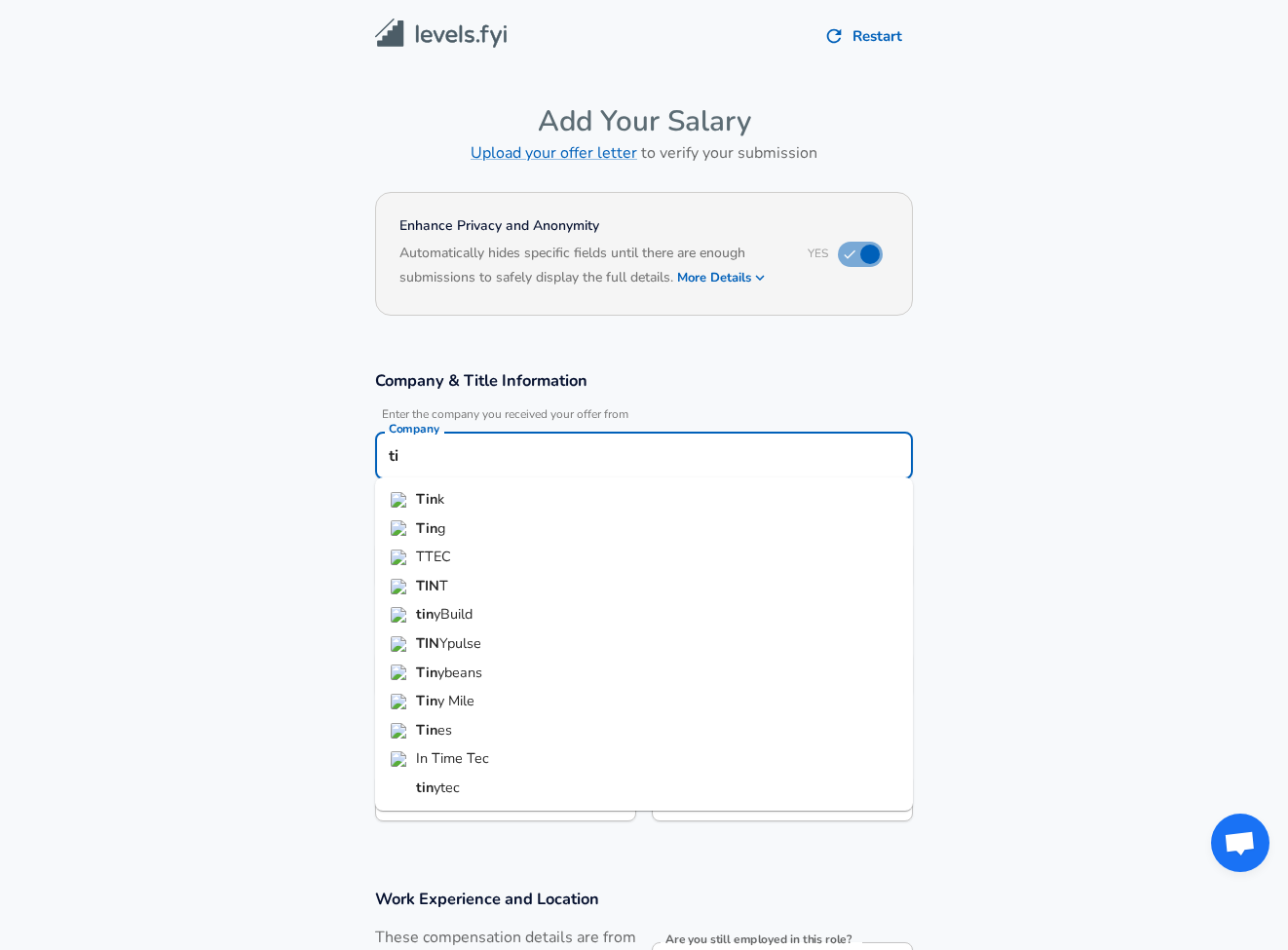 type on "t" 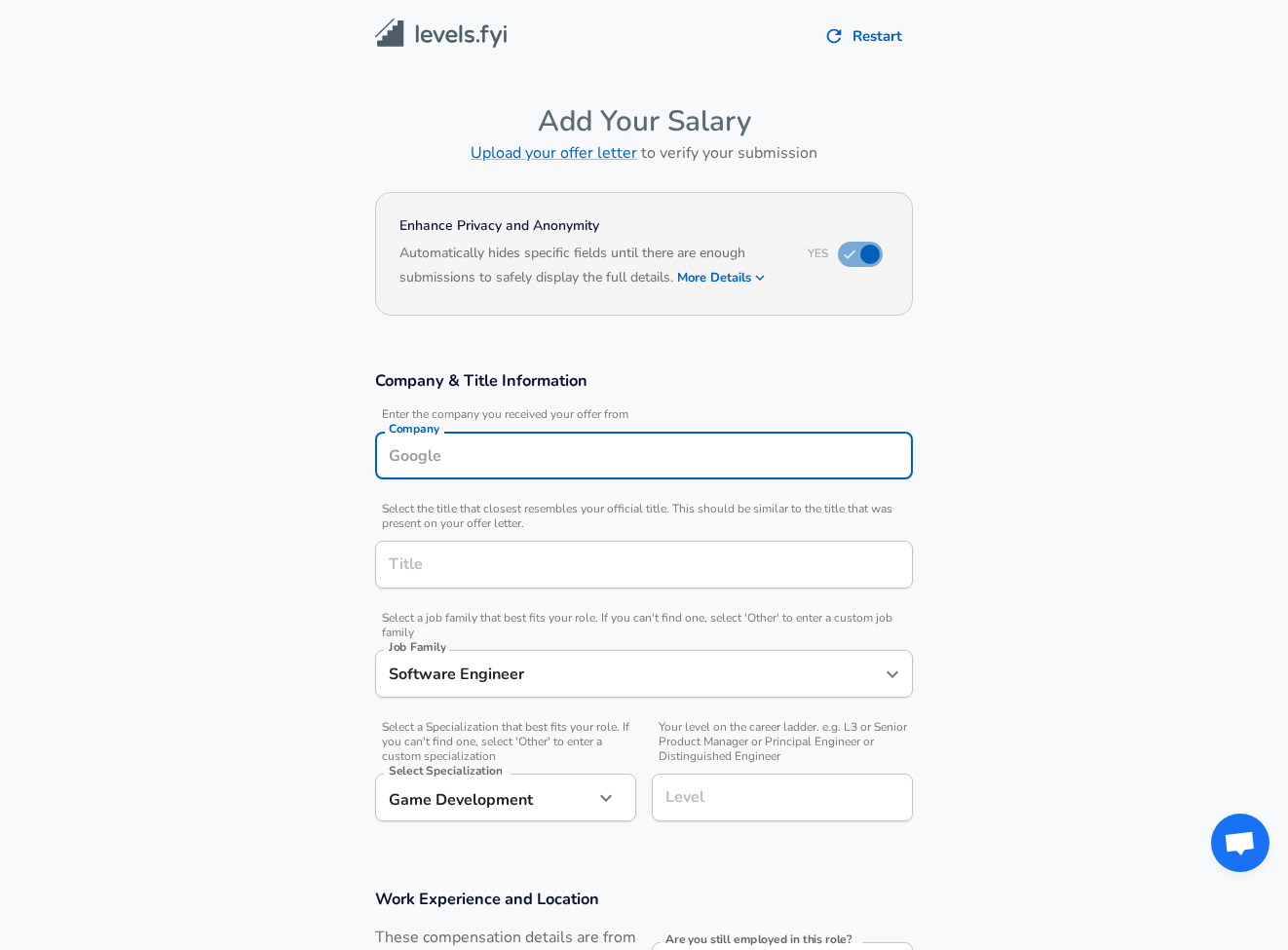 click on "Company" at bounding box center (644, 455) 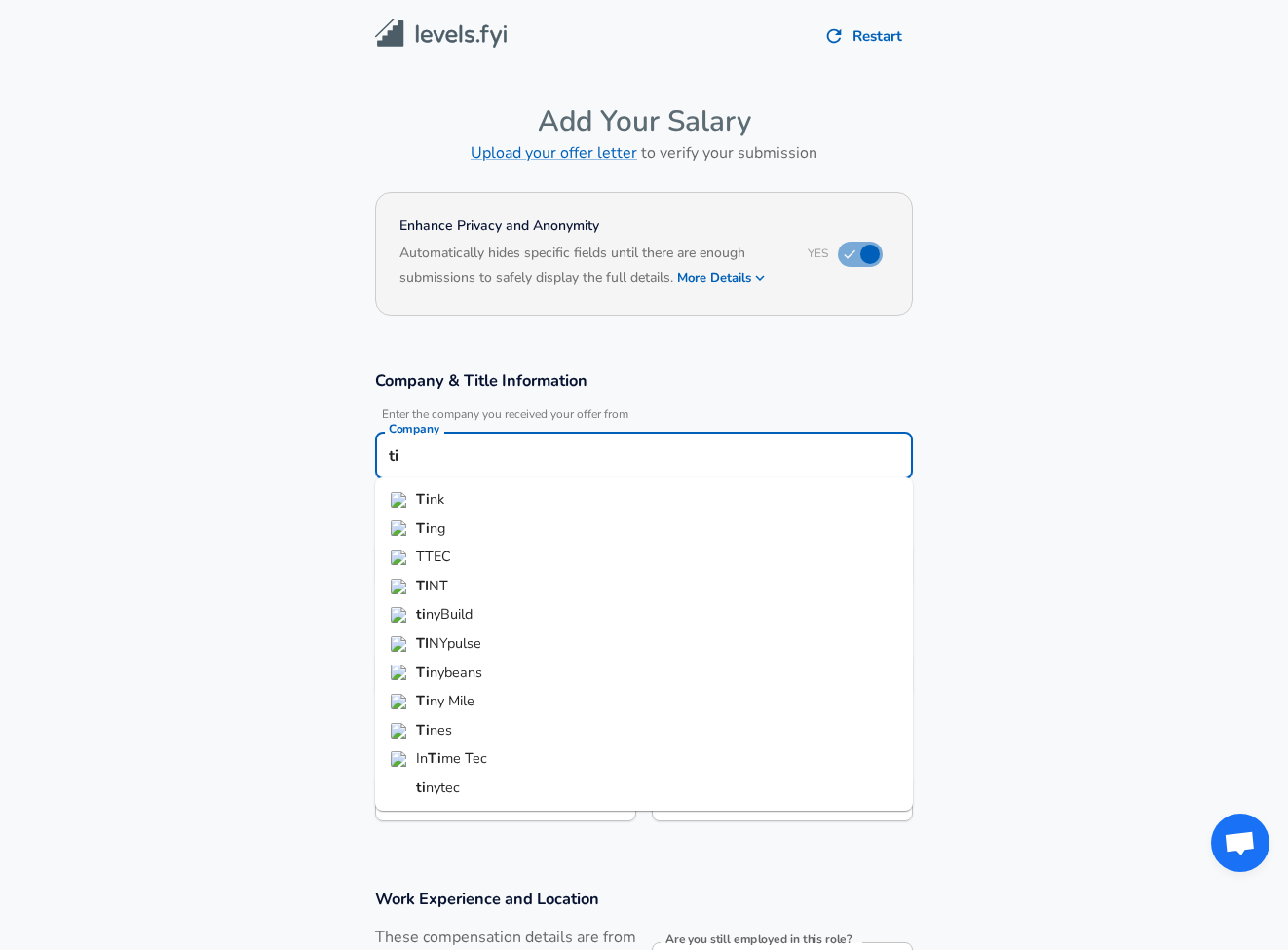 type on "t" 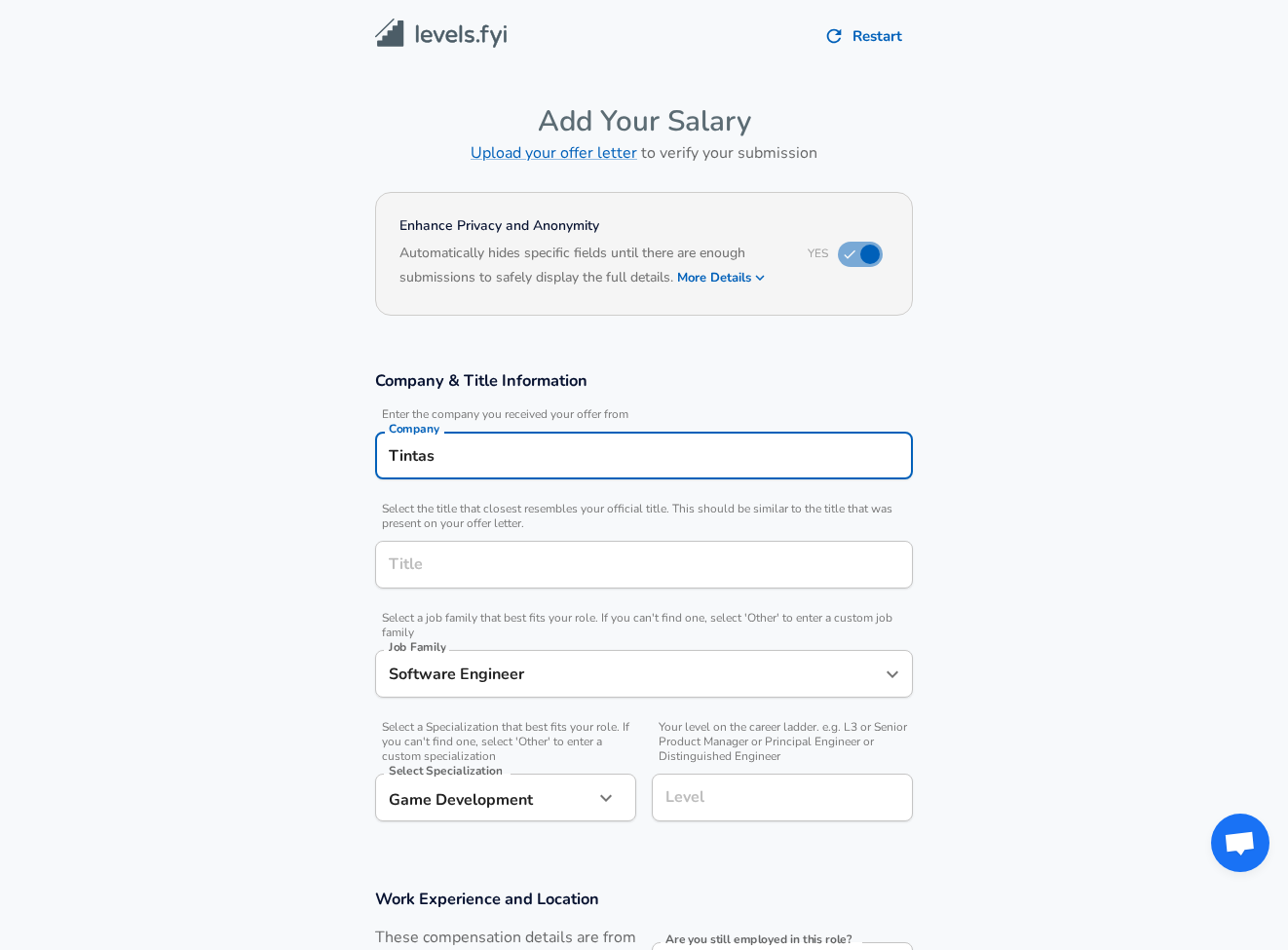 type on "Tintash" 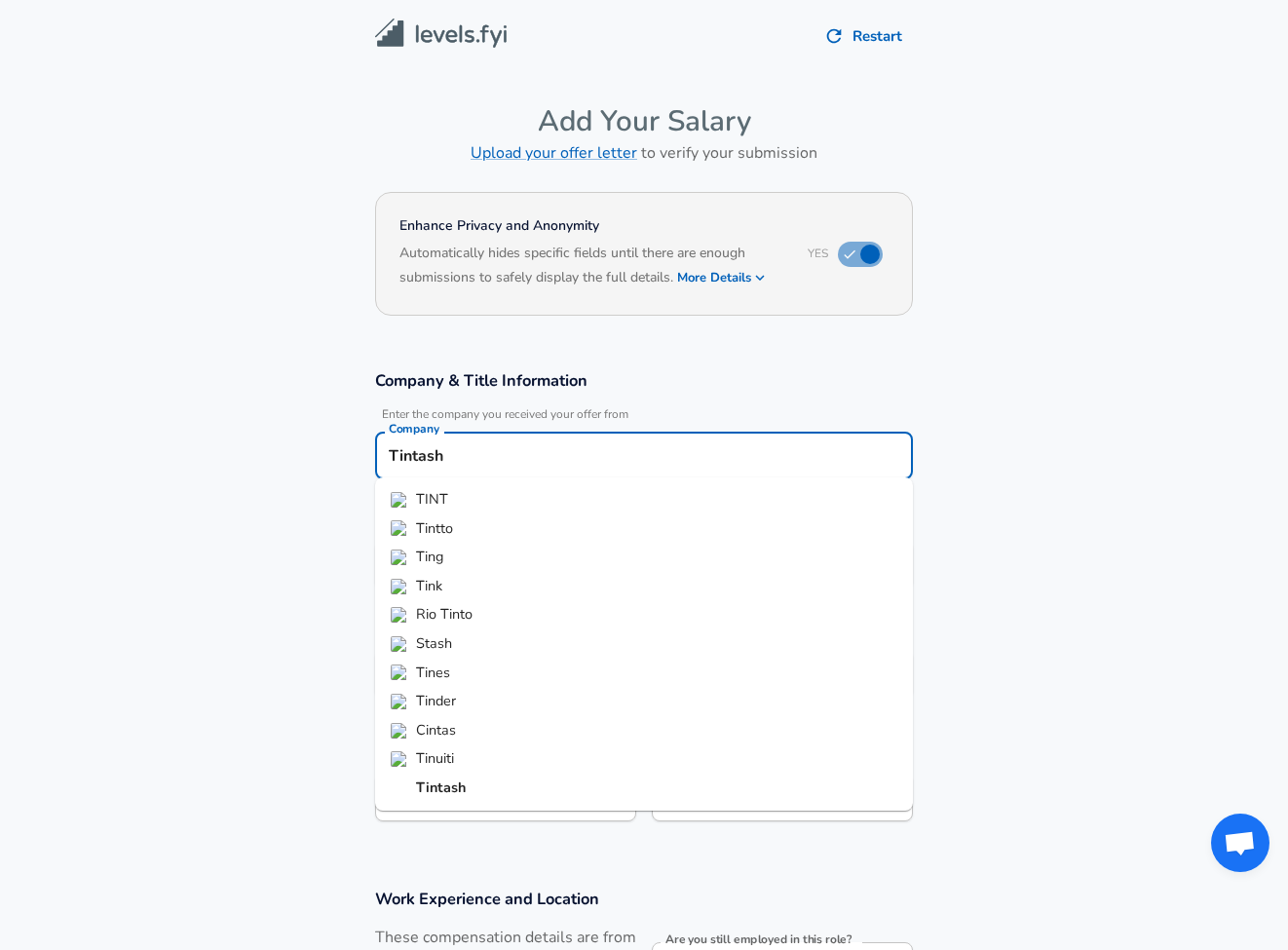 click on "Company & Title Information   Enter the company you received your offer from Company Tintash Company TINT Tintto Ting Tink Rio Tinto Stash Tines Tinder Cintas Tinuiti Tintash   Select the title that closest resembles your official title. This should be similar to the title that was present on your offer letter. Title Title   Select a job family that best fits your role. If you can't find one, select 'Other' to enter a custom job family Job Family Software Engineer Job Family   Select a Specialization that best fits your role. If you can't find one, select 'Other' to enter a custom specialization Select Specialization Game Development Game Development Select Specialization   Your level on the career ladder. e.g. L3 or Senior Product Manager or Principal Engineer or Distinguished Engineer Level Level" at bounding box center (644, 606) 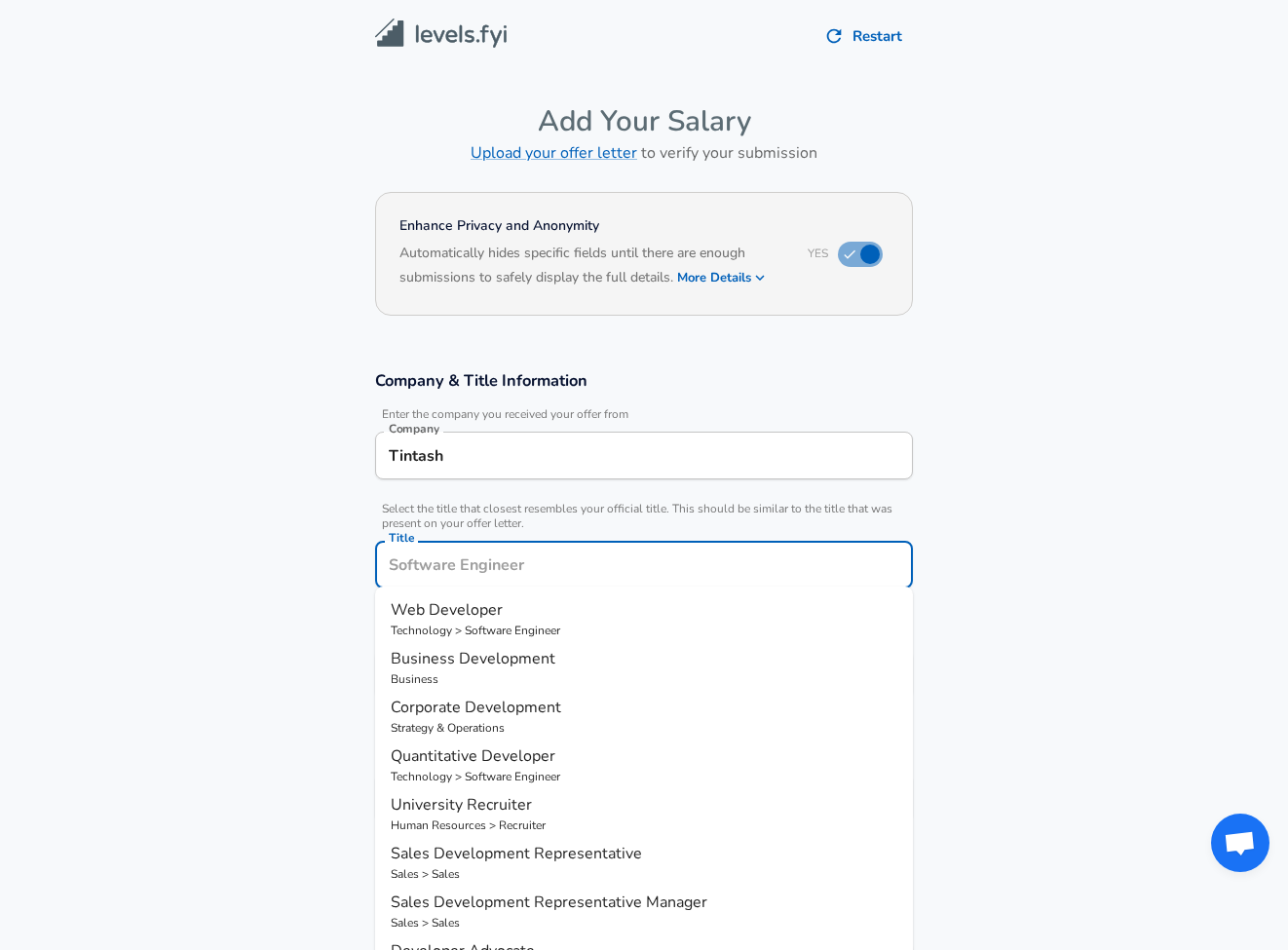 click on "Title" at bounding box center (644, 564) 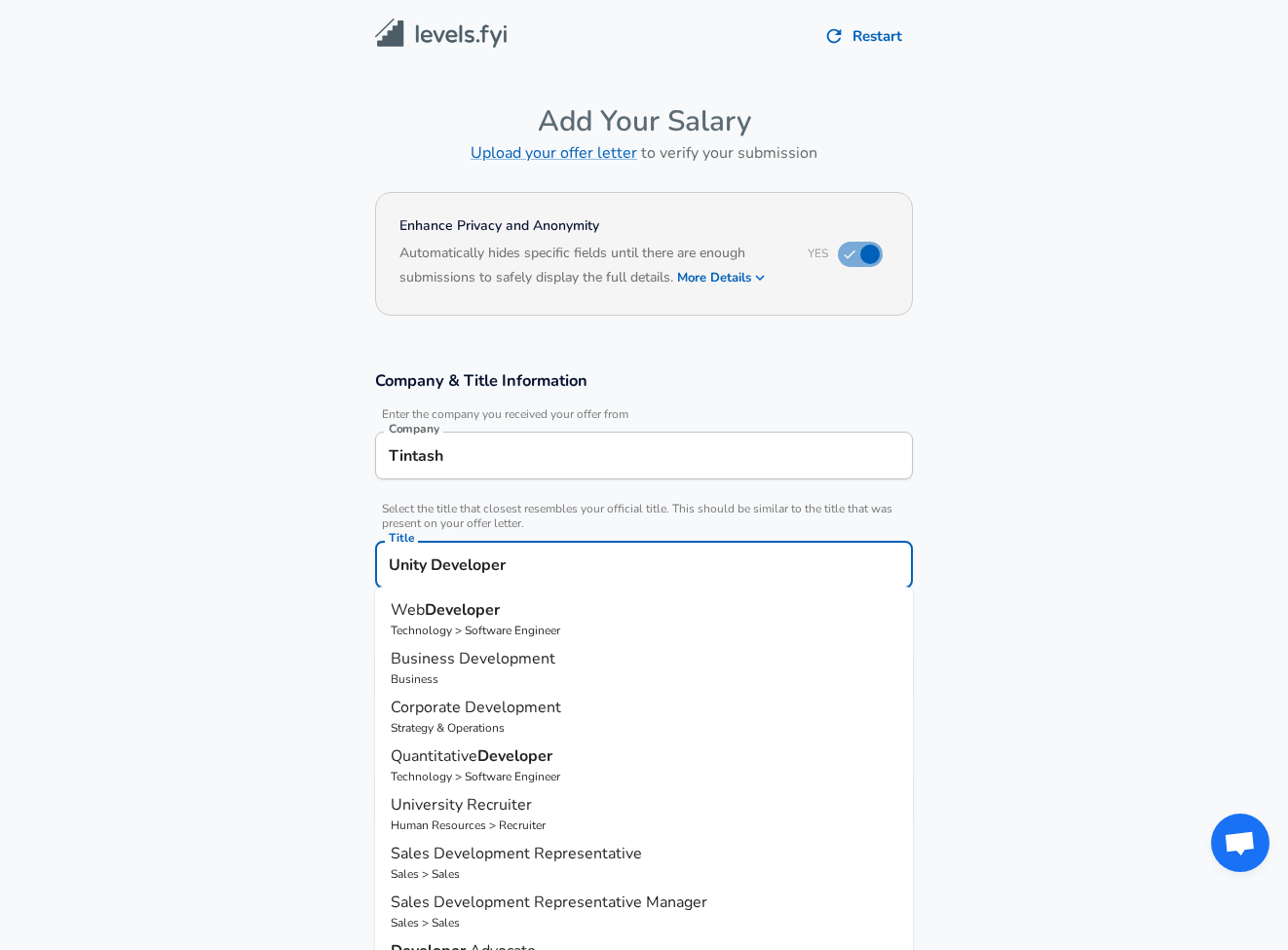 scroll, scrollTop: 123, scrollLeft: 0, axis: vertical 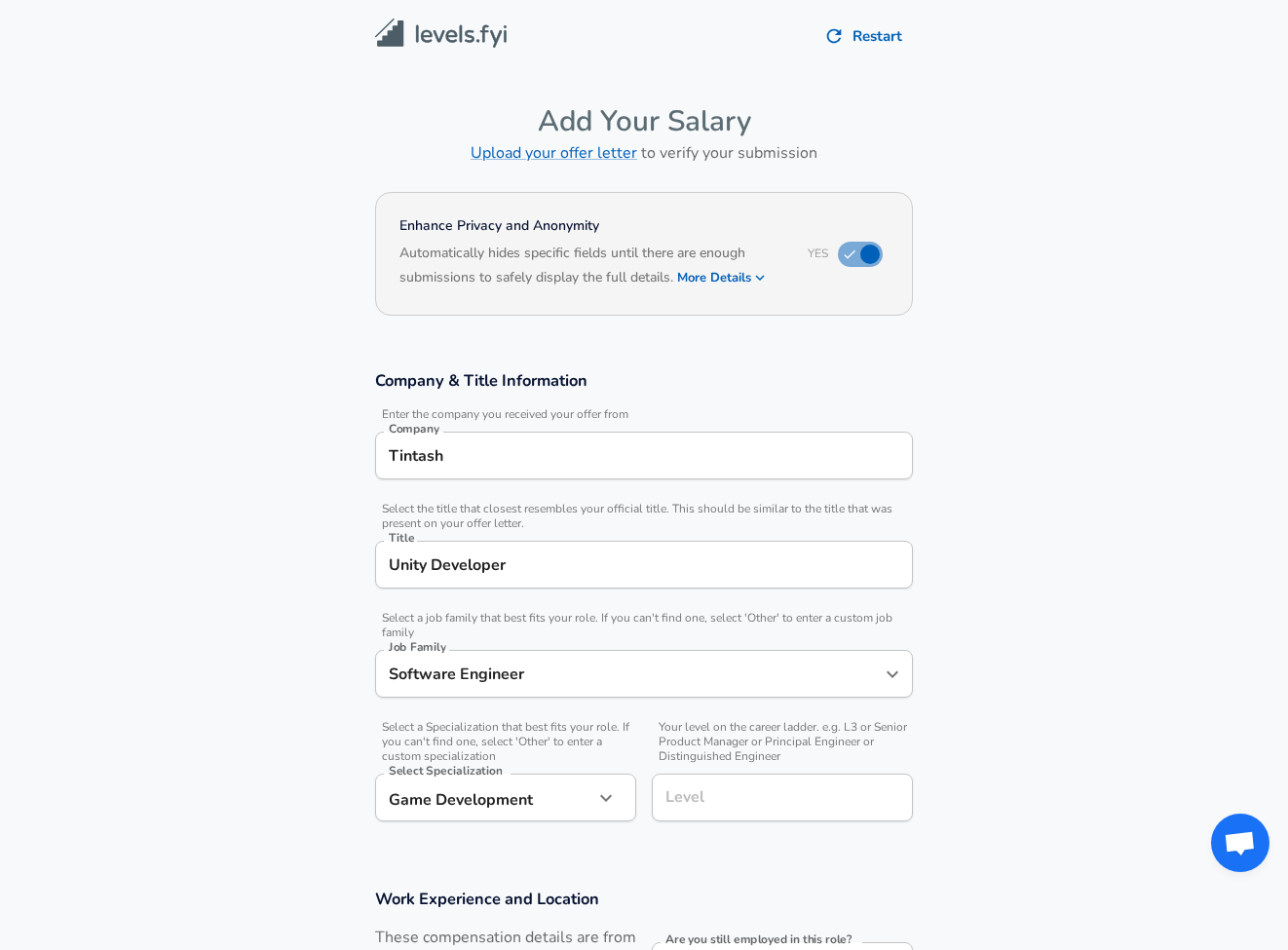 click on "Company & Title Information   Enter the company you received your offer from Company Tintash Company   Select the title that closest resembles your official title. This should be similar to the title that was present on your offer letter. Title Unity Developer Title   Select a job family that best fits your role. If you can't find one, select 'Other' to enter a custom job family Job Family Software Engineer Job Family   Select a Specialization that best fits your role. If you can't find one, select 'Other' to enter a custom specialization Select Specialization Game Development Game Development Select Specialization   Your level on the career ladder. e.g. L3 or Senior Product Manager or Principal Engineer or Distinguished Engineer Level Level" at bounding box center [644, 606] 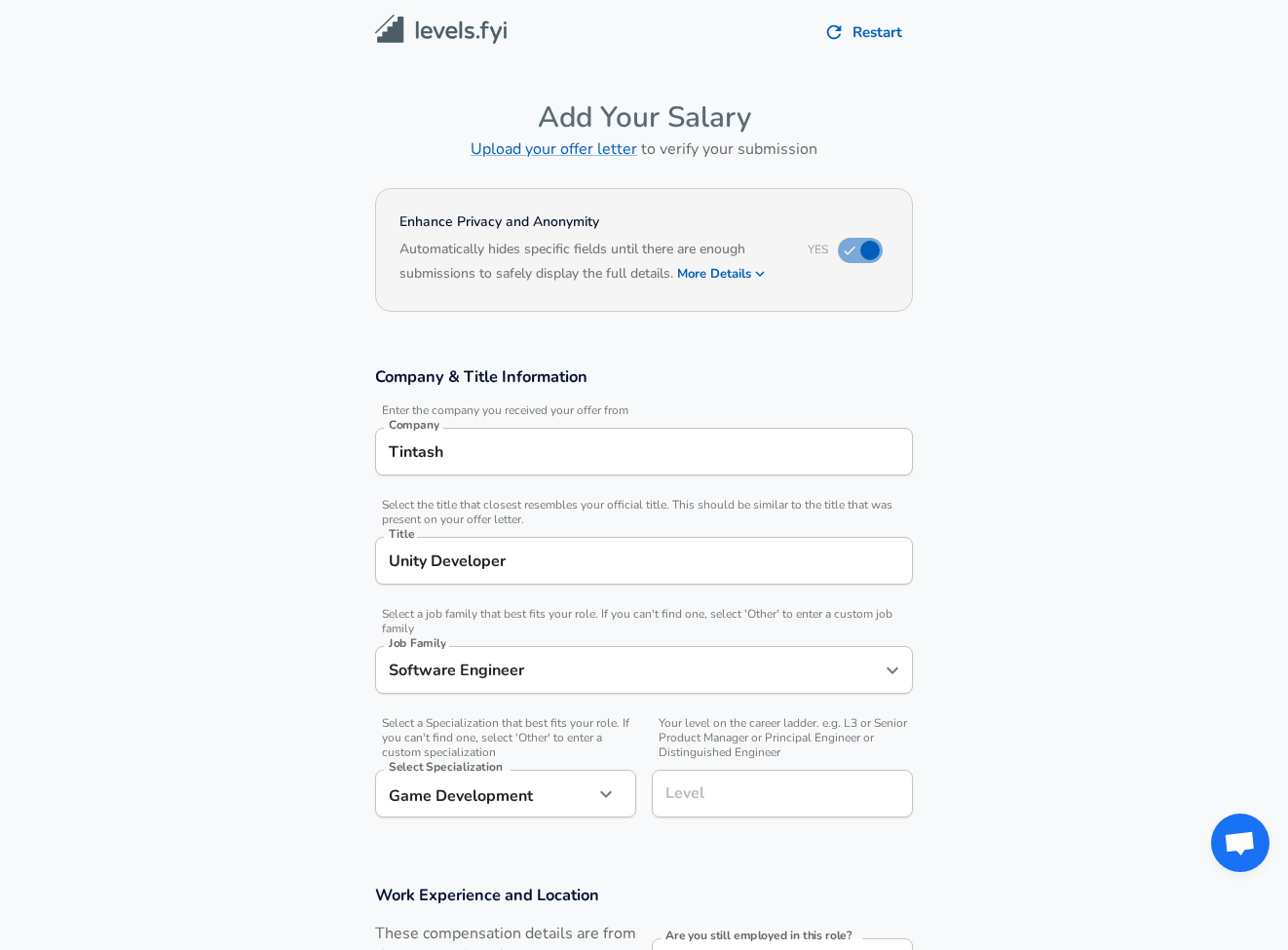 click on "Unity Developer" at bounding box center [644, 560] 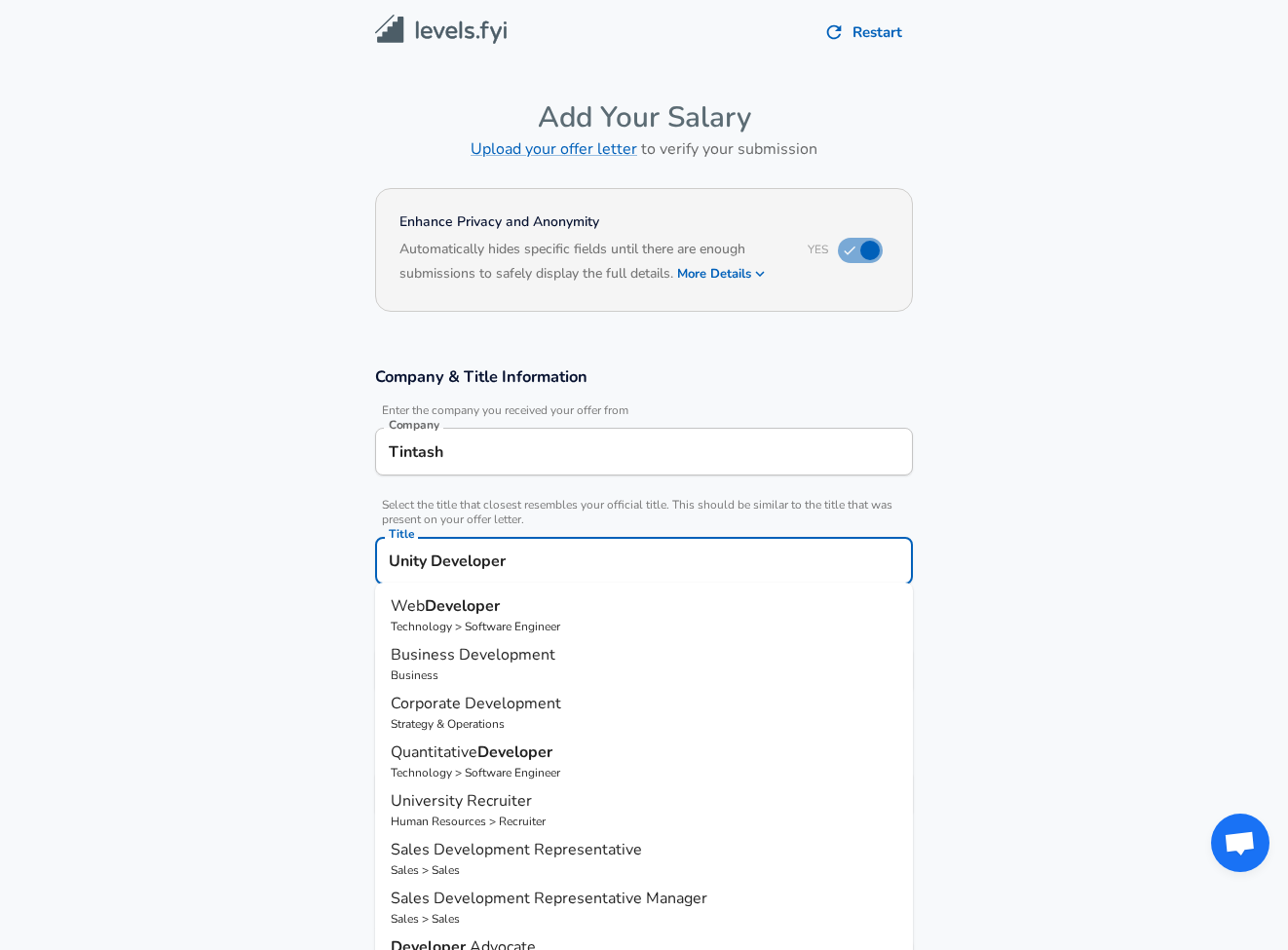 drag, startPoint x: 121, startPoint y: 561, endPoint x: 157, endPoint y: 570, distance: 37.107951 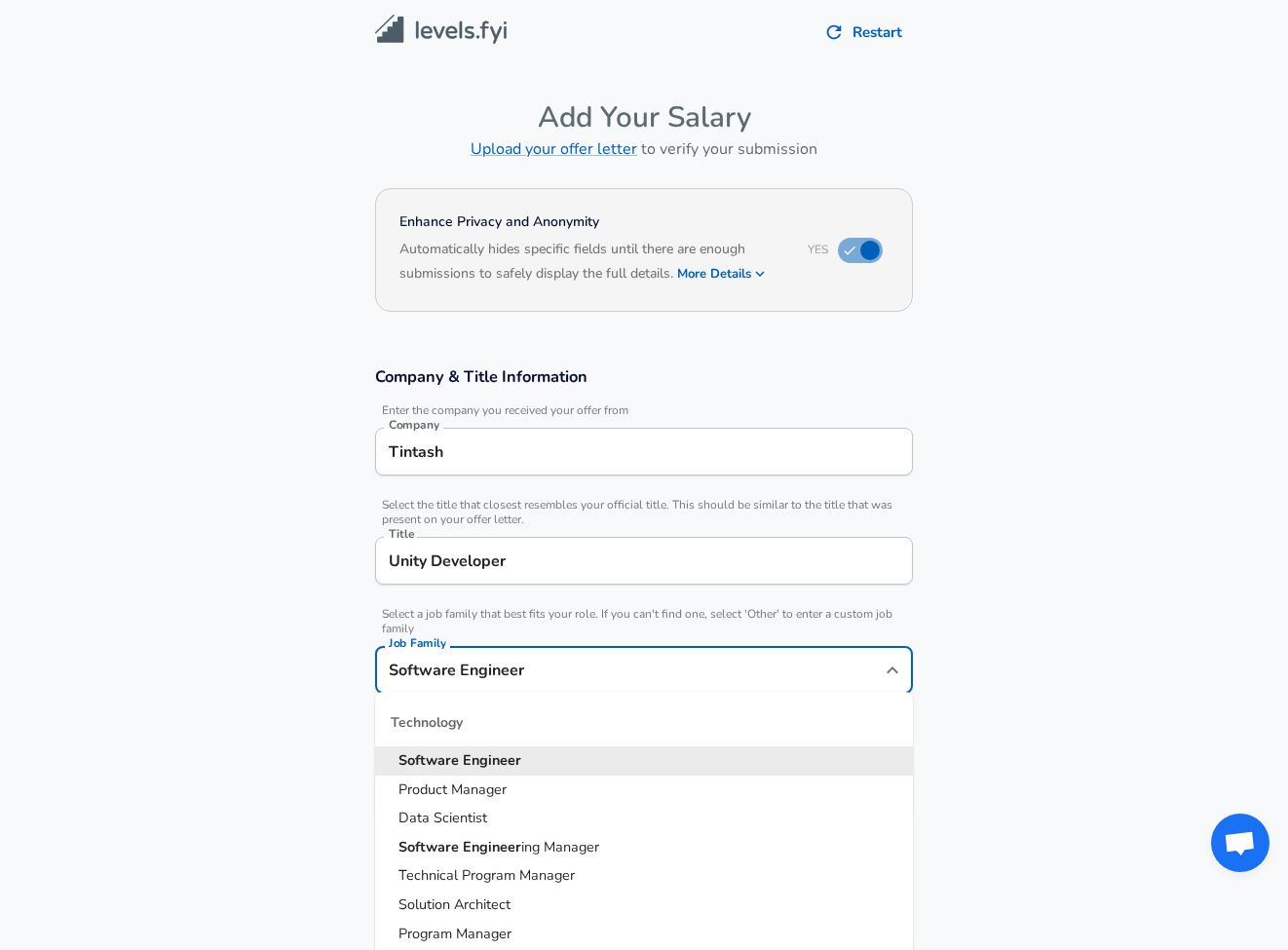 click on "Software Engineer" at bounding box center (629, 669) 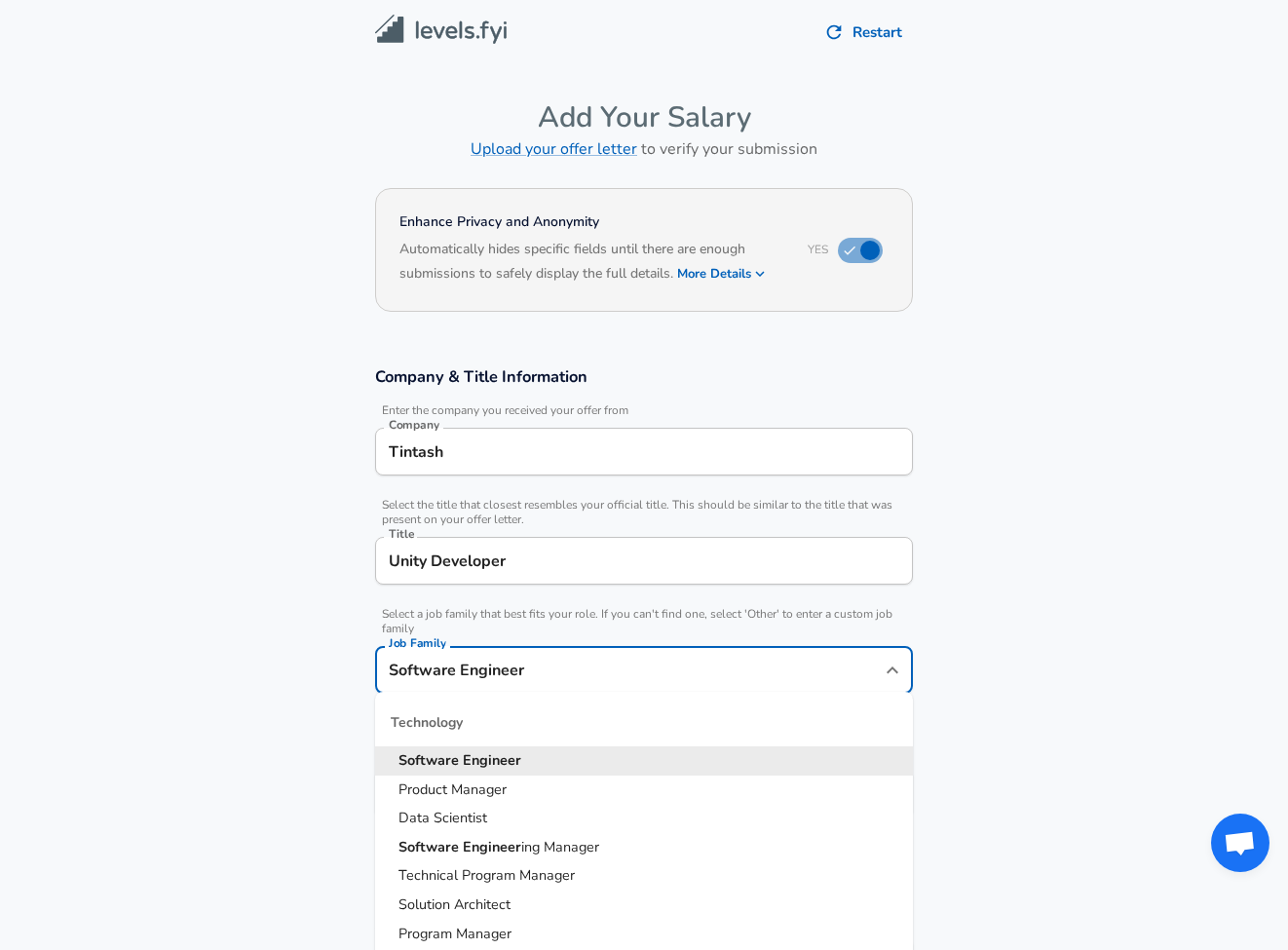 scroll, scrollTop: 8, scrollLeft: 0, axis: vertical 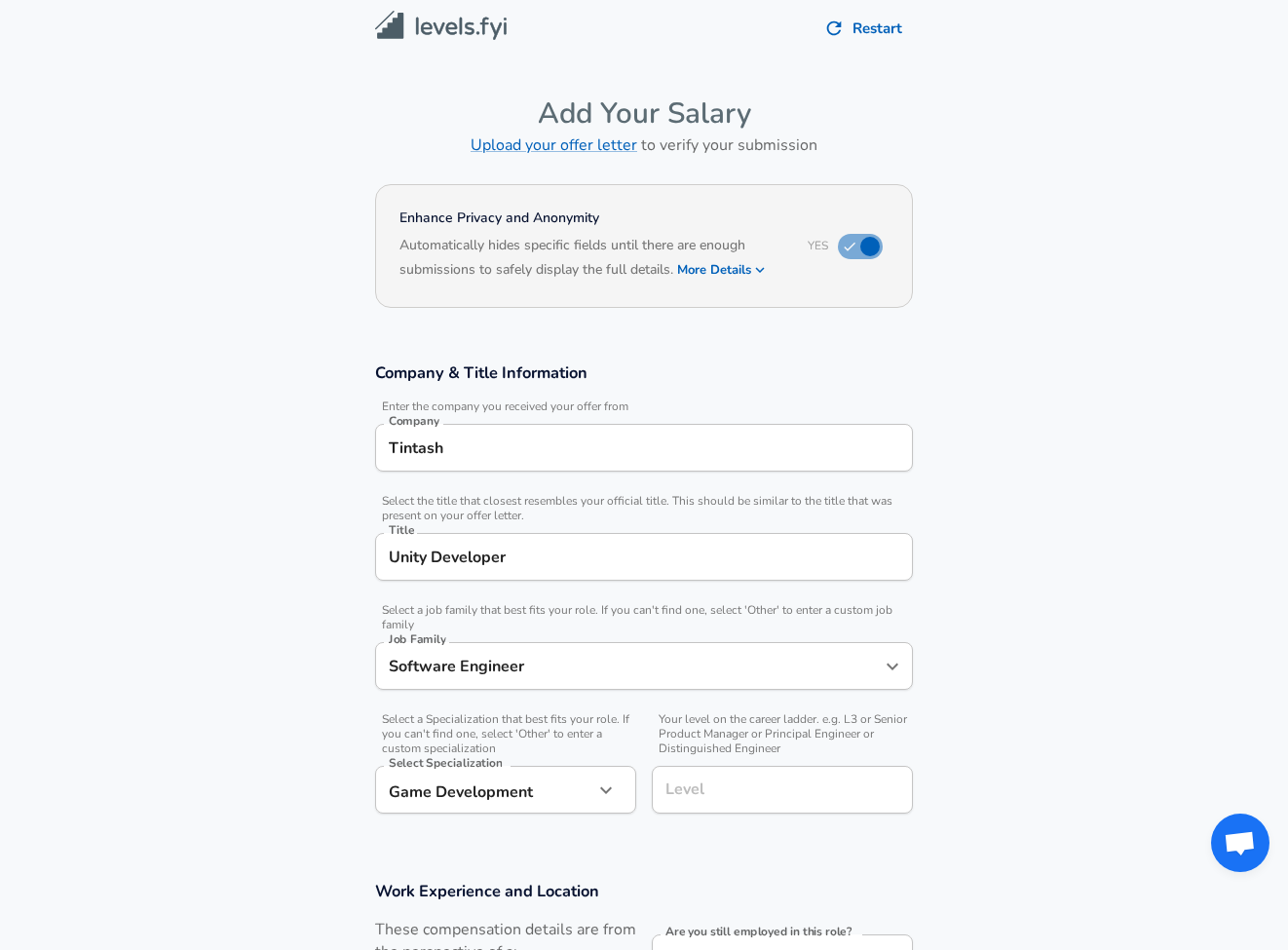 drag, startPoint x: 284, startPoint y: 691, endPoint x: 440, endPoint y: 571, distance: 196.815 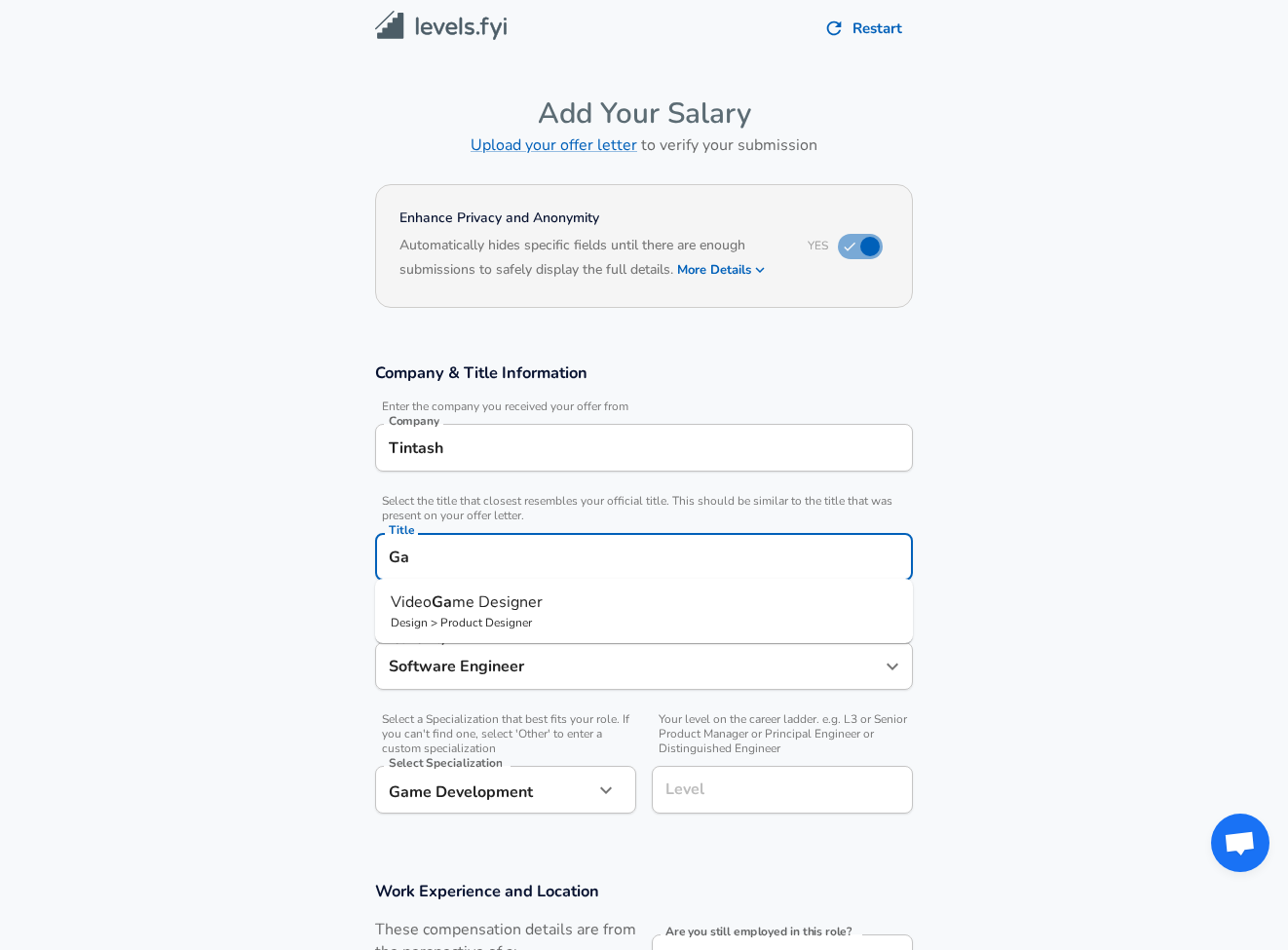 type on "G" 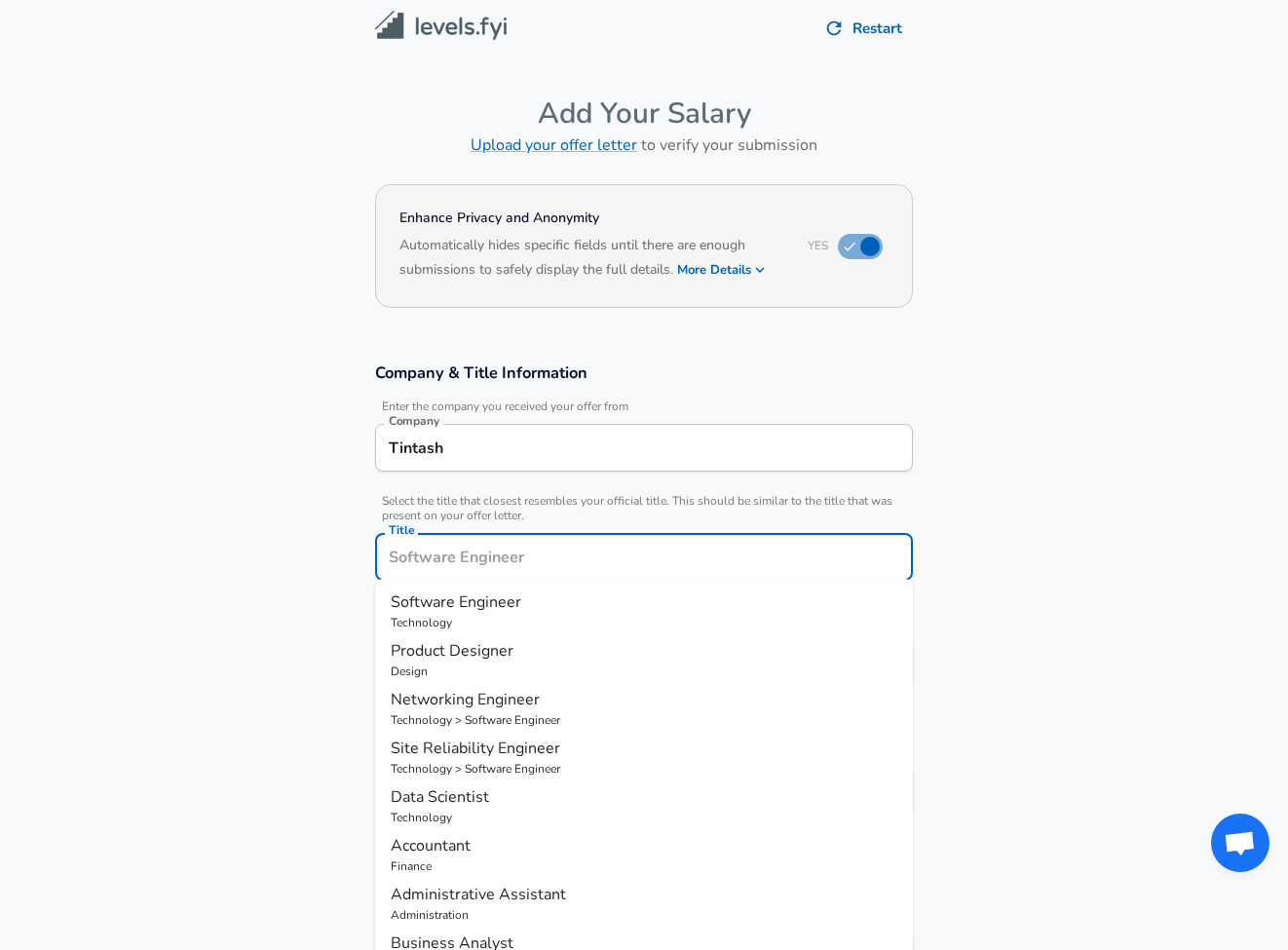 scroll, scrollTop: 0, scrollLeft: 0, axis: both 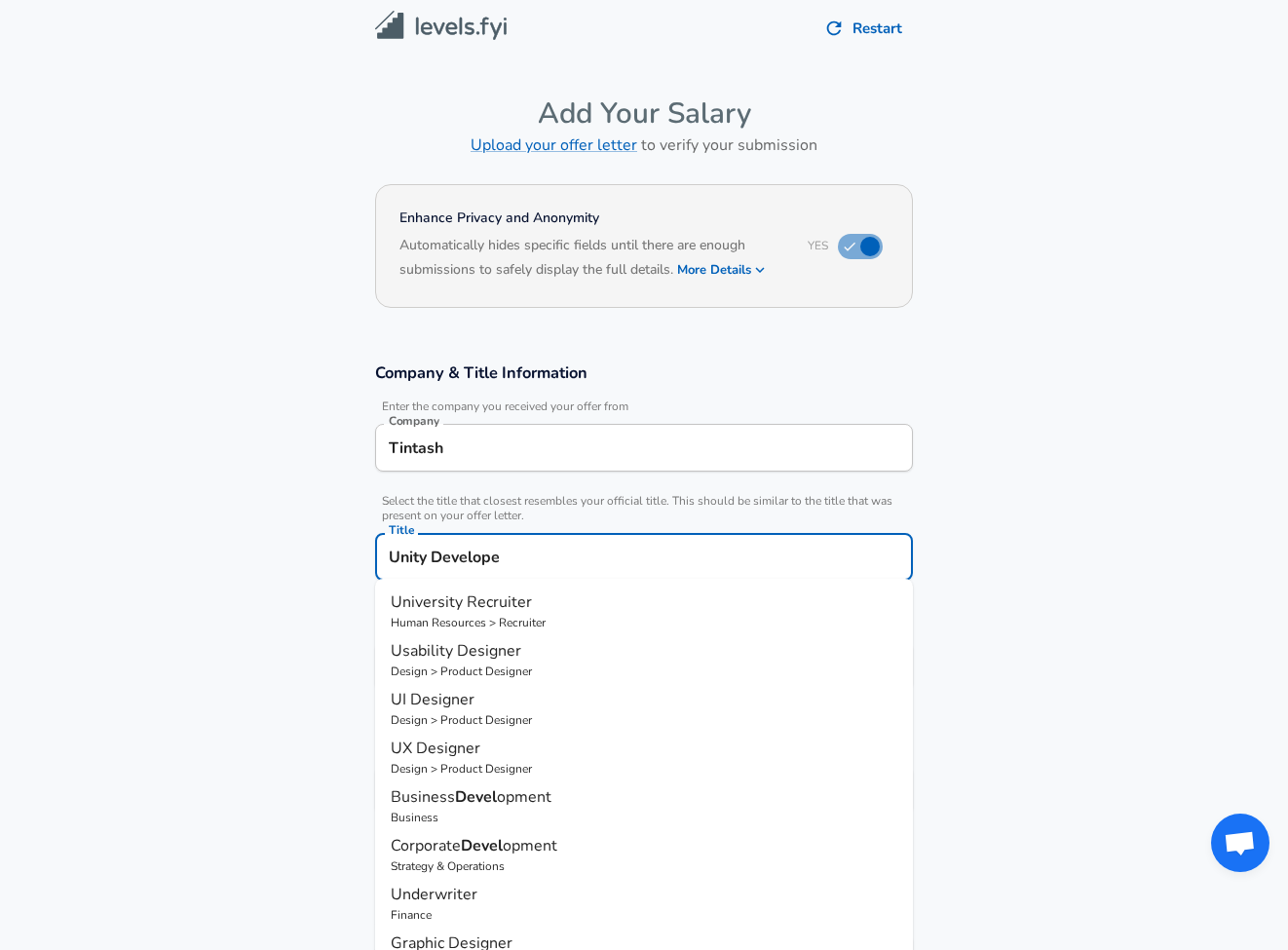type on "Unity Developer" 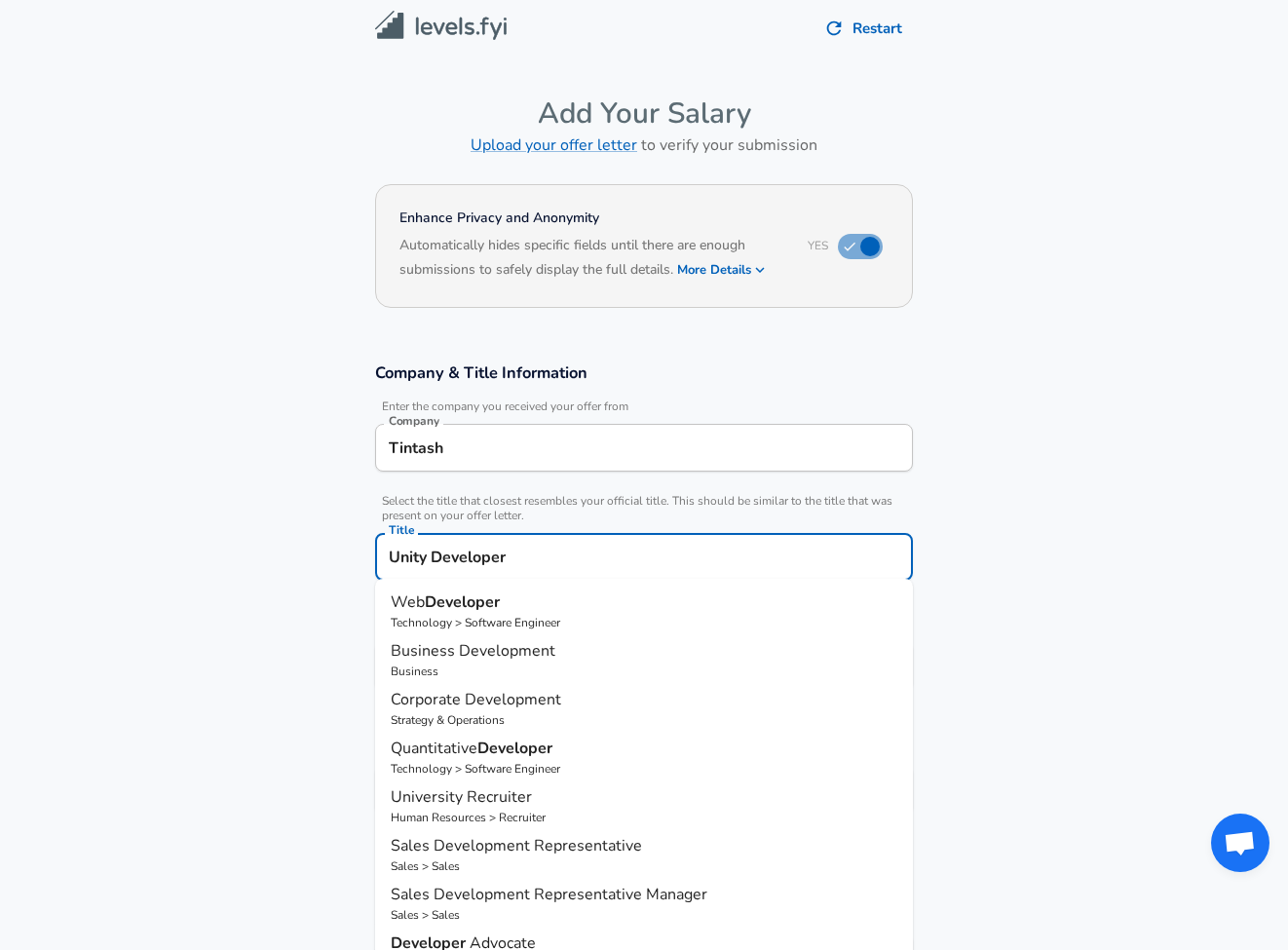 click on "Company & Title Information   Enter the company you received your offer from Company Tintash Company   Select the title that closest resembles your official title. This should be similar to the title that was present on your offer letter. Title Unity Developer Title Web  Developer Technology > Software Engineer Business Development Business Corporate Development Strategy & Operations Quantitative  Developer Technology > Software Engineer University Recruiter Human Resources > Recruiter Sales Development Representative Sales > Sales Sales Development Representative Manager Sales > Sales Developer    Advocate Technology > Software Engineer Policy Manager Strategy & Operations > Trust and Safety Usability Designer Design > Product Designer   Select a job family that best fits your role. If you can't find one, select 'Other' to enter a custom job family Job Family Software Engineer Job Family   Select a Specialization that best fits your role. If you can't find one, select 'Other' to enter a custom specialization" at bounding box center [644, 598] 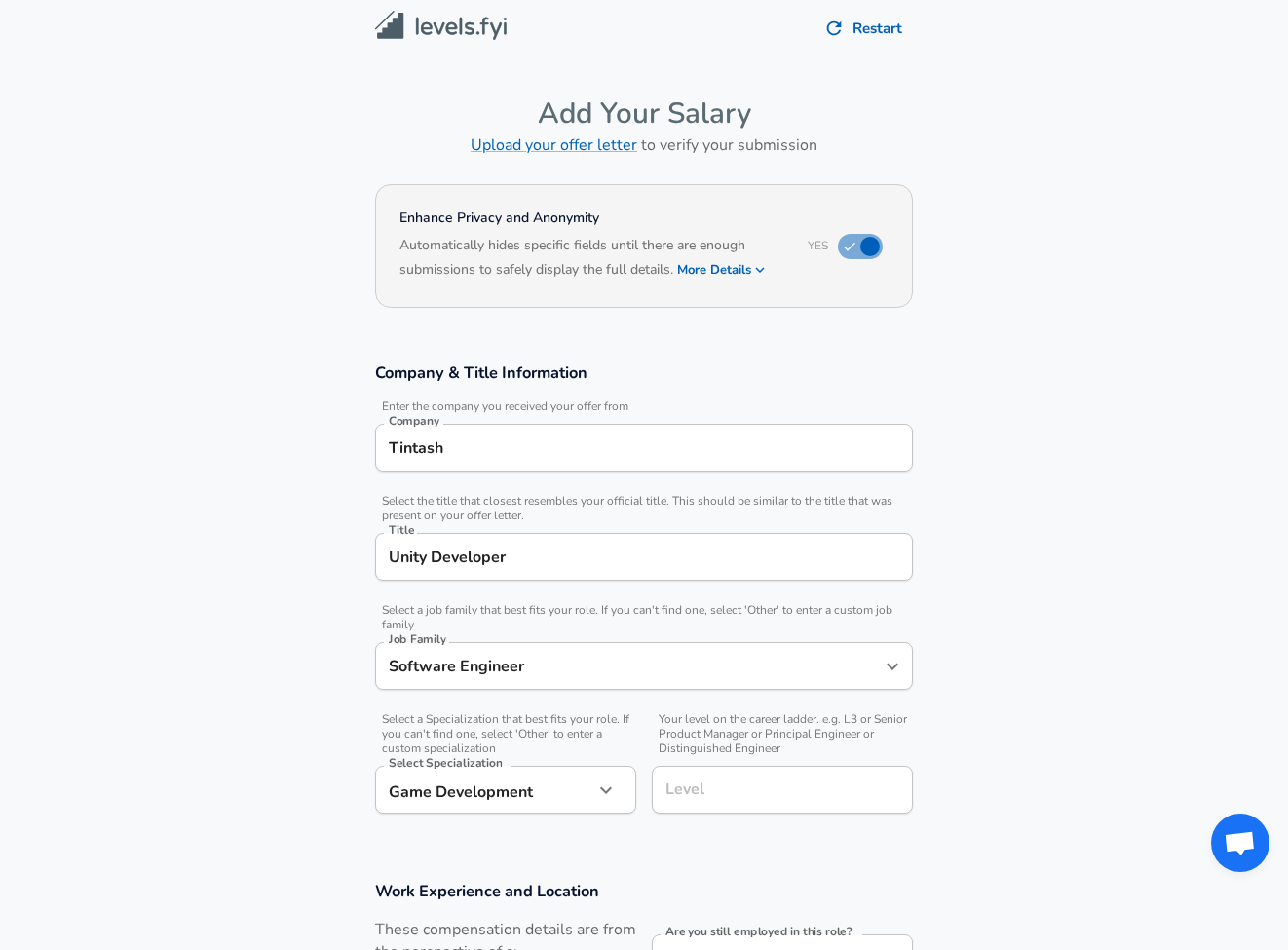 click on "Level" at bounding box center [782, 789] 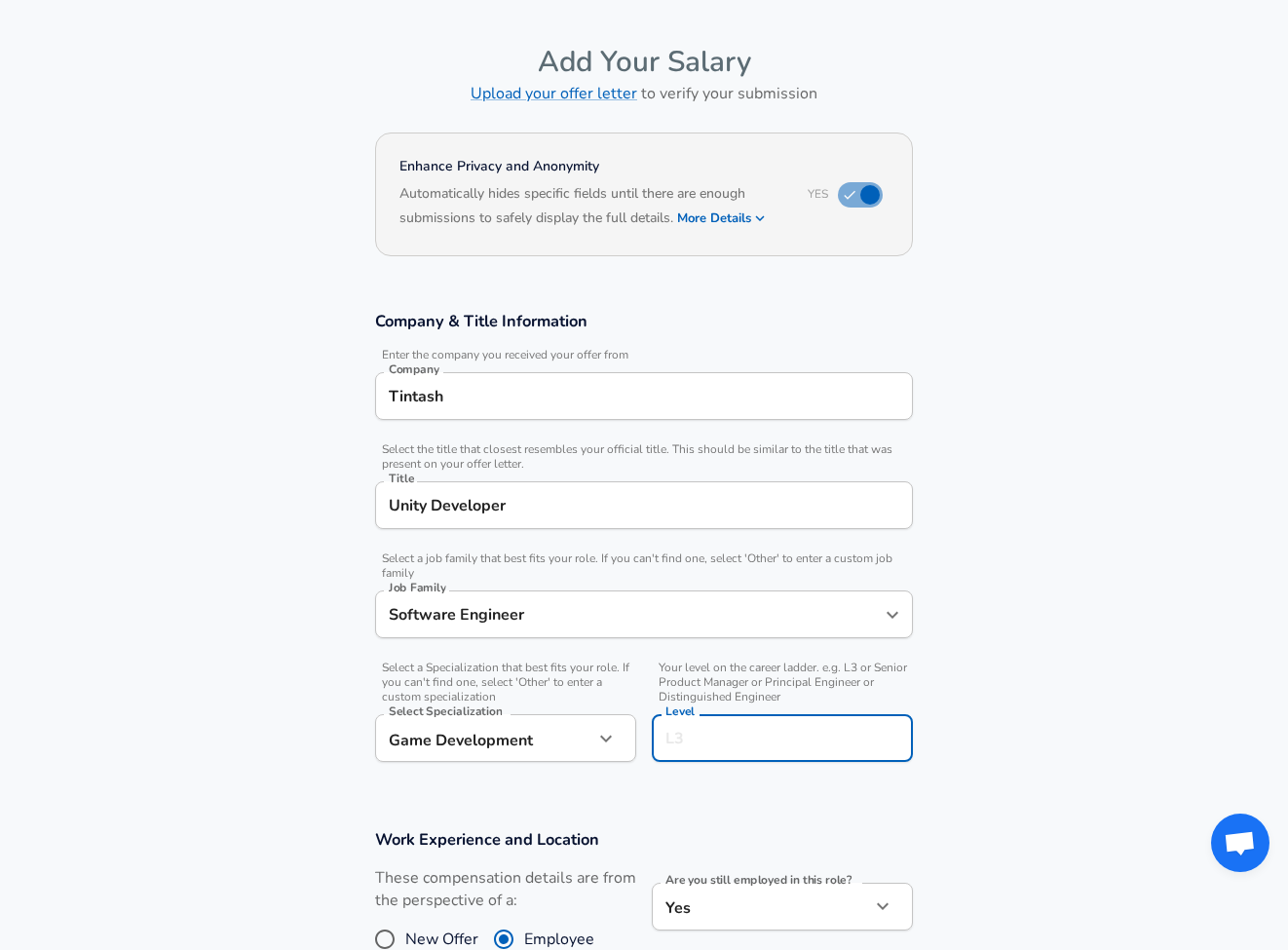 scroll, scrollTop: 109, scrollLeft: 0, axis: vertical 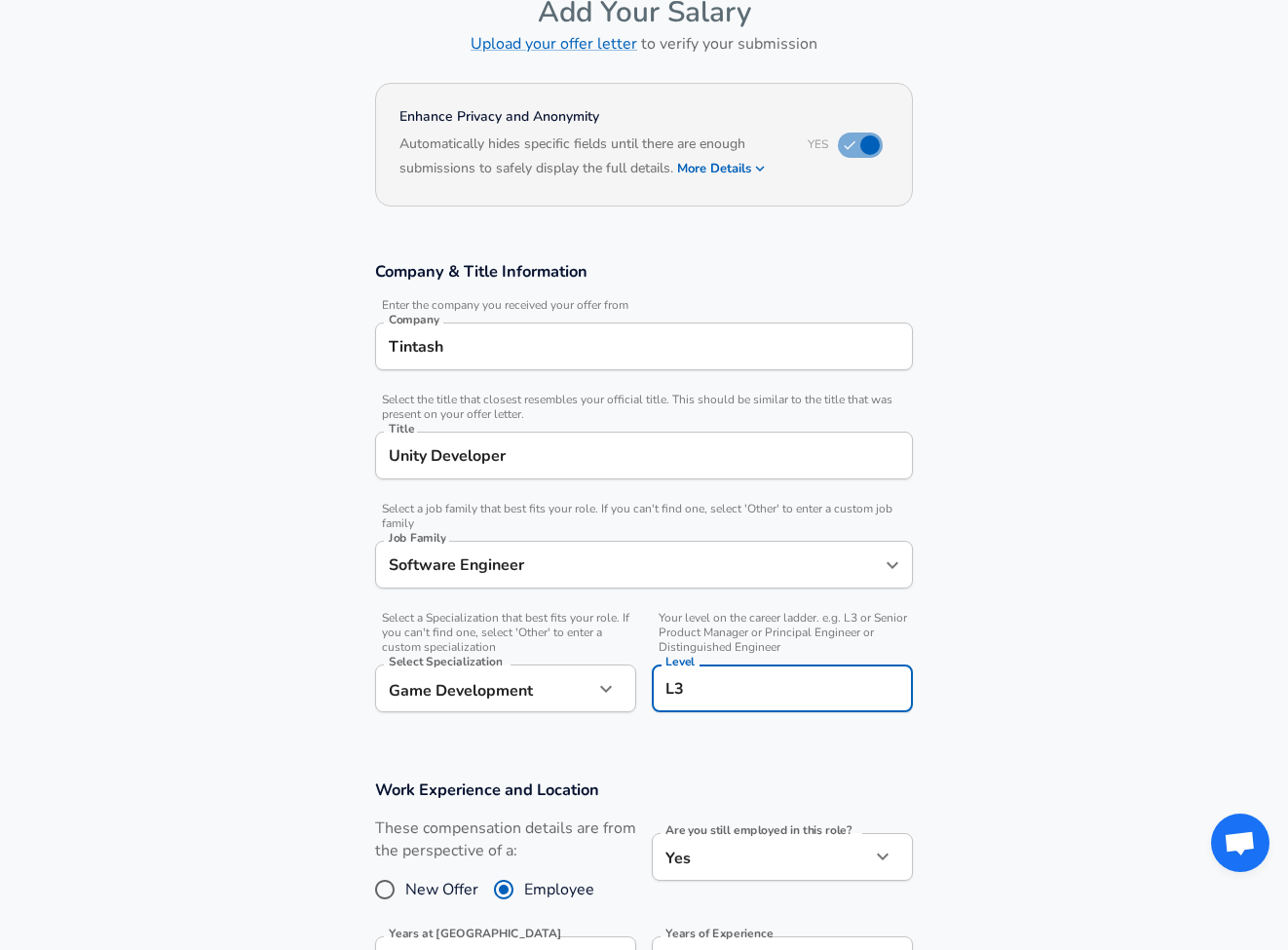 type on "L3" 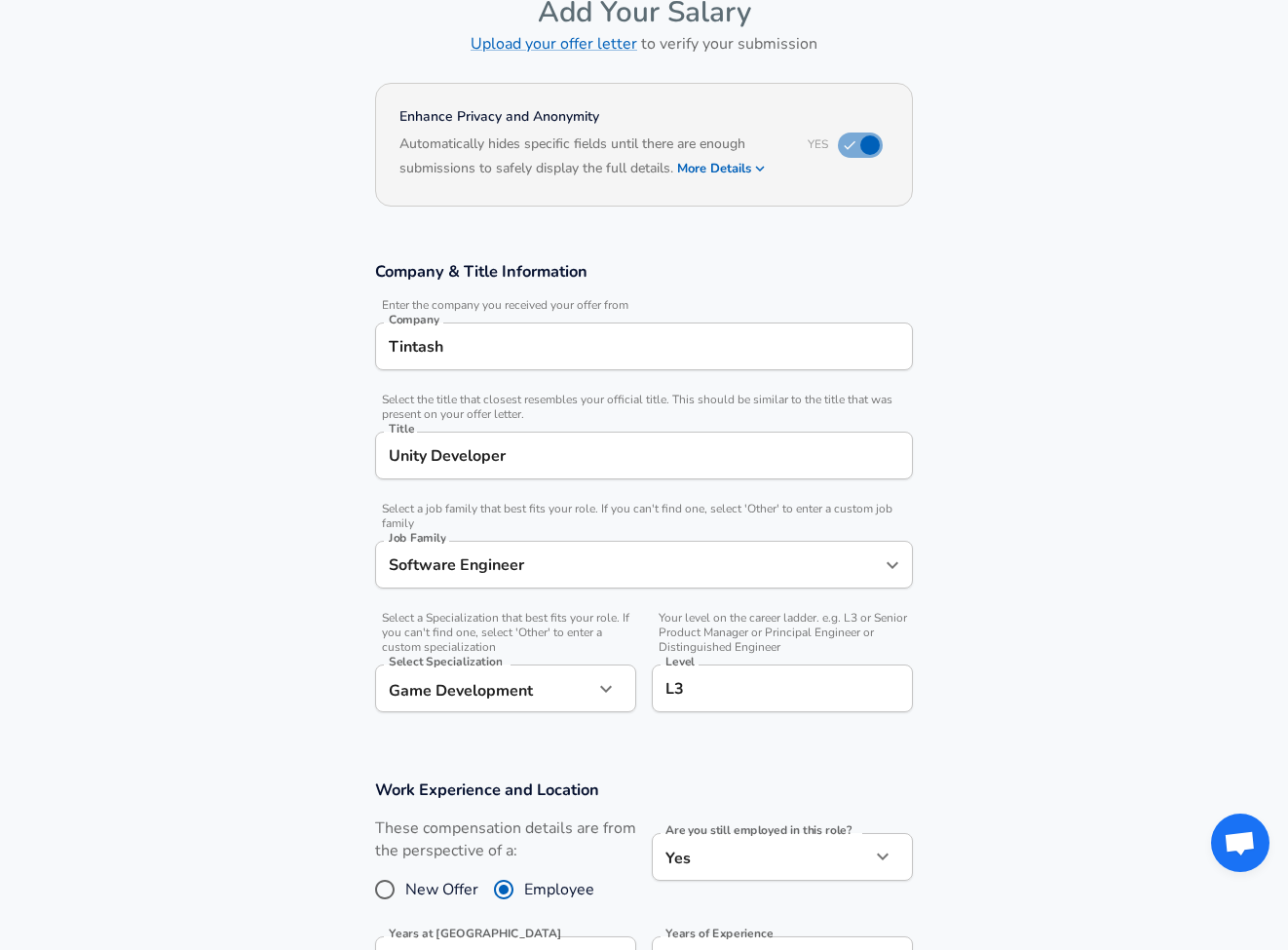 click on "Company & Title Information   Enter the company you received your offer from Company Tintash Company   Select the title that closest resembles your official title. This should be similar to the title that was present on your offer letter. Title Unity Developer Title   Select a job family that best fits your role. If you can't find one, select 'Other' to enter a custom job family Job Family Software Engineer Job Family   Select a Specialization that best fits your role. If you can't find one, select 'Other' to enter a custom specialization Select Specialization Game Development Game Development Select Specialization   Your level on the career ladder. e.g. L3 or Senior Product Manager or Principal Engineer or Distinguished Engineer Level L3 Level" at bounding box center [644, 497] 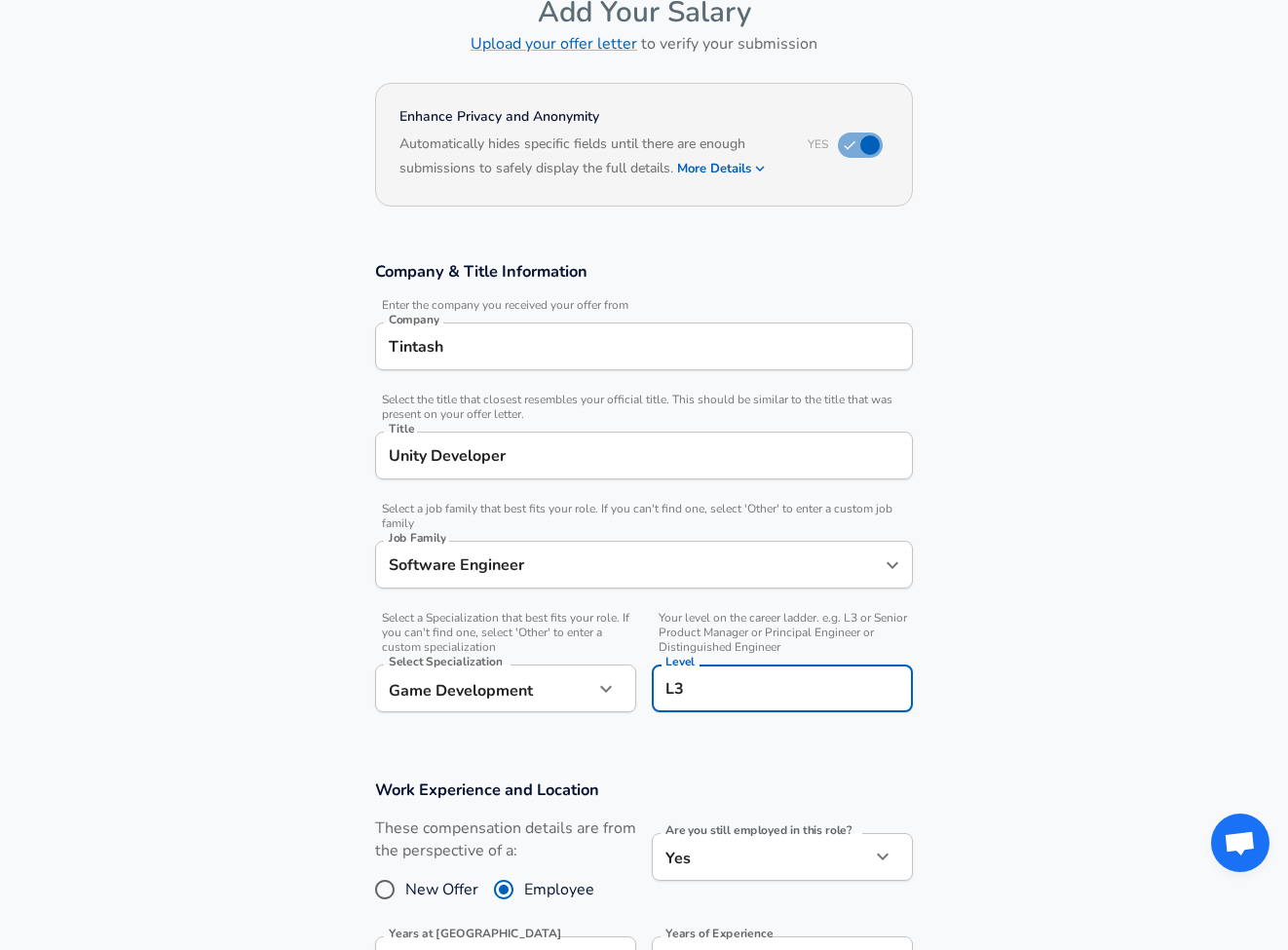 drag, startPoint x: 679, startPoint y: 682, endPoint x: 646, endPoint y: 675, distance: 33.734256 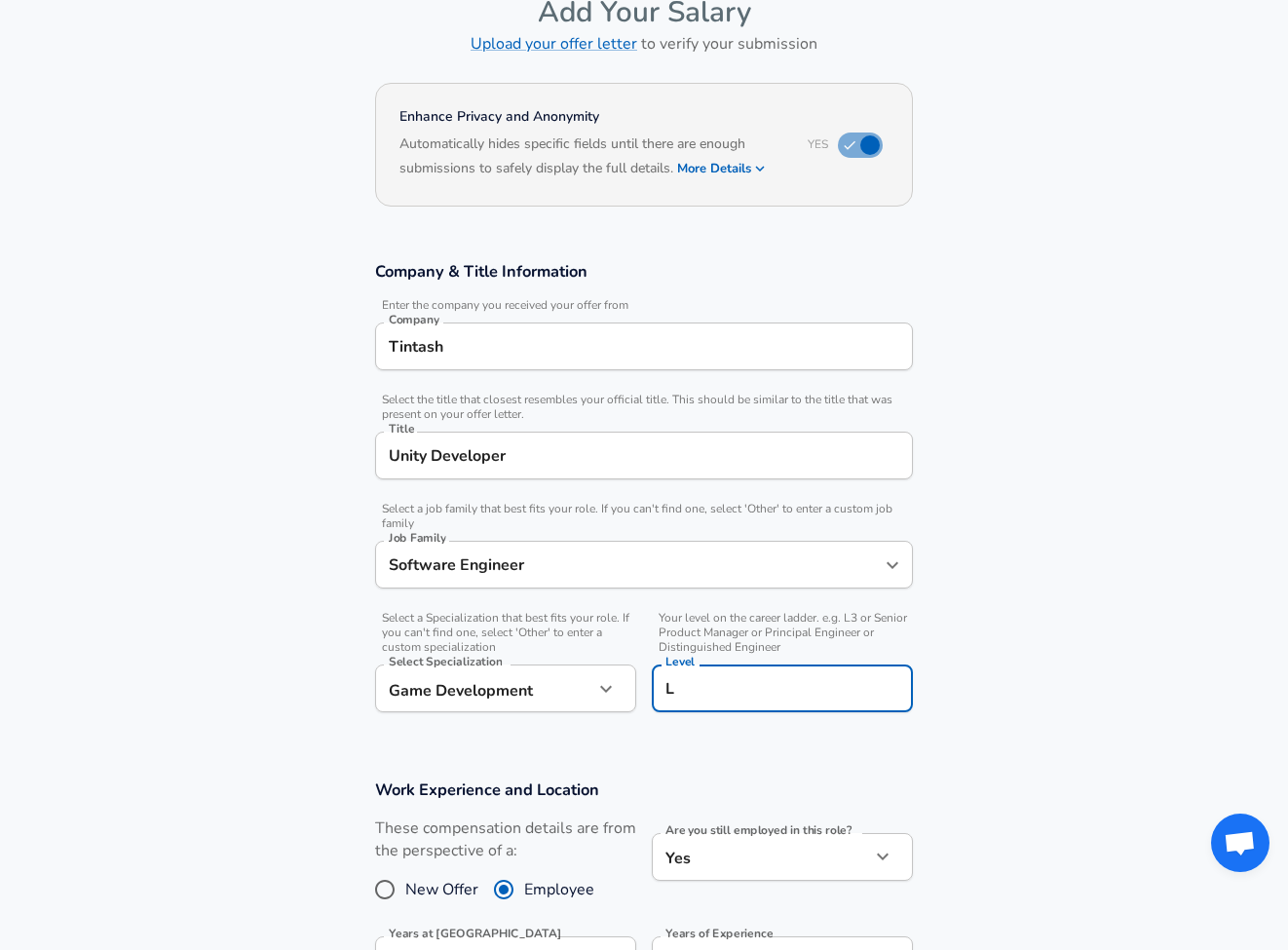 type on "L3" 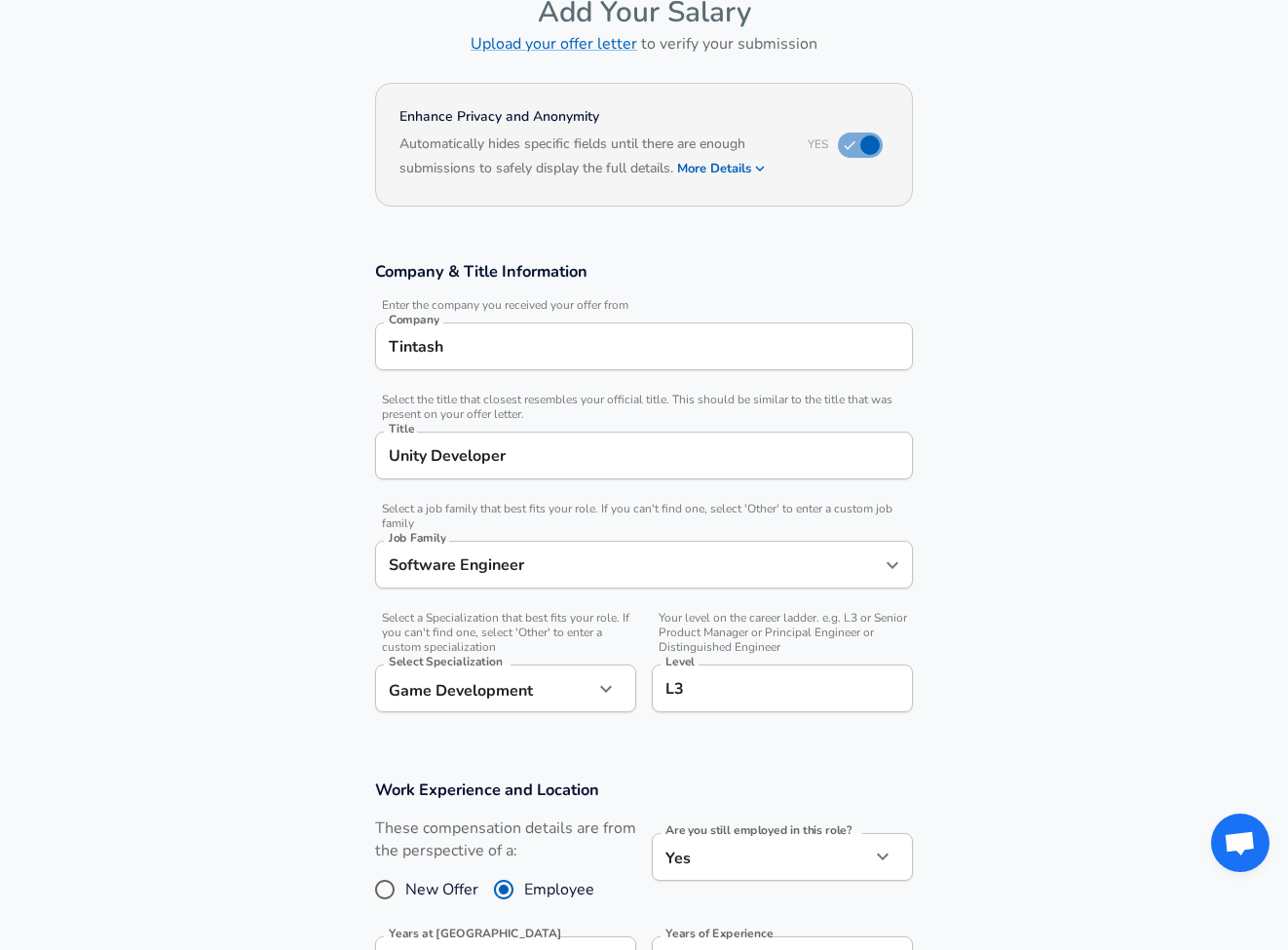 click on "Company & Title Information   Enter the company you received your offer from Company Tintash Company   Select the title that closest resembles your official title. This should be similar to the title that was present on your offer letter. Title Unity Developer Title   Select a job family that best fits your role. If you can't find one, select 'Other' to enter a custom job family Job Family Software Engineer Job Family   Select a Specialization that best fits your role. If you can't find one, select 'Other' to enter a custom specialization Select Specialization Game Development Game Development Select Specialization   Your level on the career ladder. e.g. L3 or Senior Product Manager or Principal Engineer or Distinguished Engineer Level L3 Level" at bounding box center [644, 497] 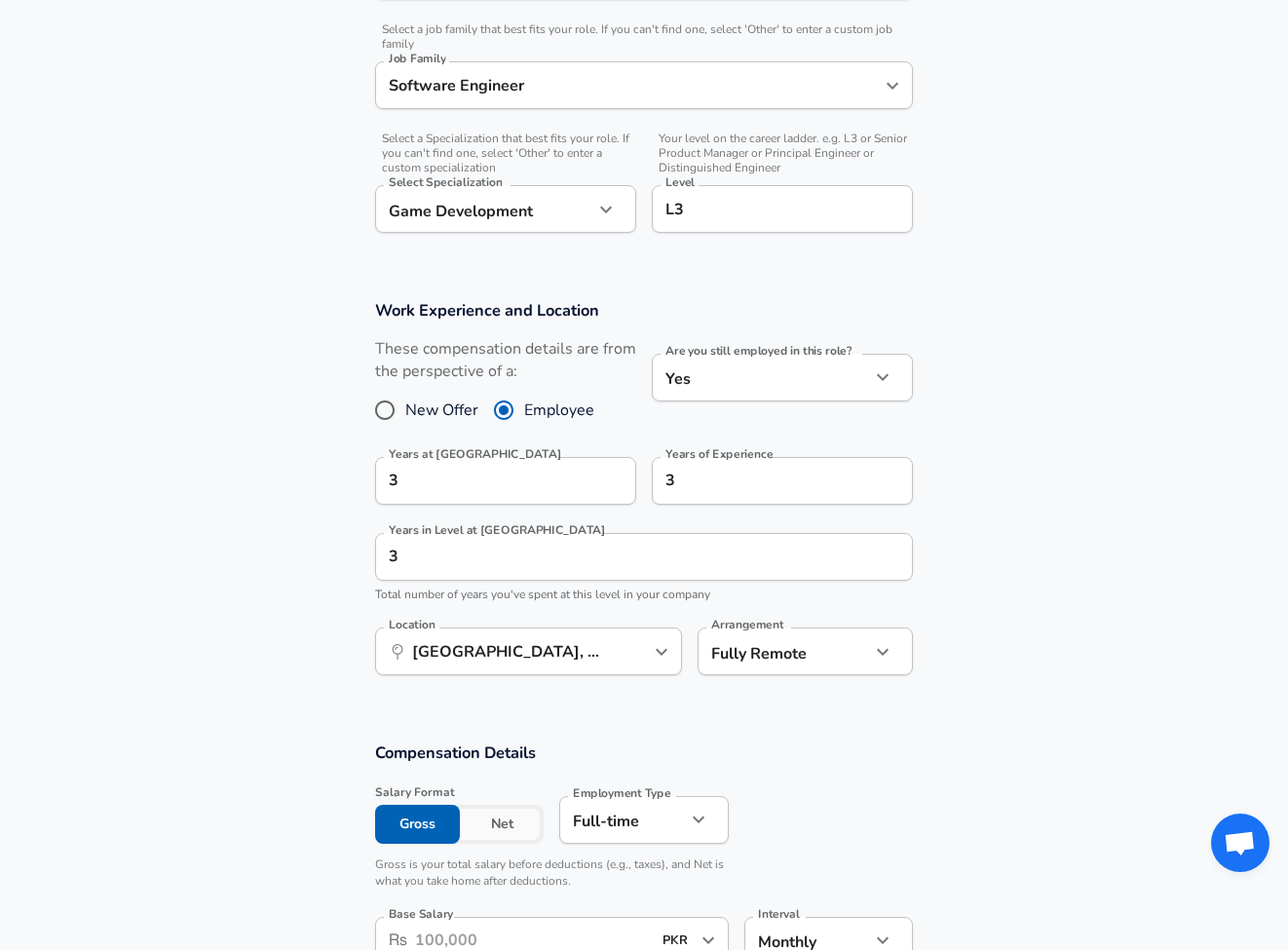 scroll, scrollTop: 830, scrollLeft: 0, axis: vertical 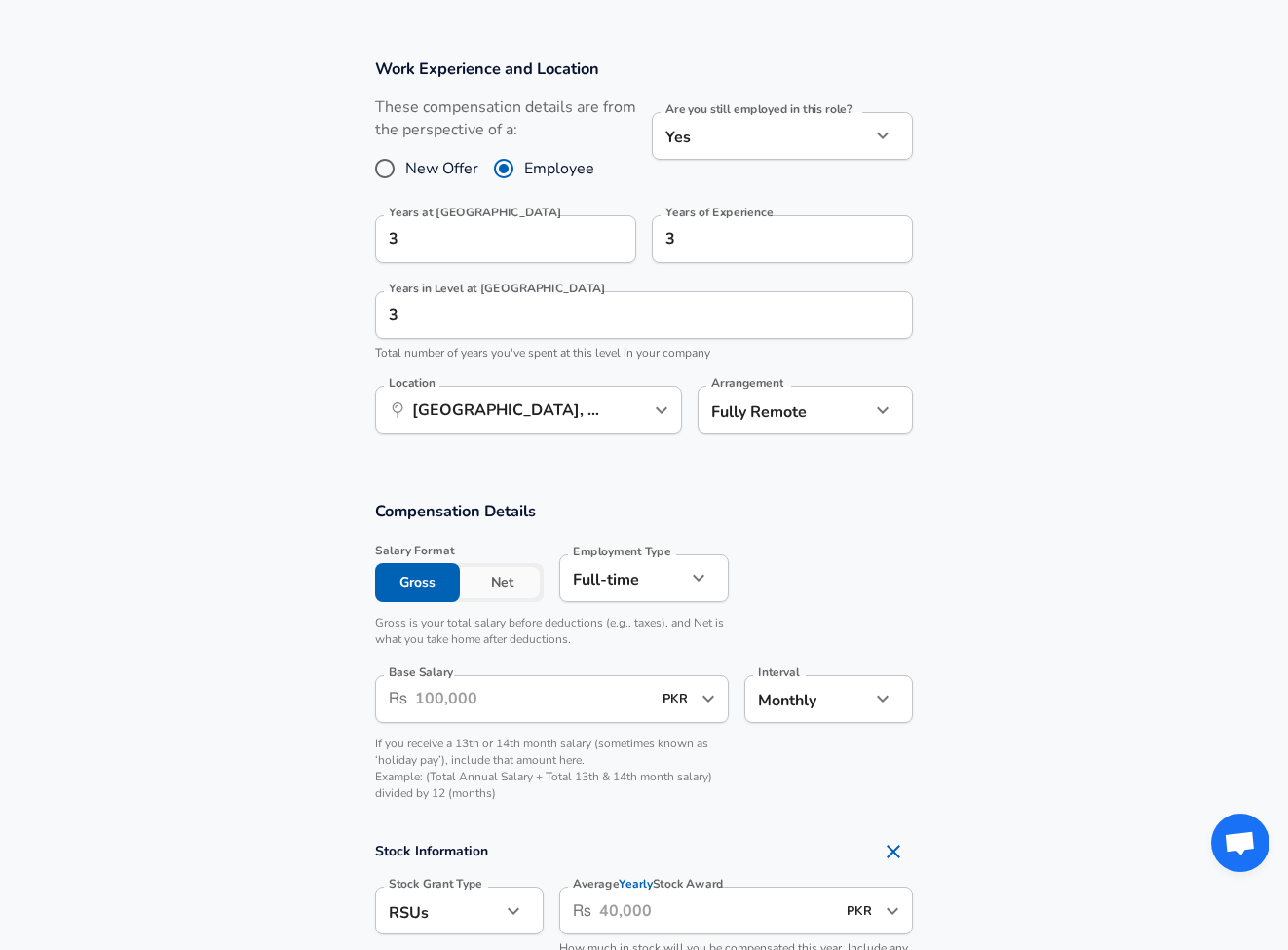 click on "Restart Add Your Salary Upload your offer letter   to verify your submission Enhance Privacy and Anonymity Yes Automatically hides specific fields until there are enough submissions to safely display the full details.   More Details Based on your submission and the data points that we have already collected, we will automatically hide and anonymize specific fields if there aren't enough data points to remain sufficiently anonymous. Company & Title Information   Enter the company you received your offer from Company Tintash Company   Select the title that closest resembles your official title. This should be similar to the title that was present on your offer letter. Title Unity Developer Title   Select a job family that best fits your role. If you can't find one, select 'Other' to enter a custom job family Job Family Software Engineer Job Family   Select a Specialization that best fits your role. If you can't find one, select 'Other' to enter a custom specialization Select Specialization Game Development   L3" at bounding box center [644, -356] 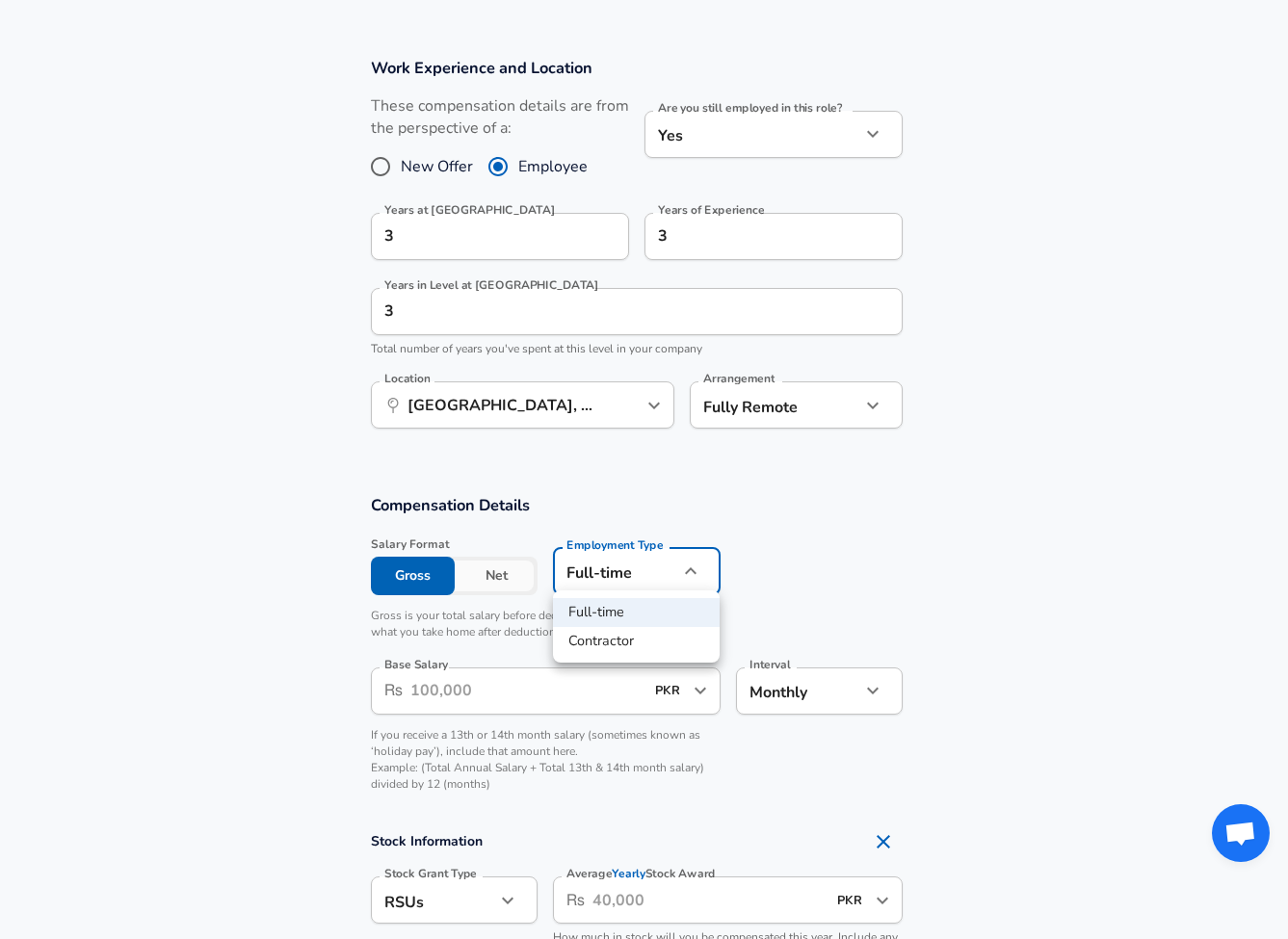 click at bounding box center [644, 469] 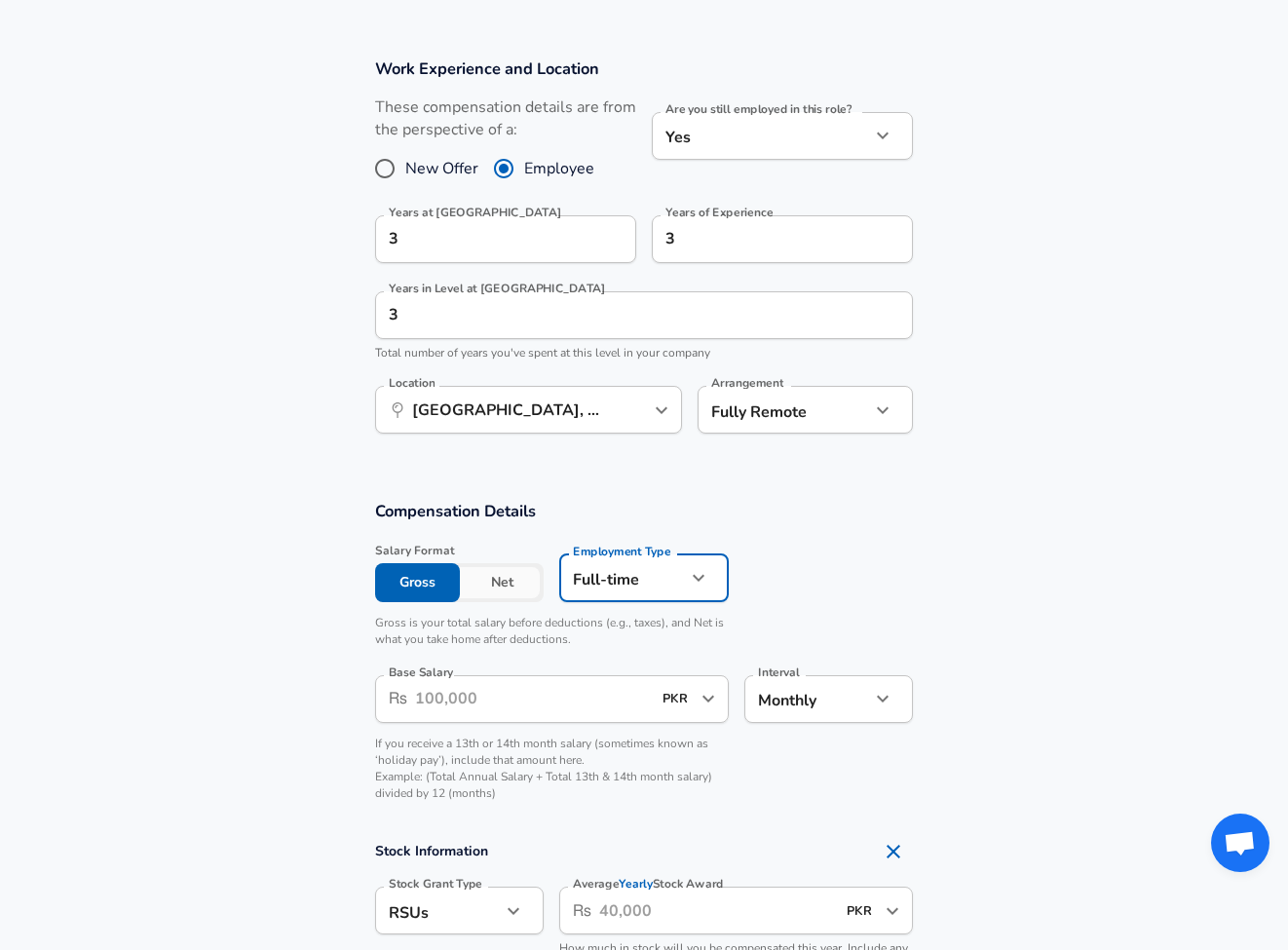 click on "Net" at bounding box center (502, 583) 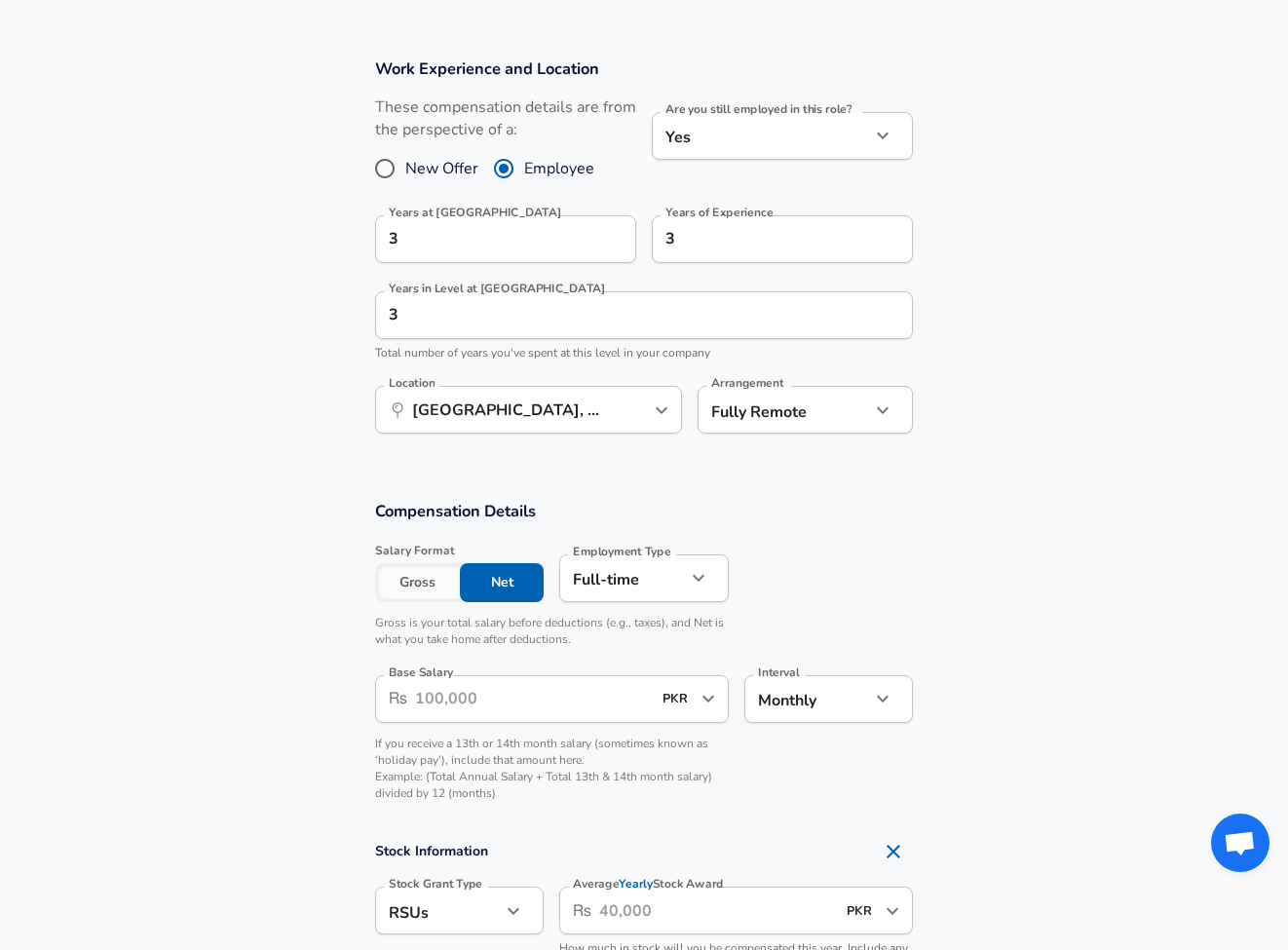 click on "Gross" at bounding box center [417, 583] 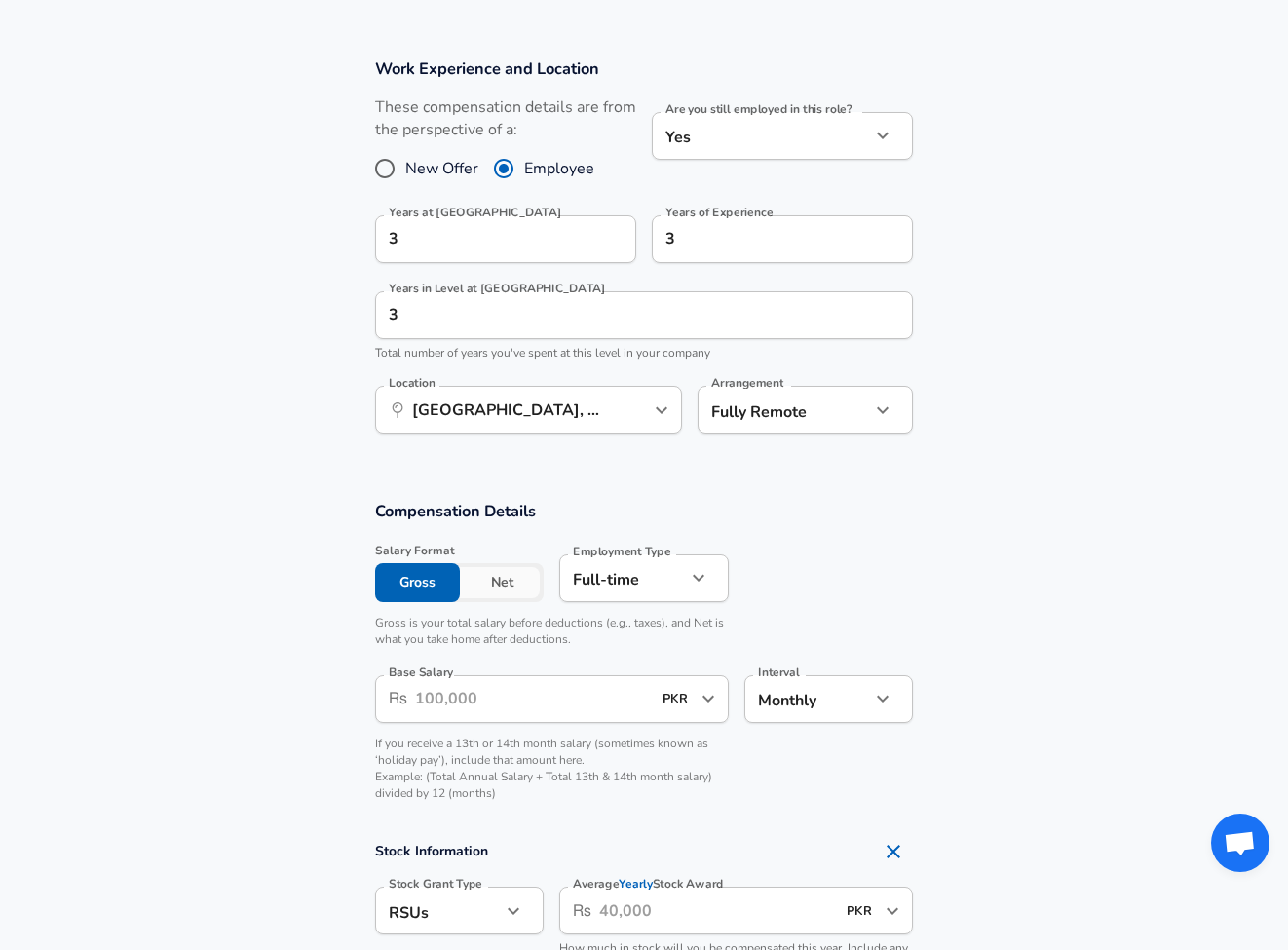 click on "Base Salary" at bounding box center (533, 699) 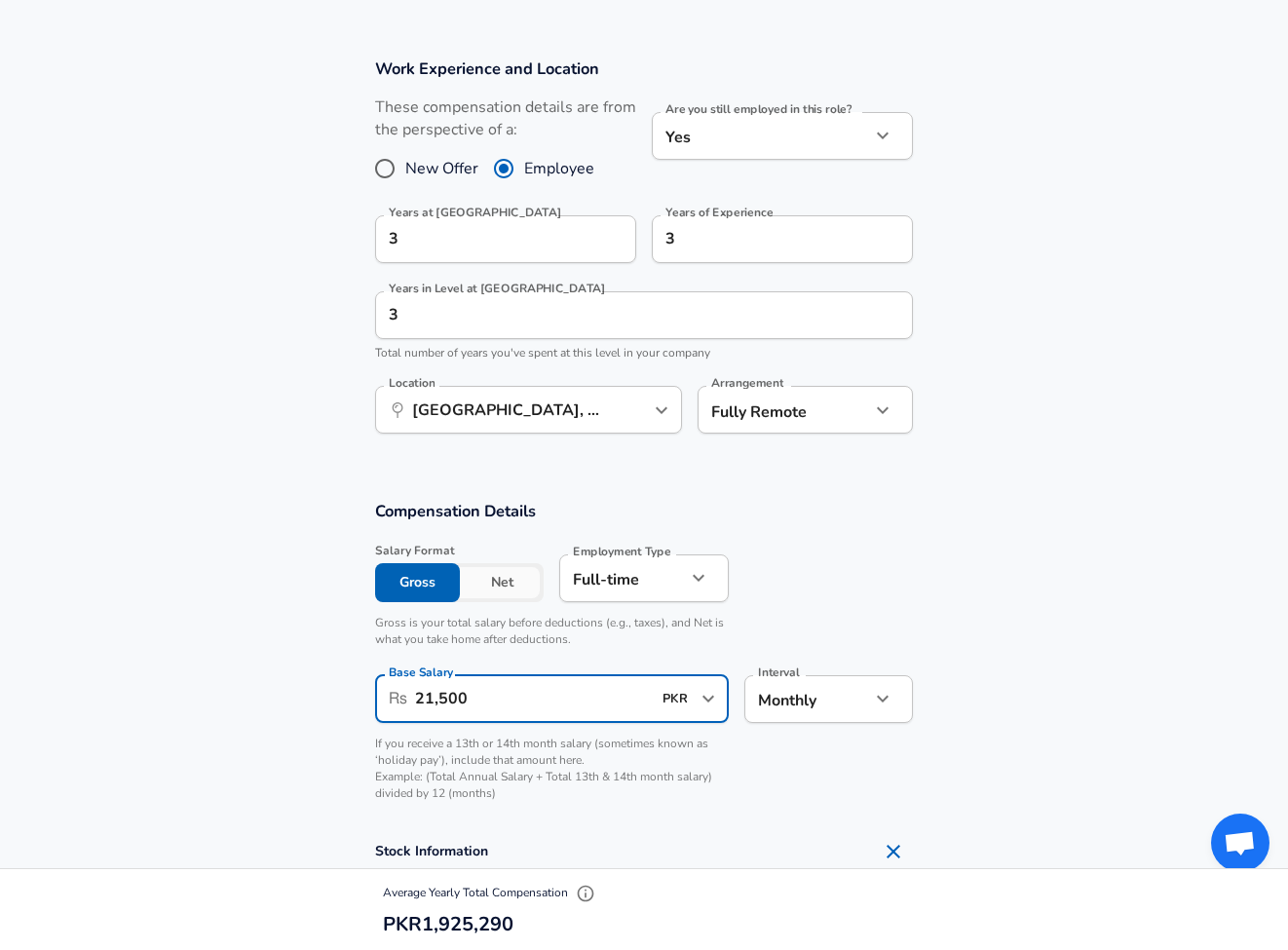 type on "2,15,000" 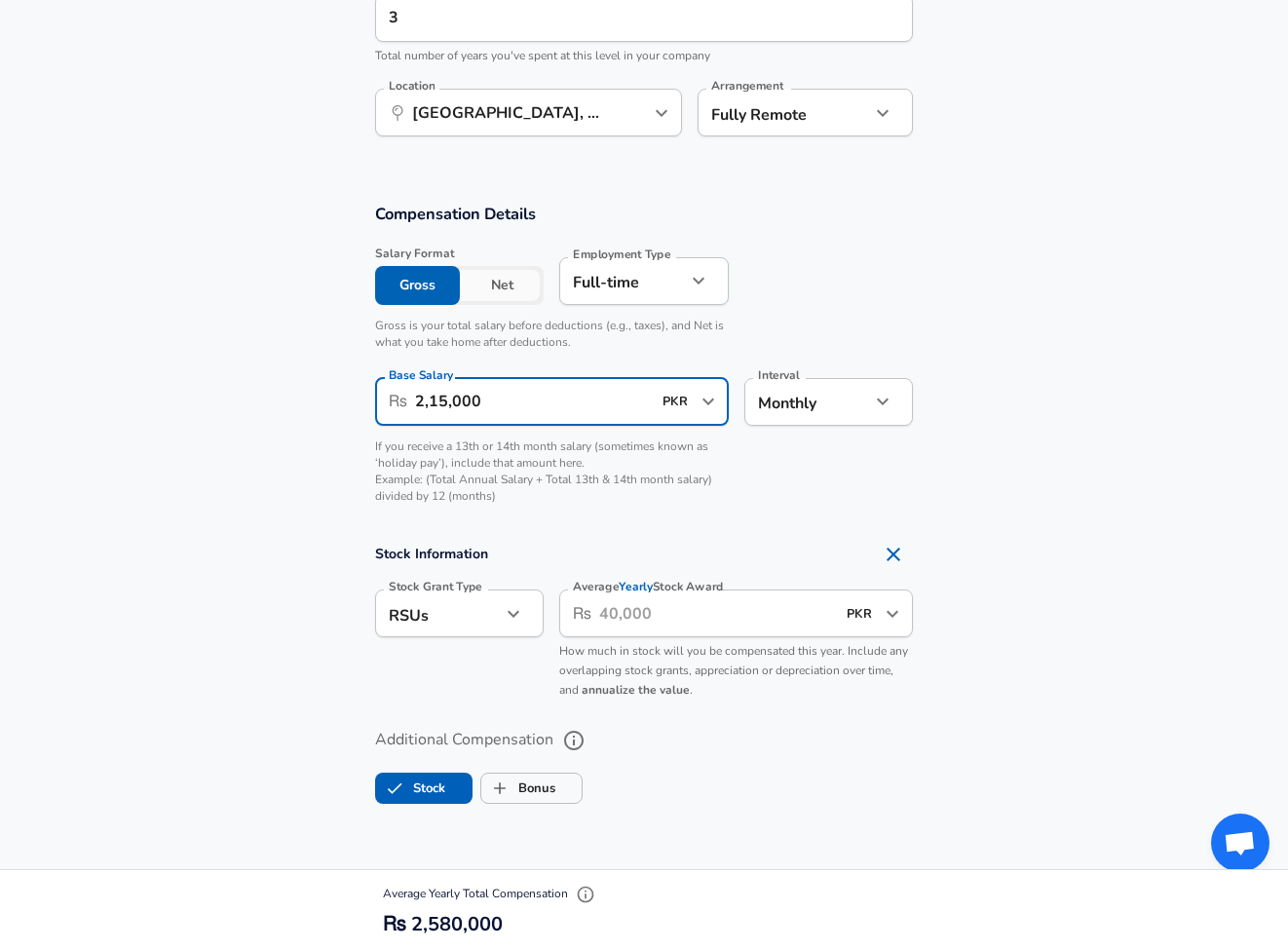 scroll, scrollTop: 1147, scrollLeft: 0, axis: vertical 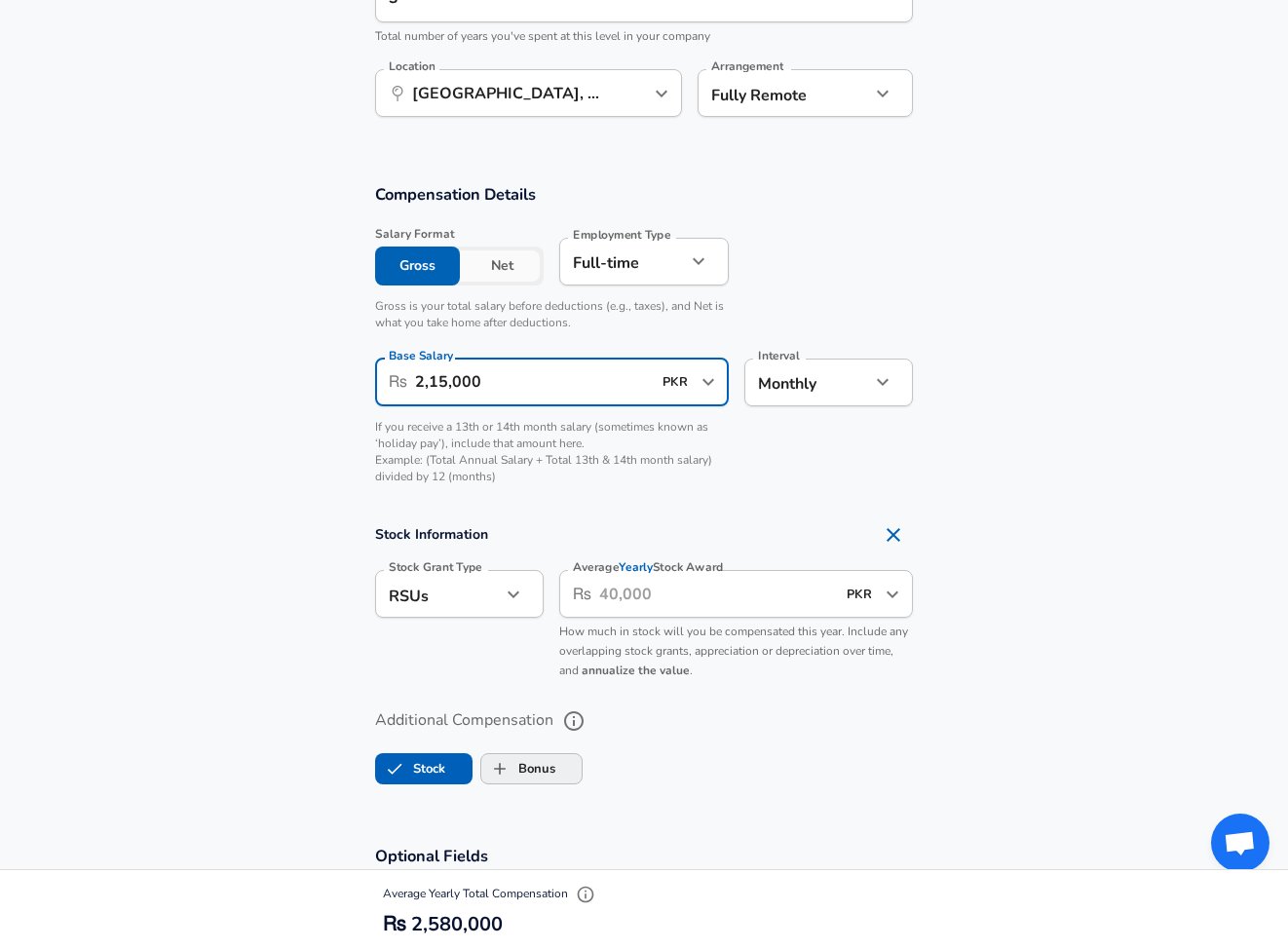 click on "Bonus" at bounding box center [518, 769] 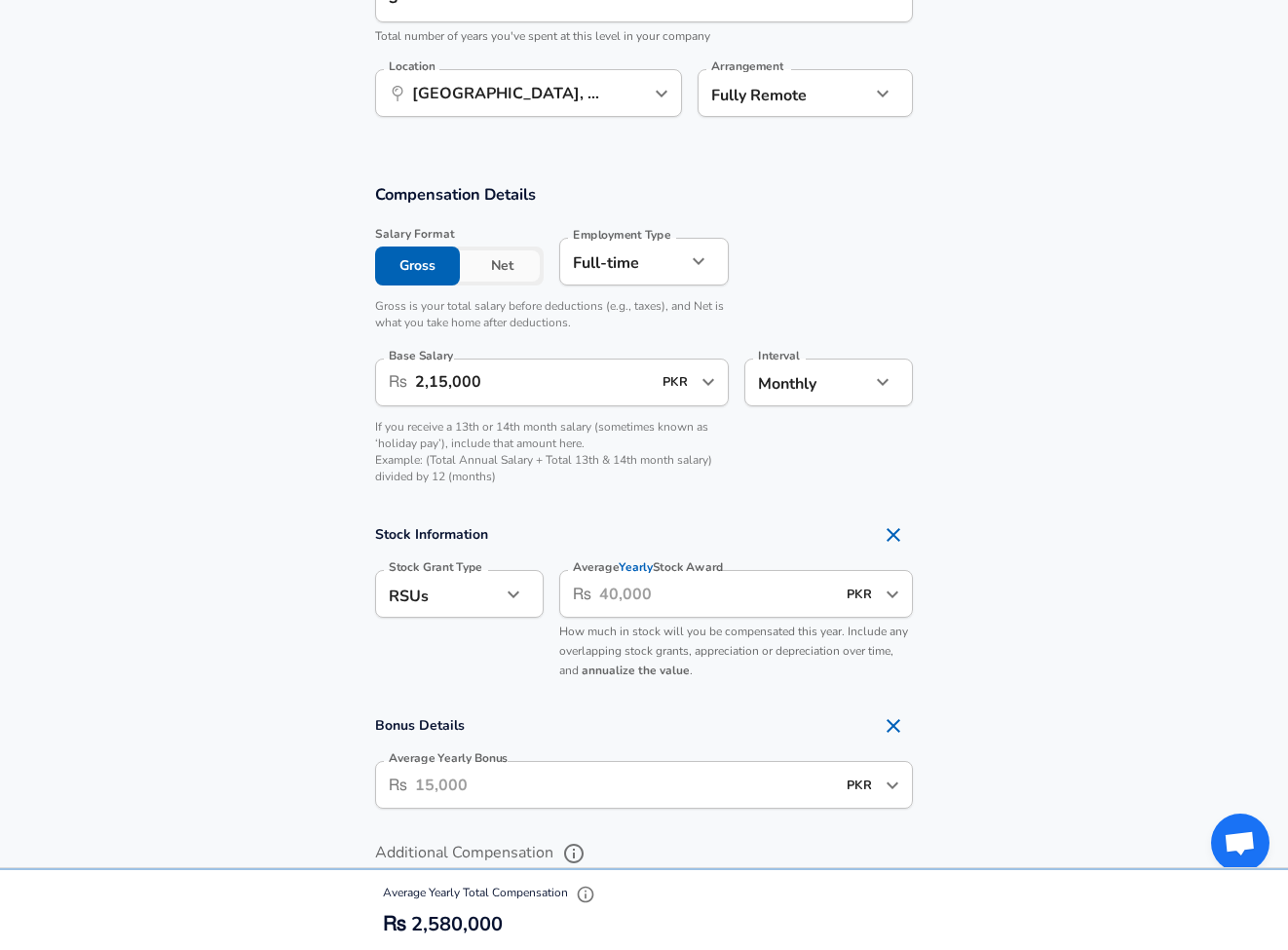 scroll, scrollTop: 1417, scrollLeft: 0, axis: vertical 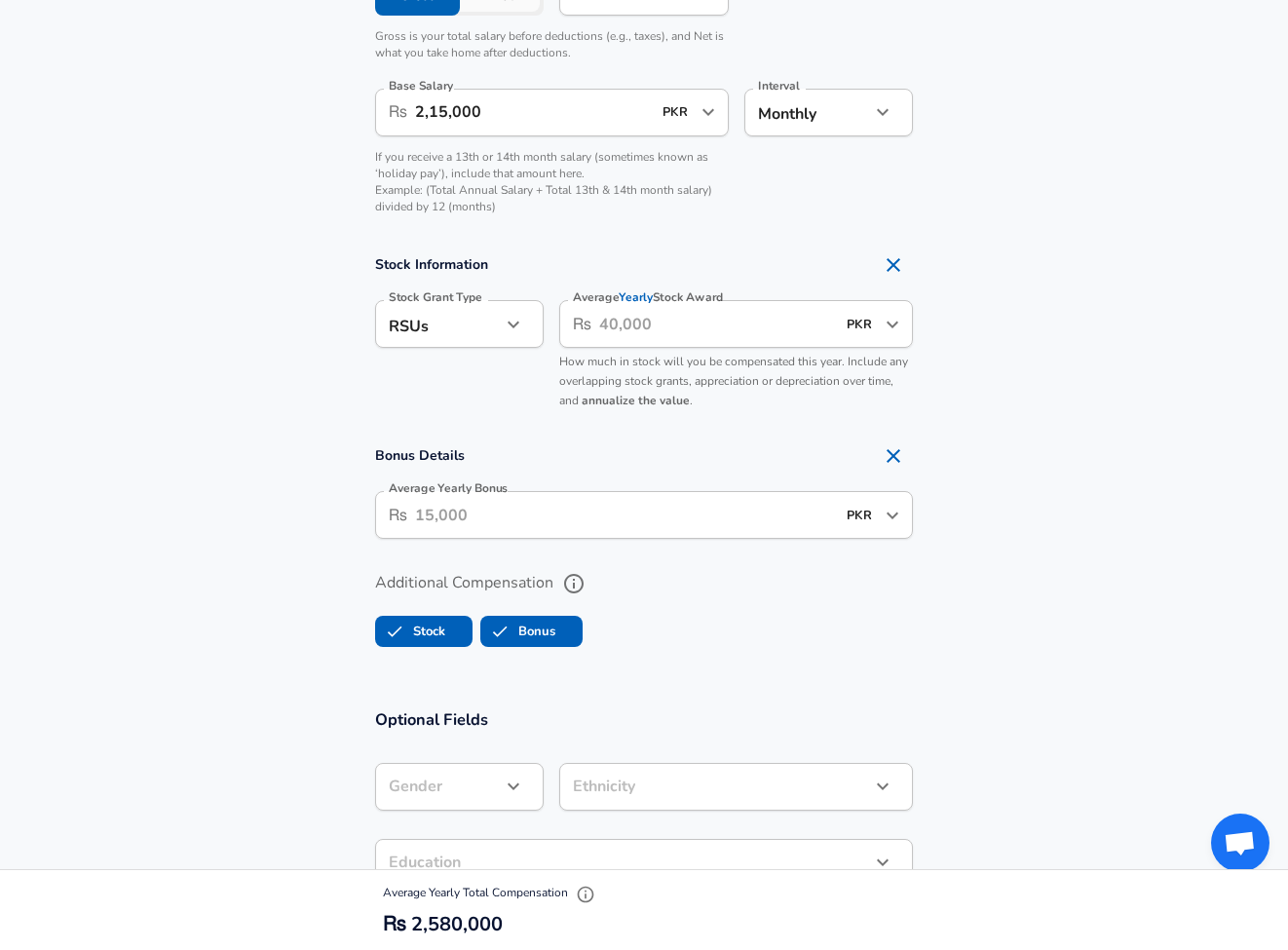 click on "Average Yearly Bonus" at bounding box center [625, 514] 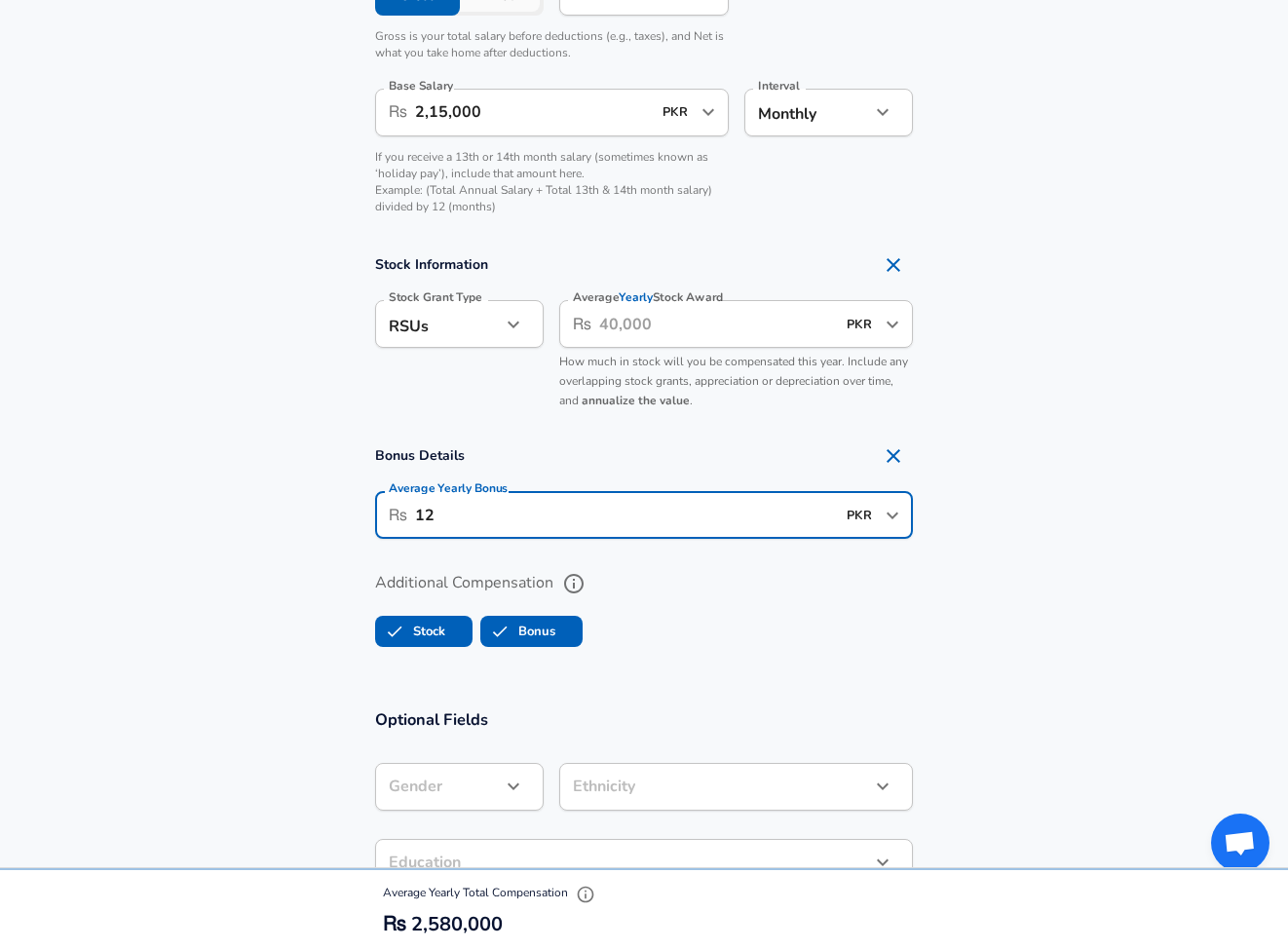 type on "1" 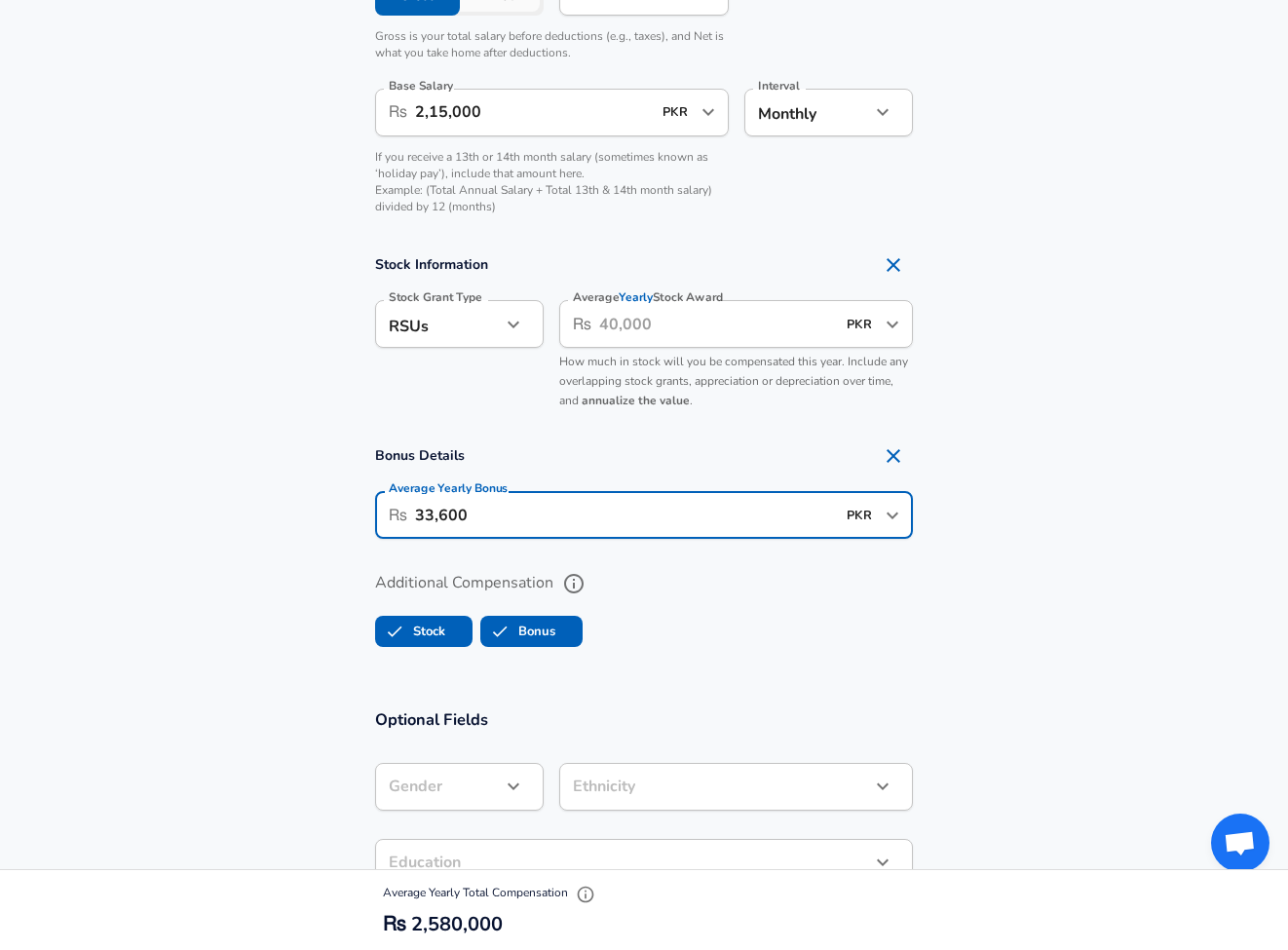 type on "3,36,000" 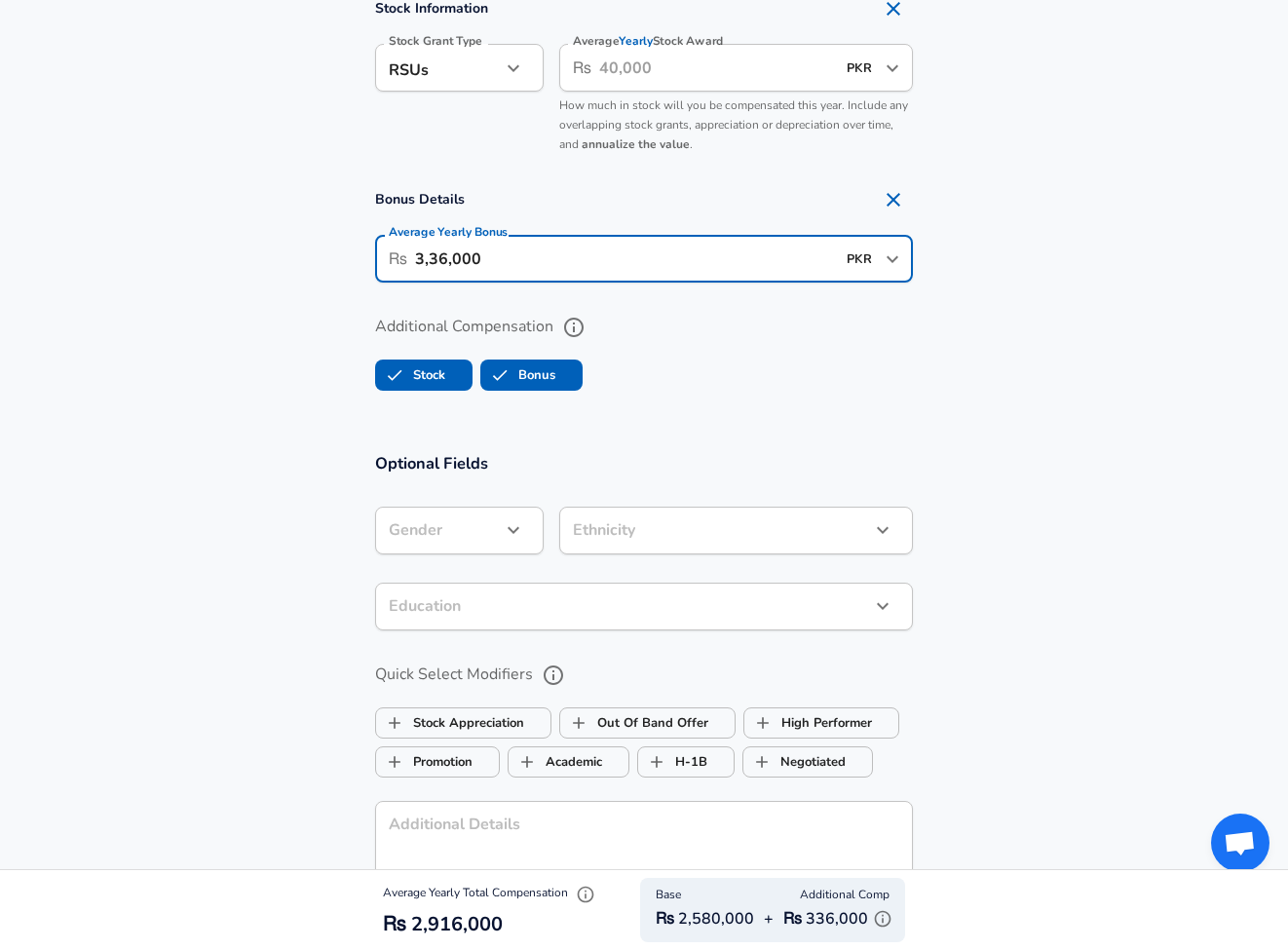 scroll, scrollTop: 1404, scrollLeft: 0, axis: vertical 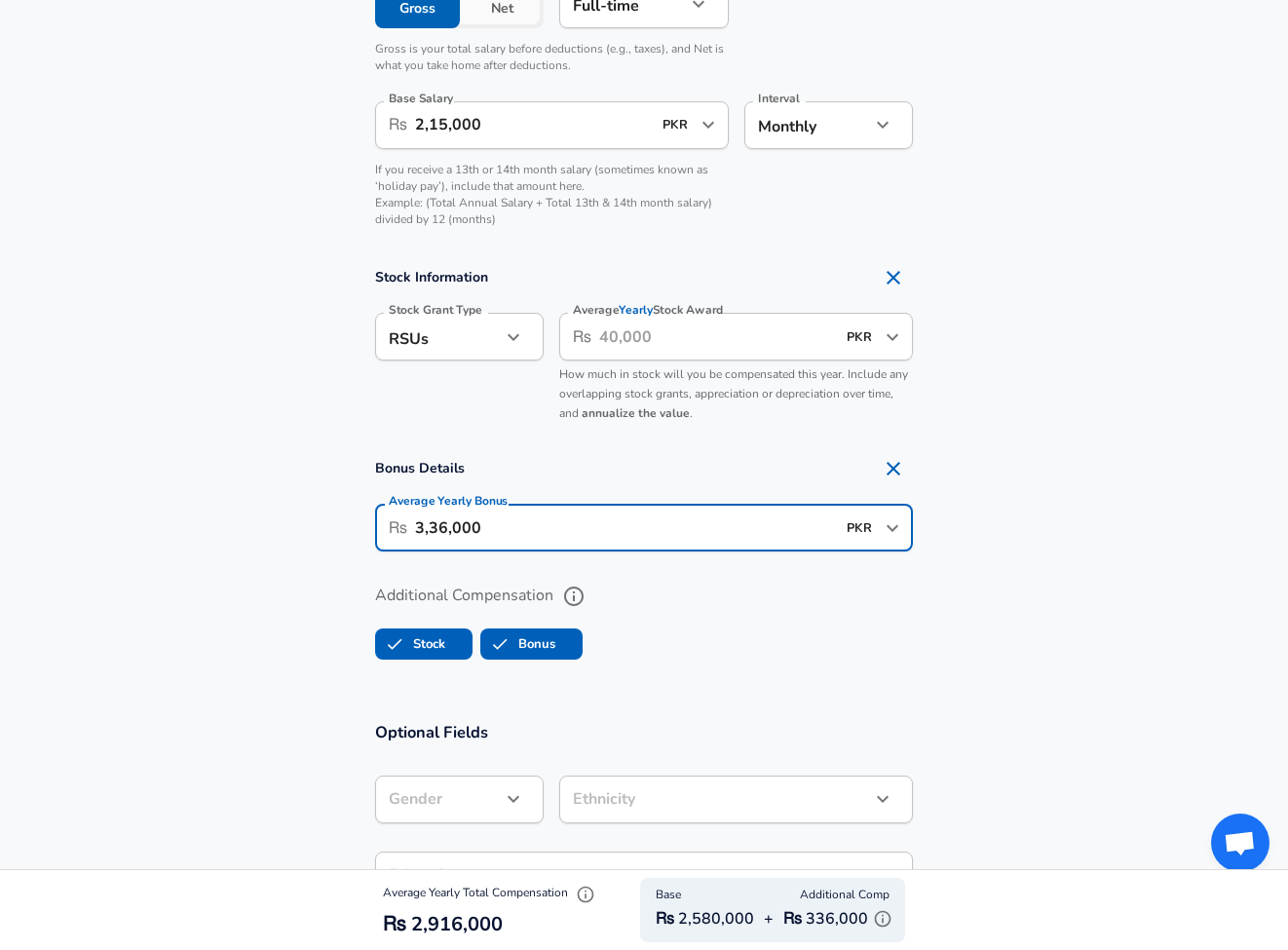 click 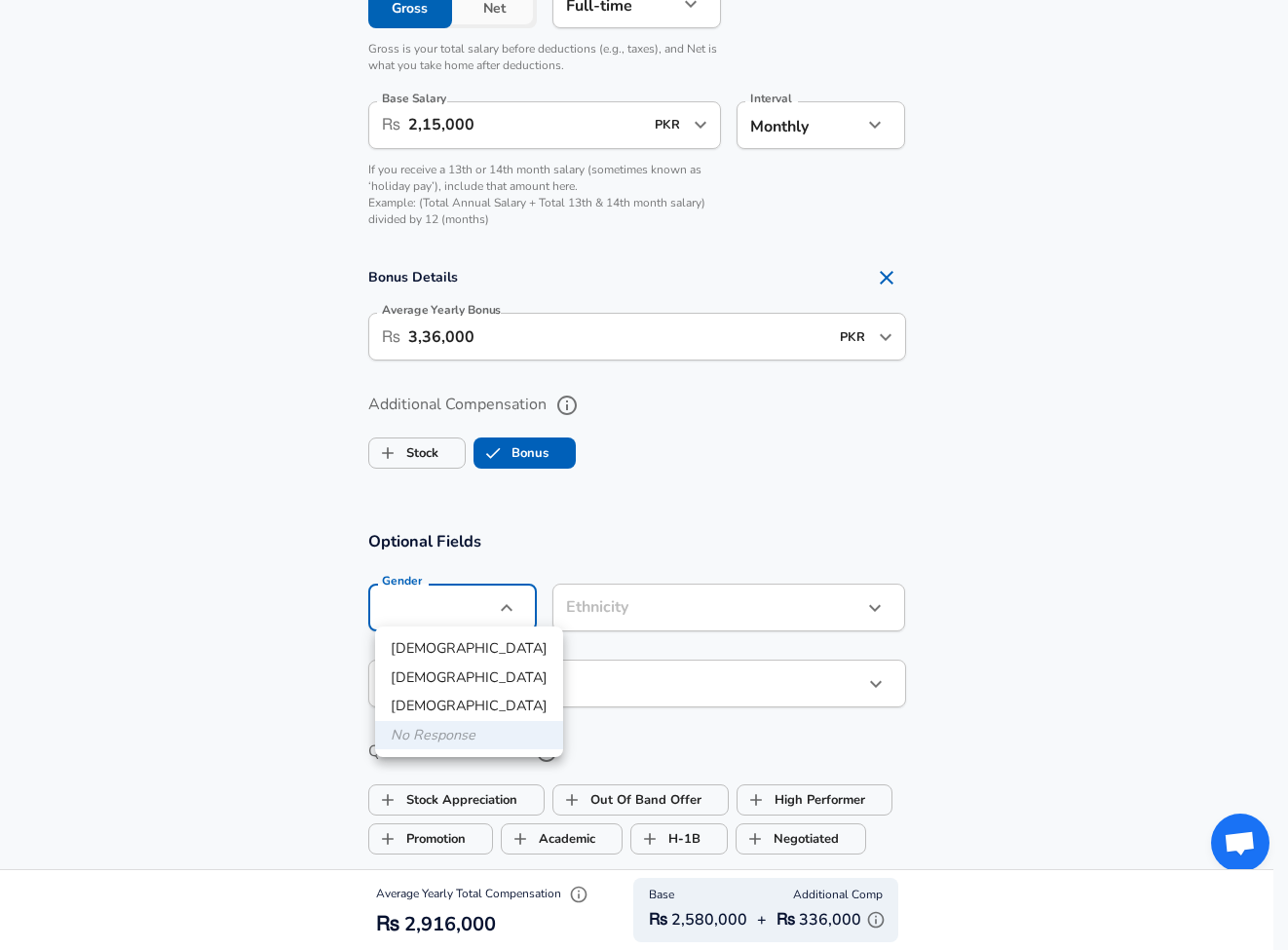 click on "Restart Add Your Salary Upload your offer letter   to verify your submission Enhance Privacy and Anonymity Yes Automatically hides specific fields until there are enough submissions to safely display the full details.   More Details Based on your submission and the data points that we have already collected, we will automatically hide and anonymize specific fields if there aren't enough data points to remain sufficiently anonymous. Company & Title Information   Enter the company you received your offer from Company Tintash Company   Select the title that closest resembles your official title. This should be similar to the title that was present on your offer letter. Title Unity Developer Title   Select a job family that best fits your role. If you can't find one, select 'Other' to enter a custom job family Job Family Software Engineer Job Family   Select a Specialization that best fits your role. If you can't find one, select 'Other' to enter a custom specialization Select Specialization Game Development   L3" at bounding box center [644, -930] 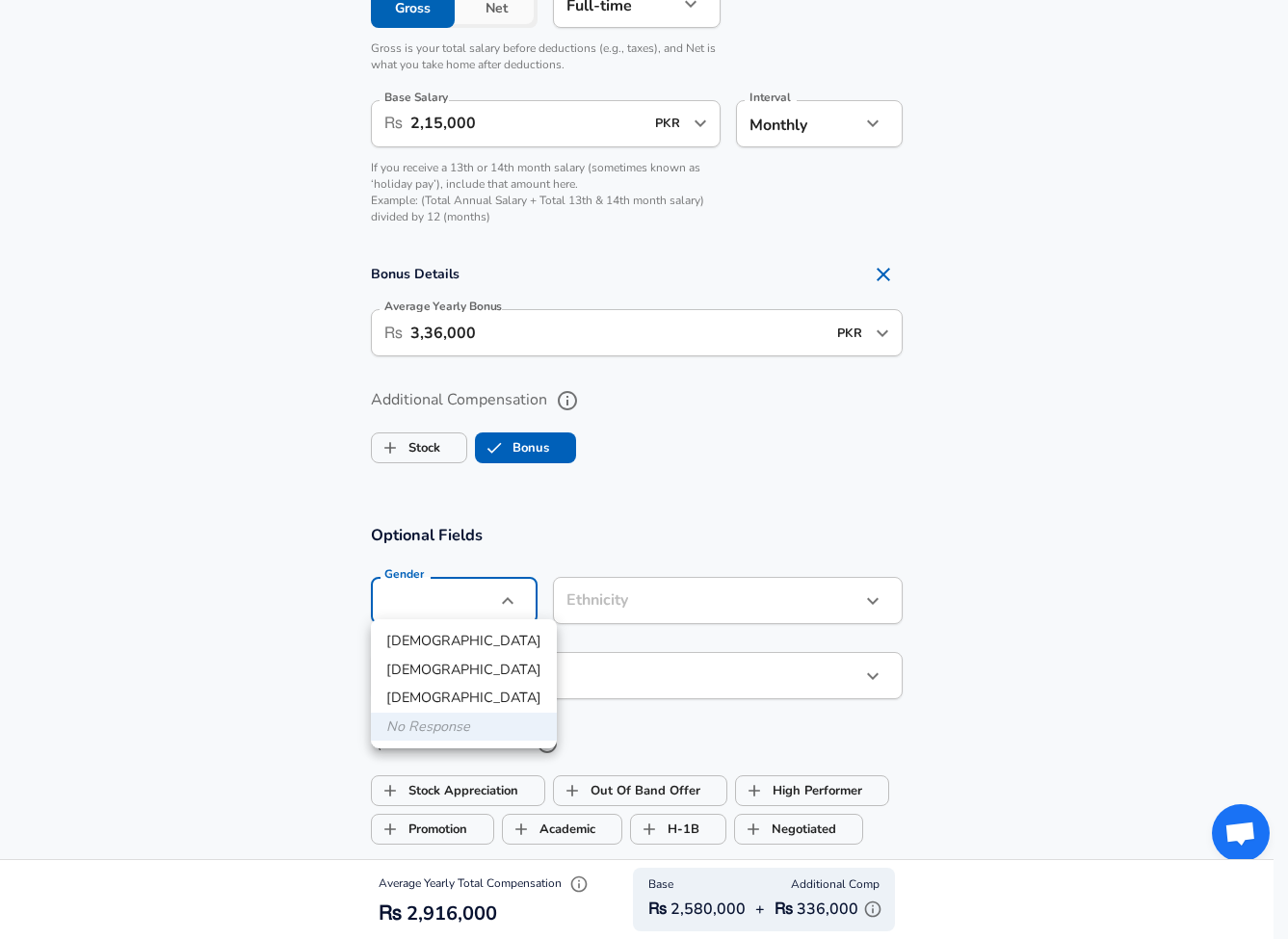click on "Male" at bounding box center [463, 641] 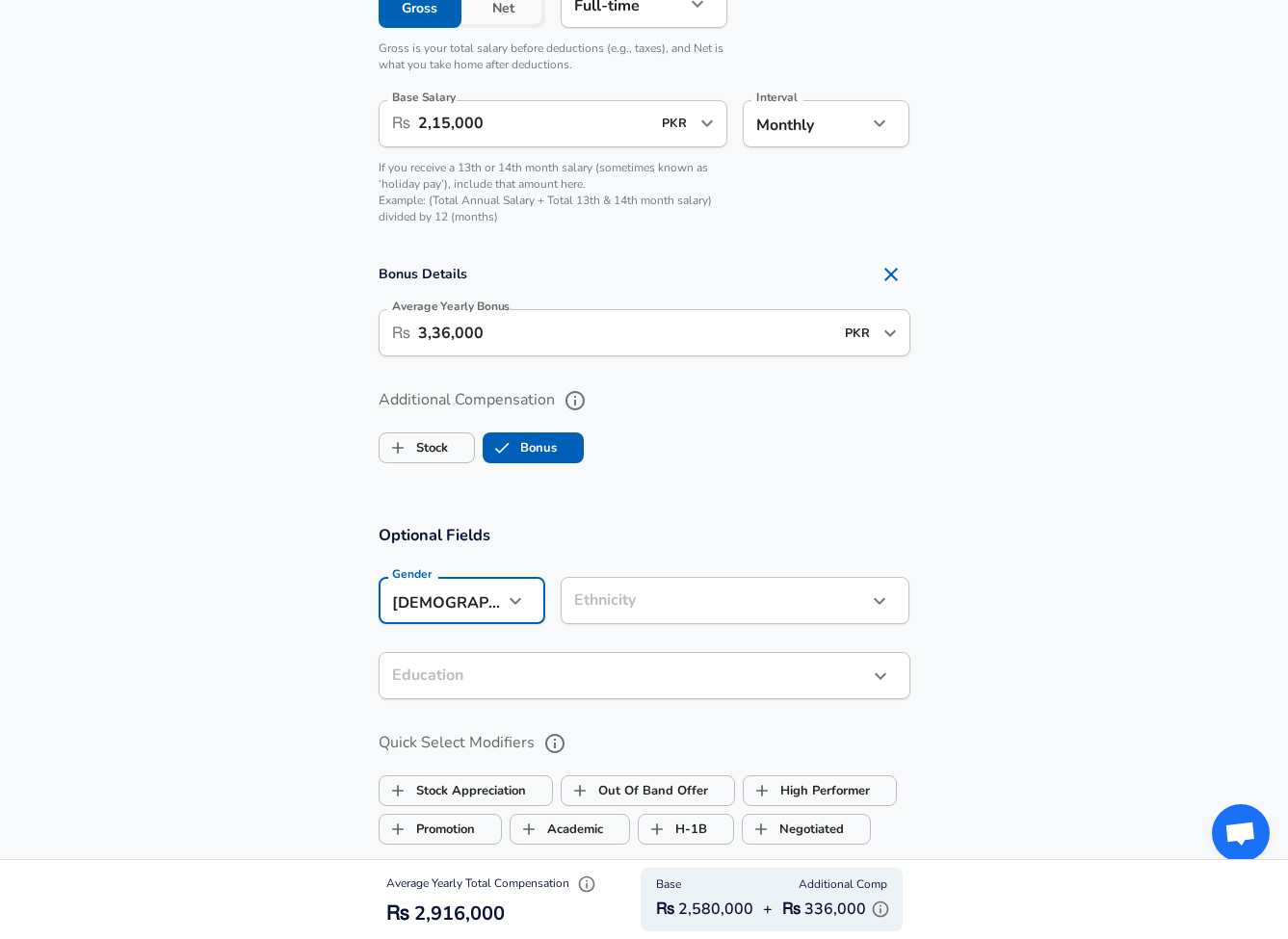 click on "Restart Add Your Salary Upload your offer letter   to verify your submission Enhance Privacy and Anonymity Yes Automatically hides specific fields until there are enough submissions to safely display the full details.   More Details Based on your submission and the data points that we have already collected, we will automatically hide and anonymize specific fields if there aren't enough data points to remain sufficiently anonymous. Company & Title Information   Enter the company you received your offer from Company Tintash Company   Select the title that closest resembles your official title. This should be similar to the title that was present on your offer letter. Title Unity Developer Title   Select a job family that best fits your role. If you can't find one, select 'Other' to enter a custom job family Job Family Software Engineer Job Family   Select a Specialization that best fits your role. If you can't find one, select 'Other' to enter a custom specialization Select Specialization Game Development   L3" at bounding box center (644, -919) 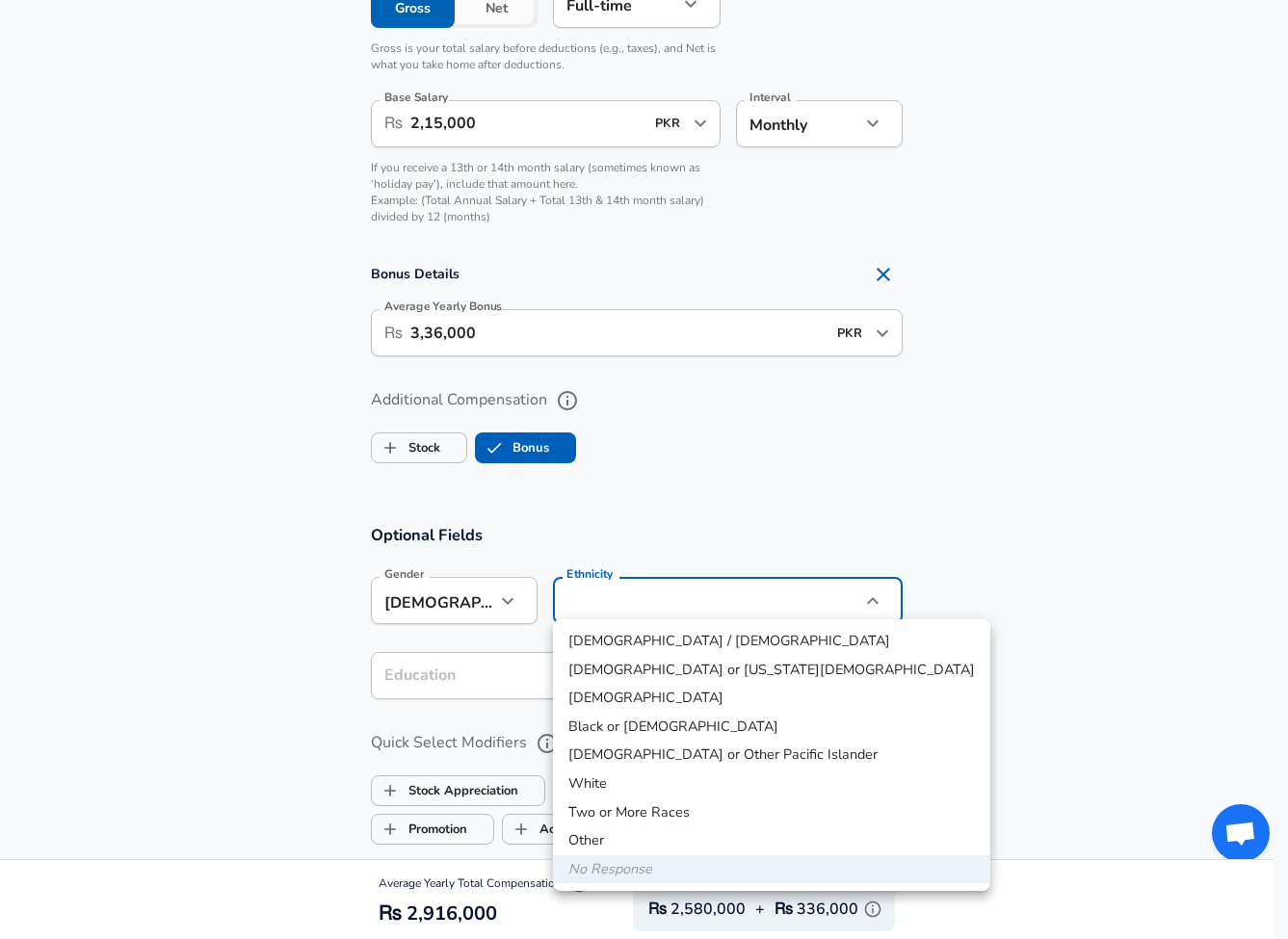 click at bounding box center (644, 469) 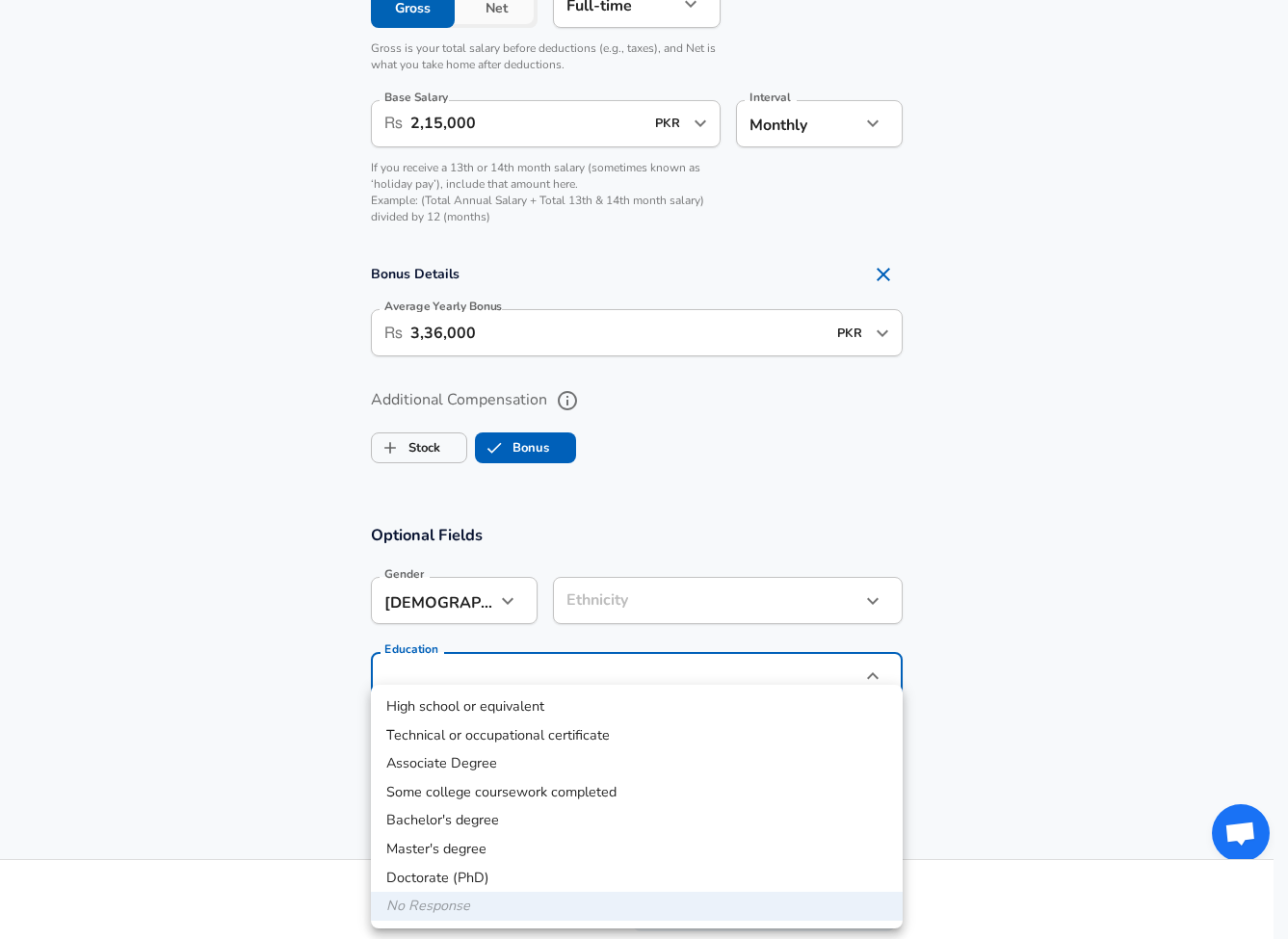 click on "Restart Add Your Salary Upload your offer letter   to verify your submission Enhance Privacy and Anonymity Yes Automatically hides specific fields until there are enough submissions to safely display the full details.   More Details Based on your submission and the data points that we have already collected, we will automatically hide and anonymize specific fields if there aren't enough data points to remain sufficiently anonymous. Company & Title Information   Enter the company you received your offer from Company Tintash Company   Select the title that closest resembles your official title. This should be similar to the title that was present on your offer letter. Title Unity Developer Title   Select a job family that best fits your role. If you can't find one, select 'Other' to enter a custom job family Job Family Software Engineer Job Family   Select a Specialization that best fits your role. If you can't find one, select 'Other' to enter a custom specialization Select Specialization Game Development   L3" at bounding box center [644, -919] 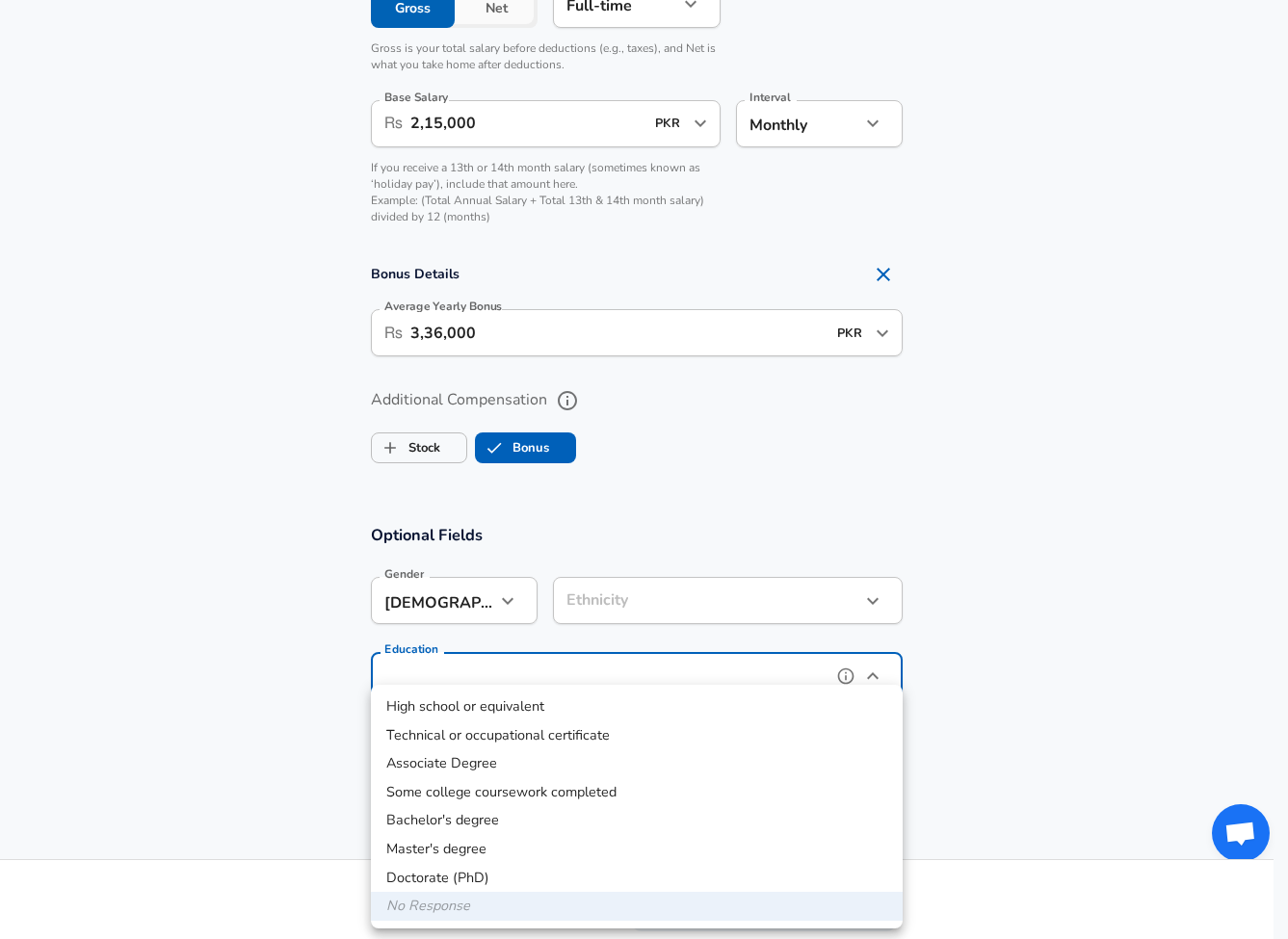 type on "Bachelors degree" 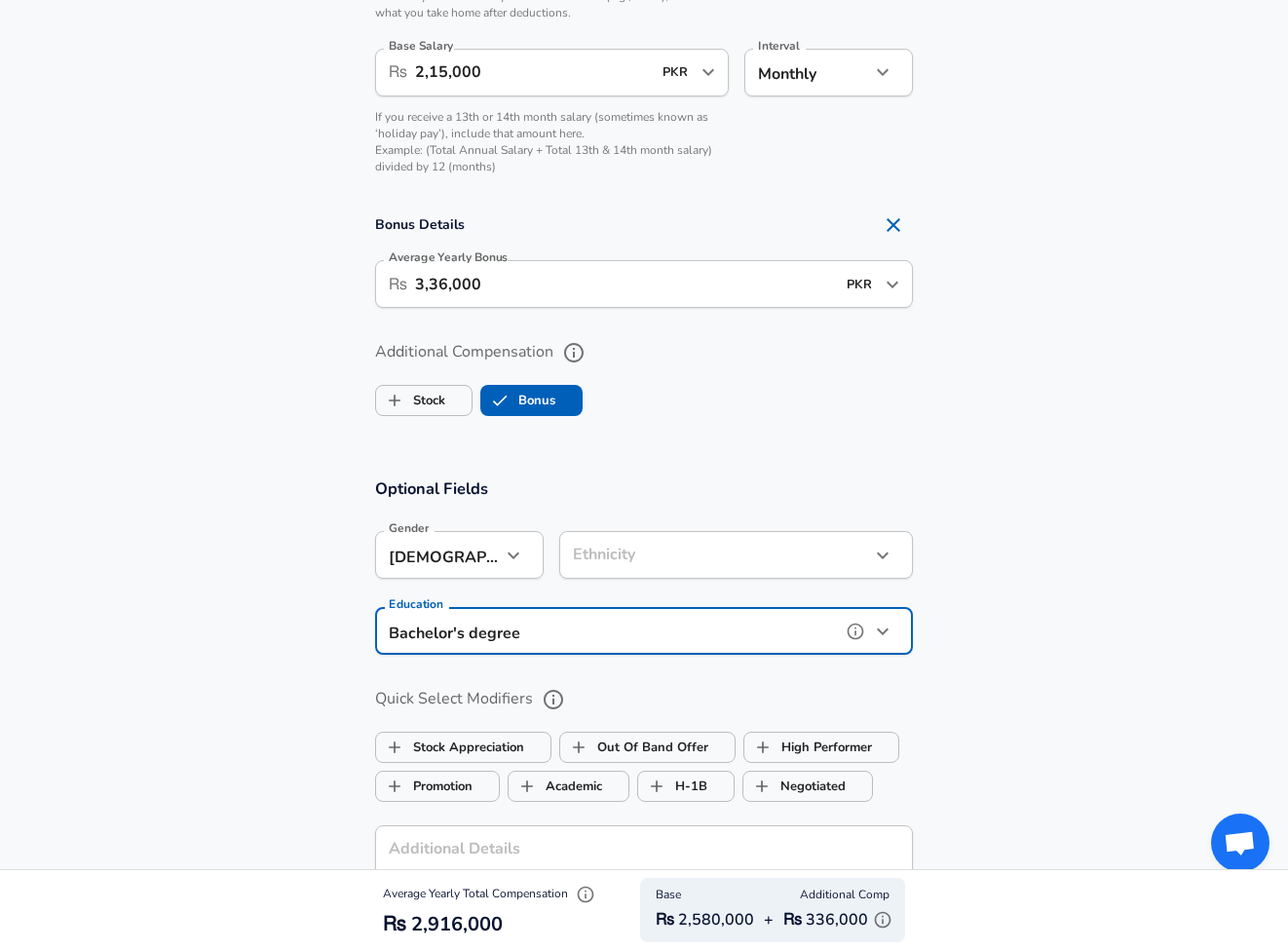 scroll, scrollTop: 1506, scrollLeft: 0, axis: vertical 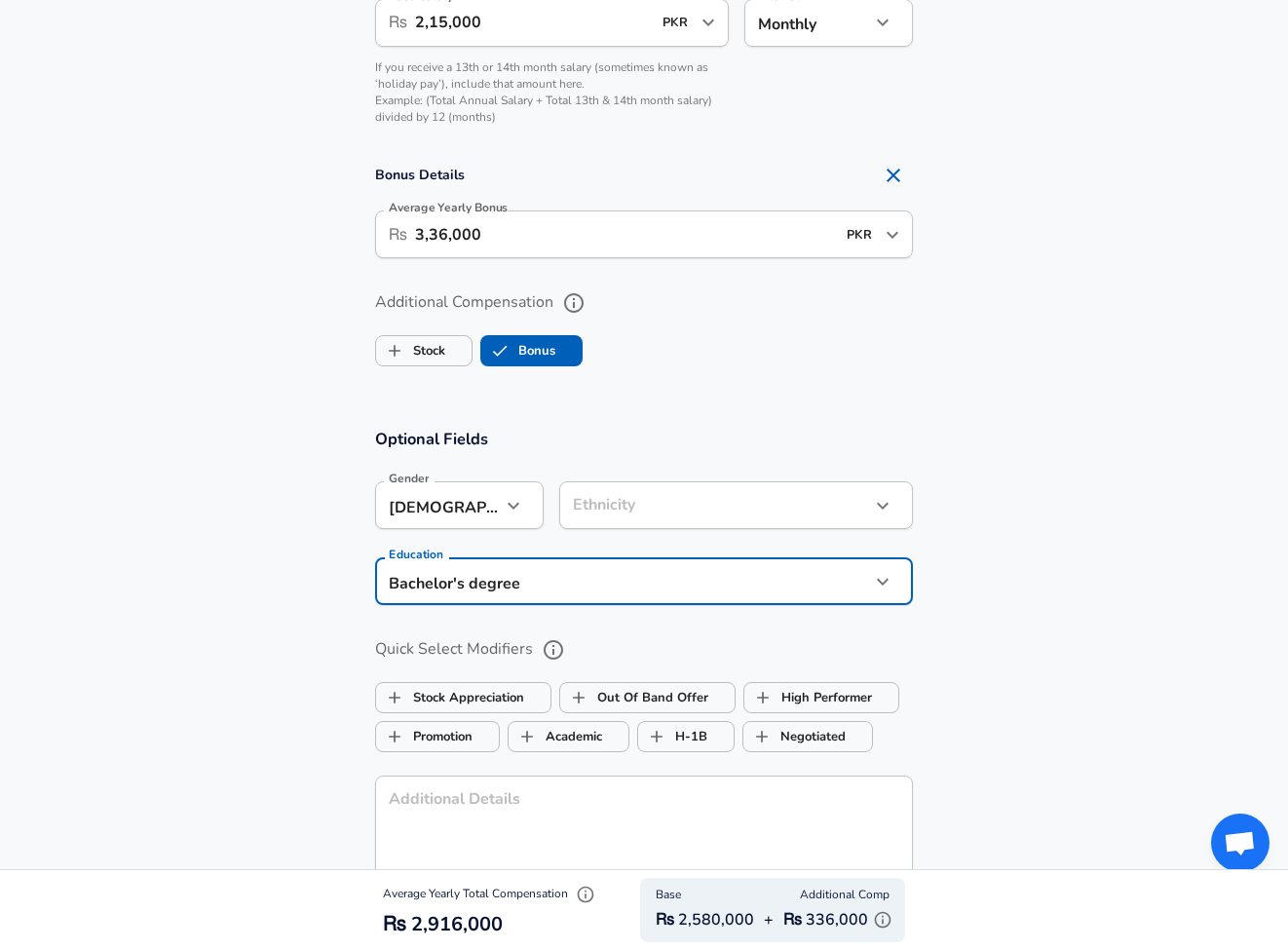 click 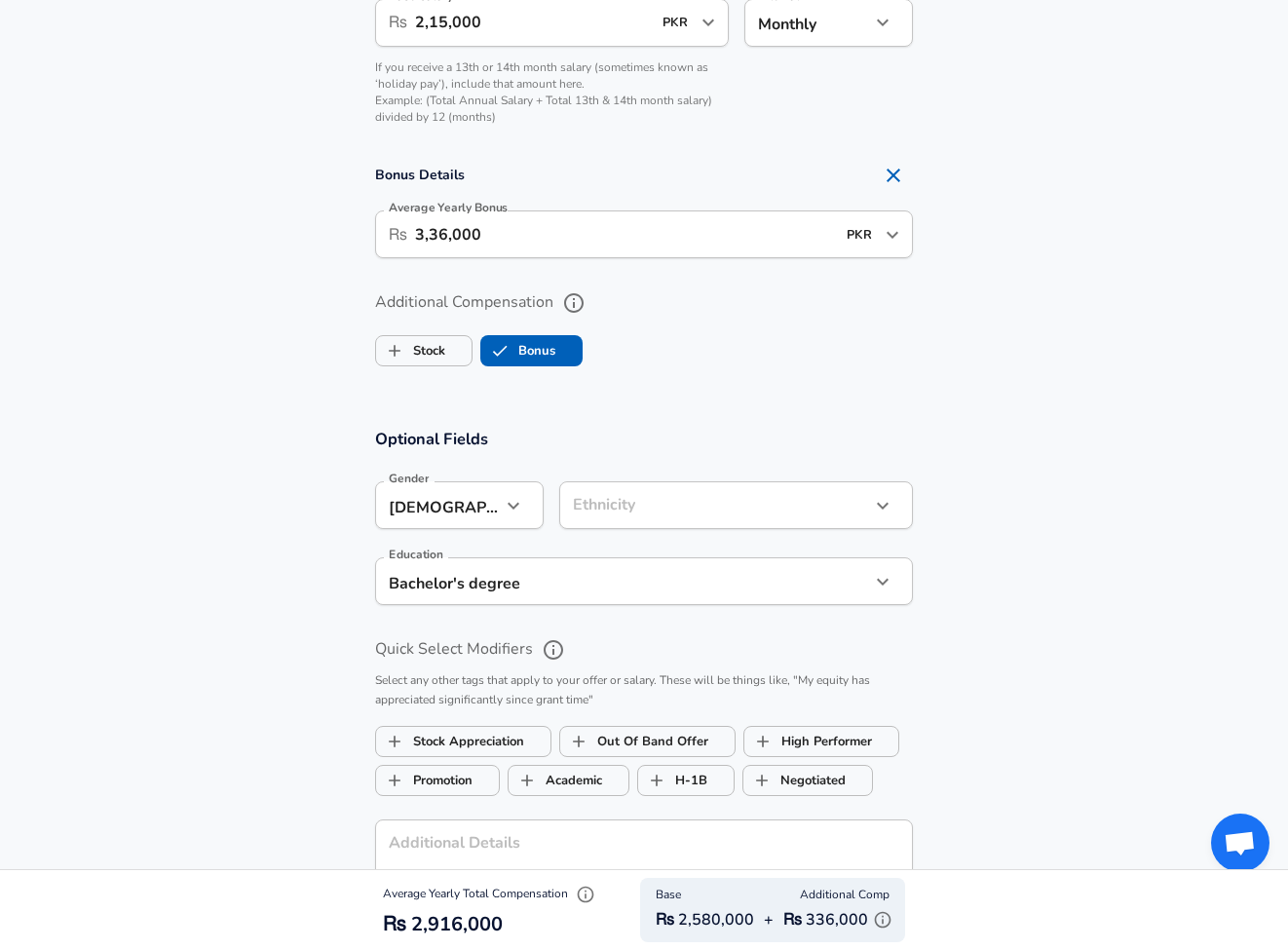 click on "Quick Select Modifiers" at bounding box center (553, 650) 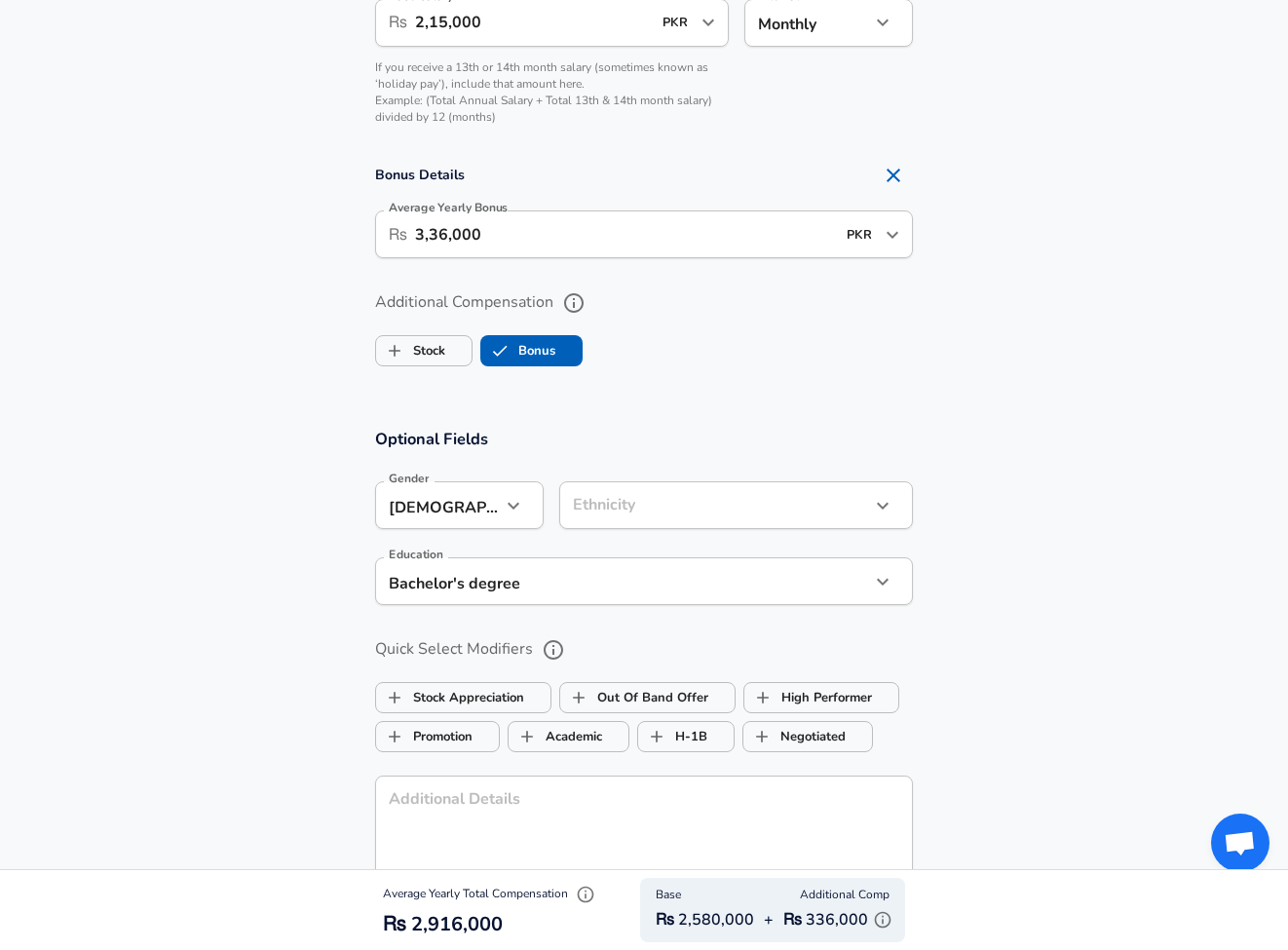 click 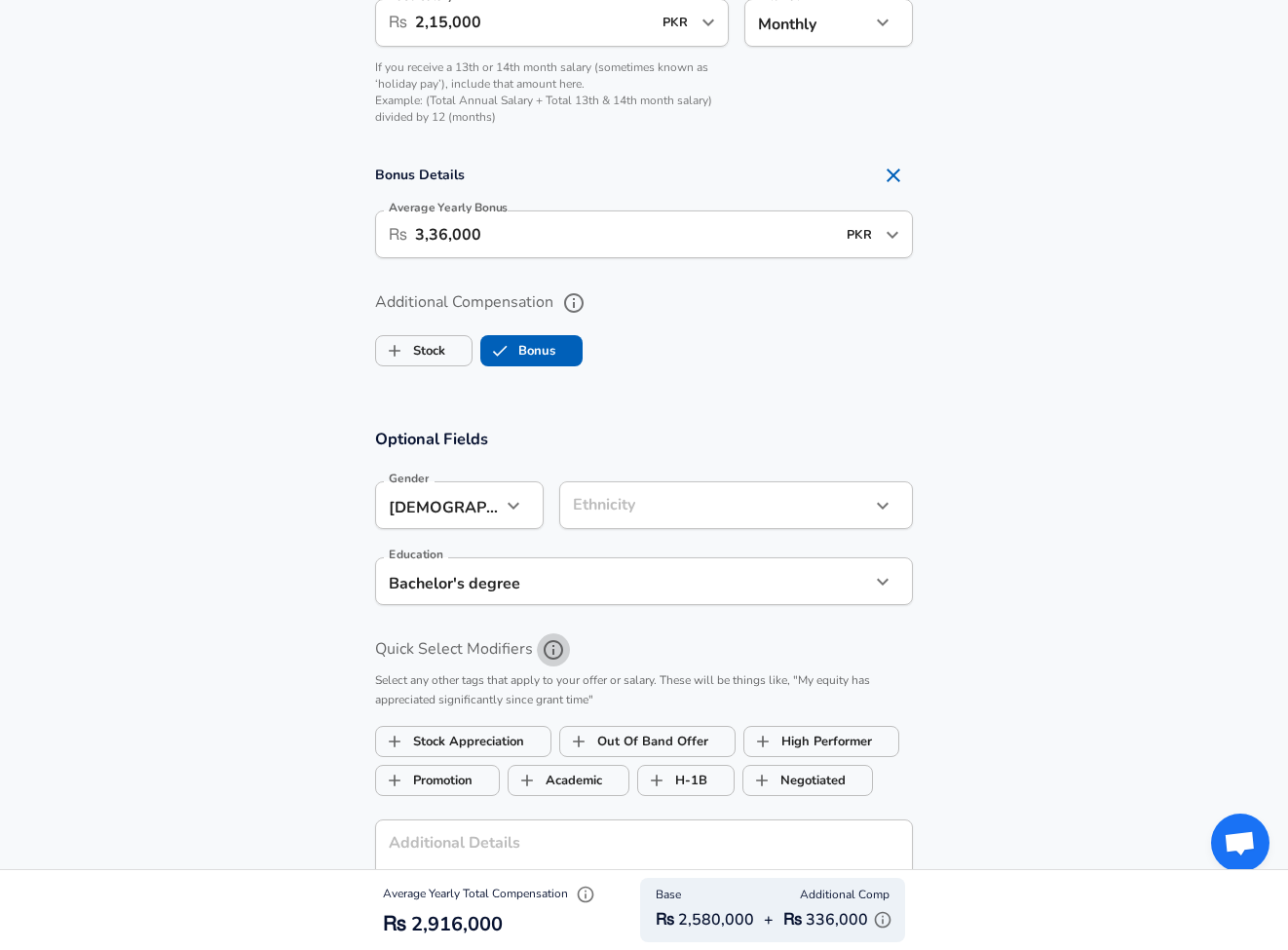 click 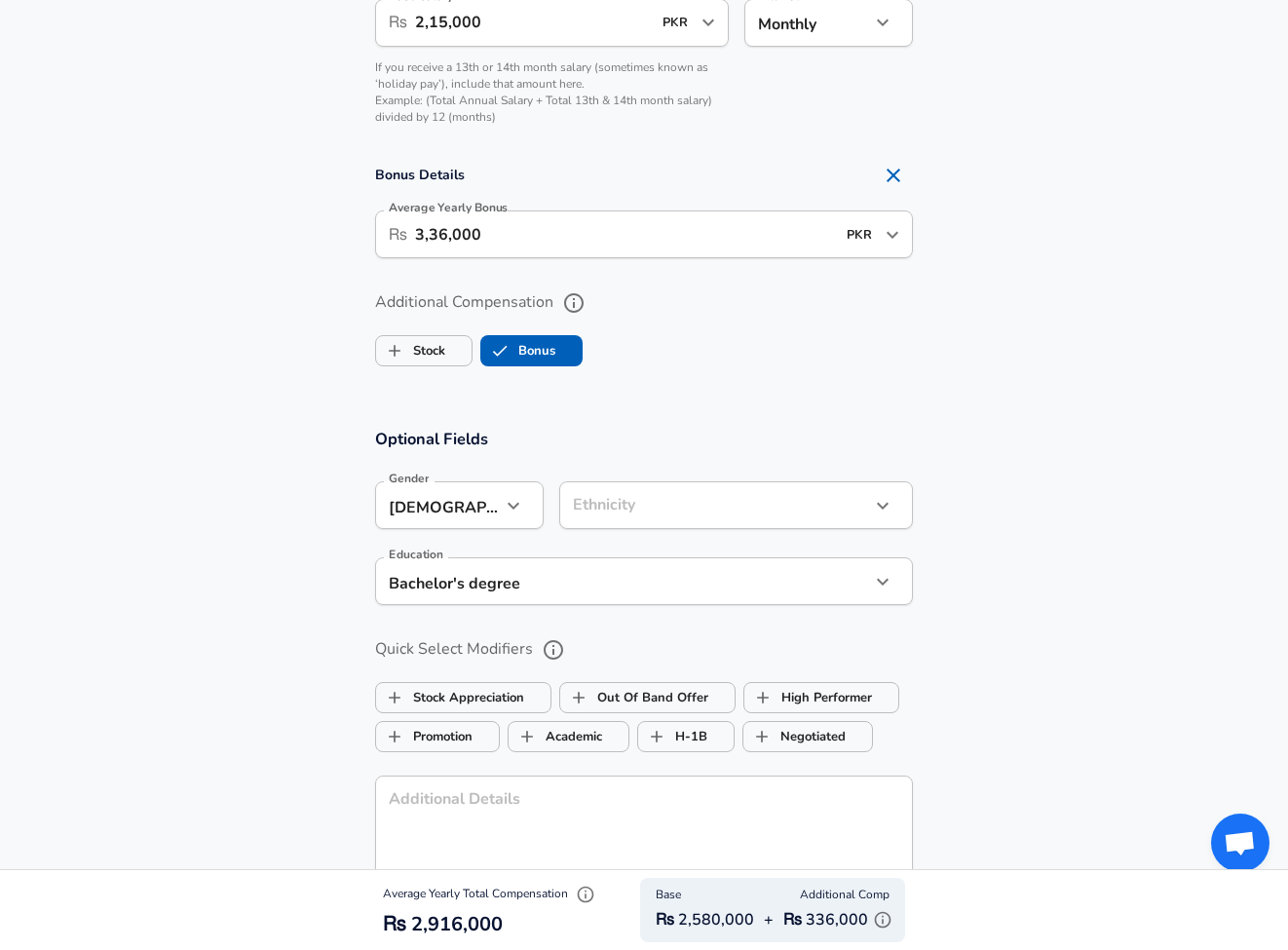 scroll, scrollTop: 1773, scrollLeft: 0, axis: vertical 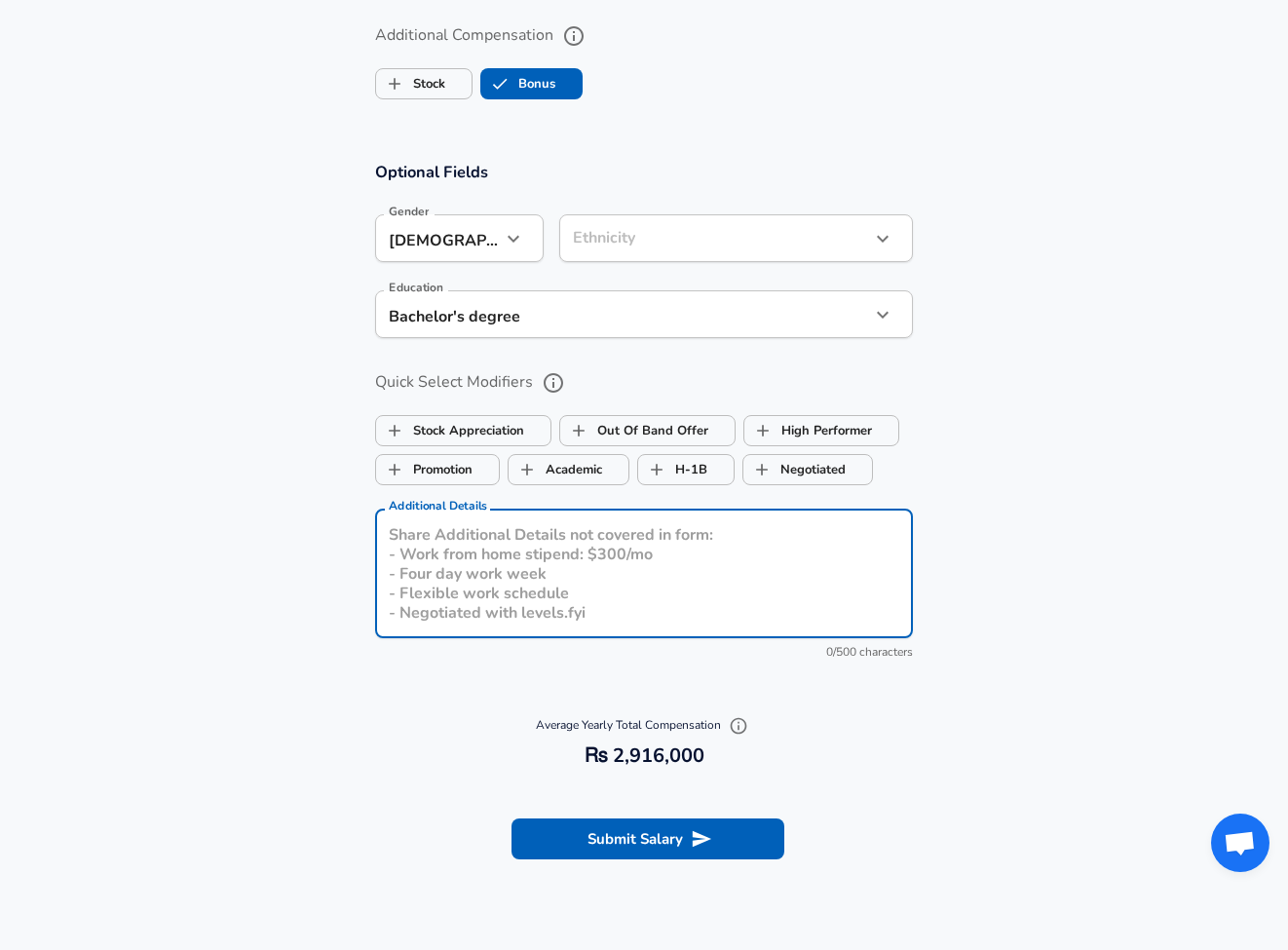 click on "Additional Details" at bounding box center (644, 574) 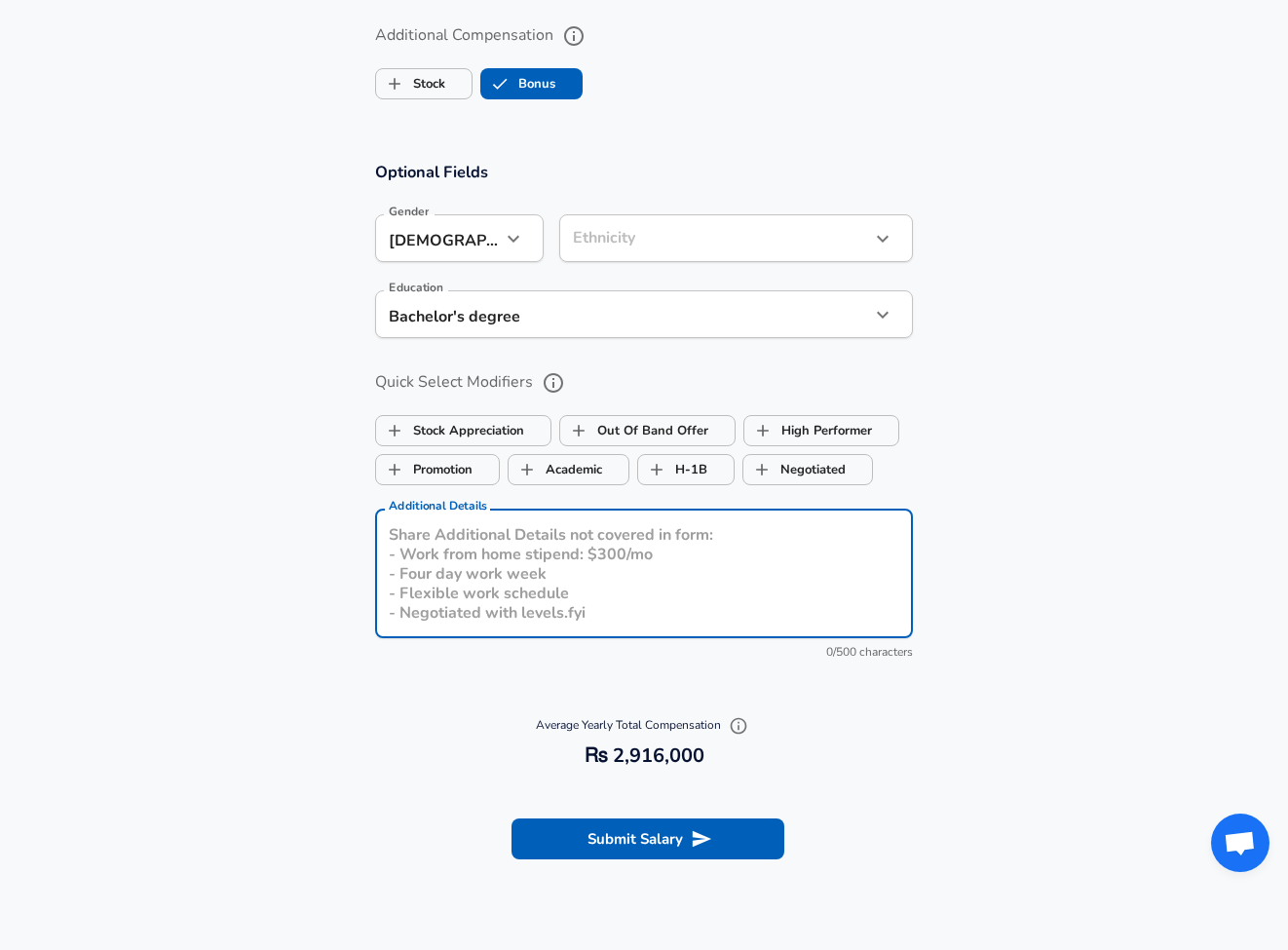 click on "Average Yearly Total Compensation   2,916,000 ₨ 2,916,000" at bounding box center (644, 741) 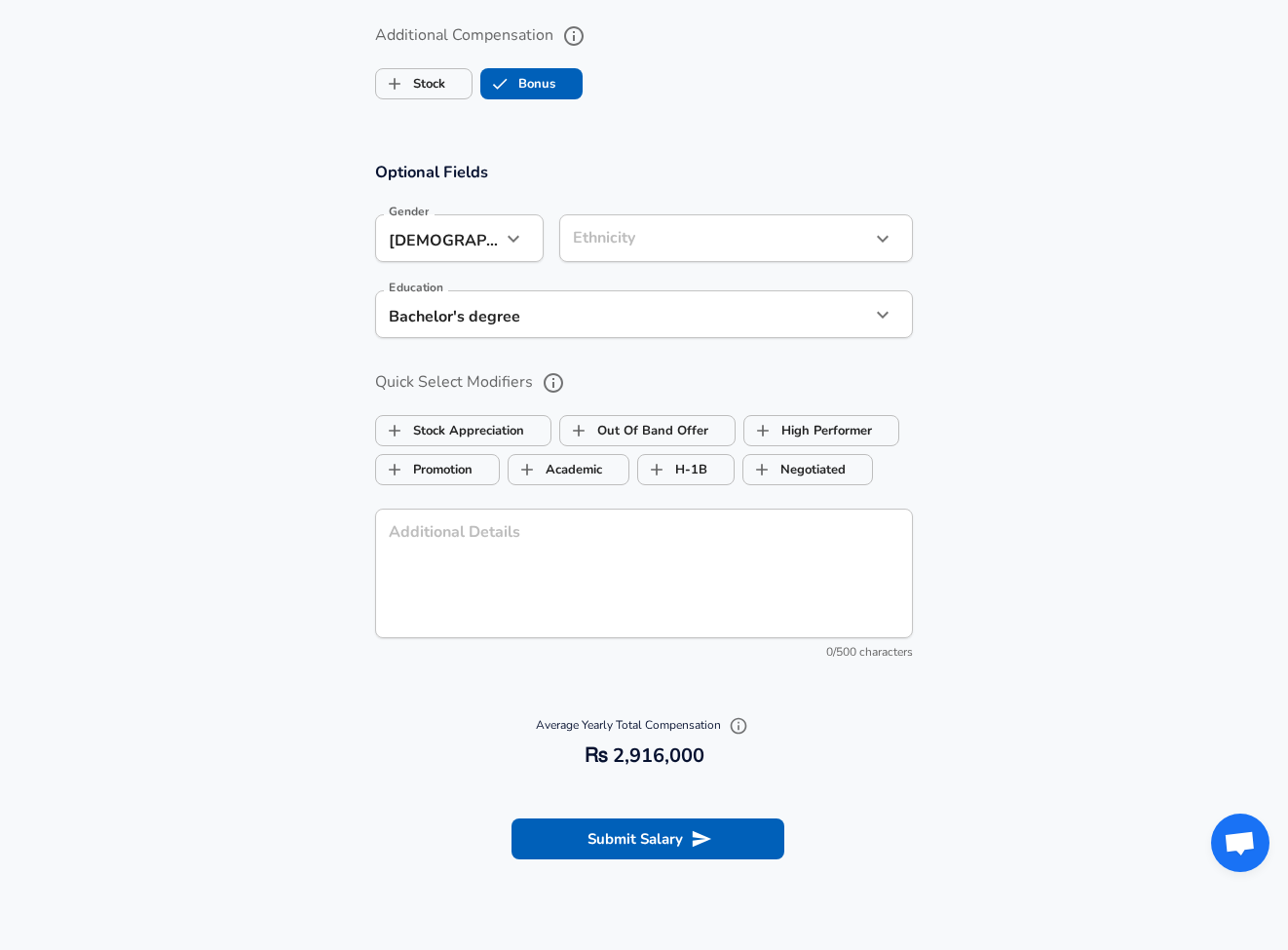 drag, startPoint x: 571, startPoint y: 648, endPoint x: 571, endPoint y: 591, distance: 57 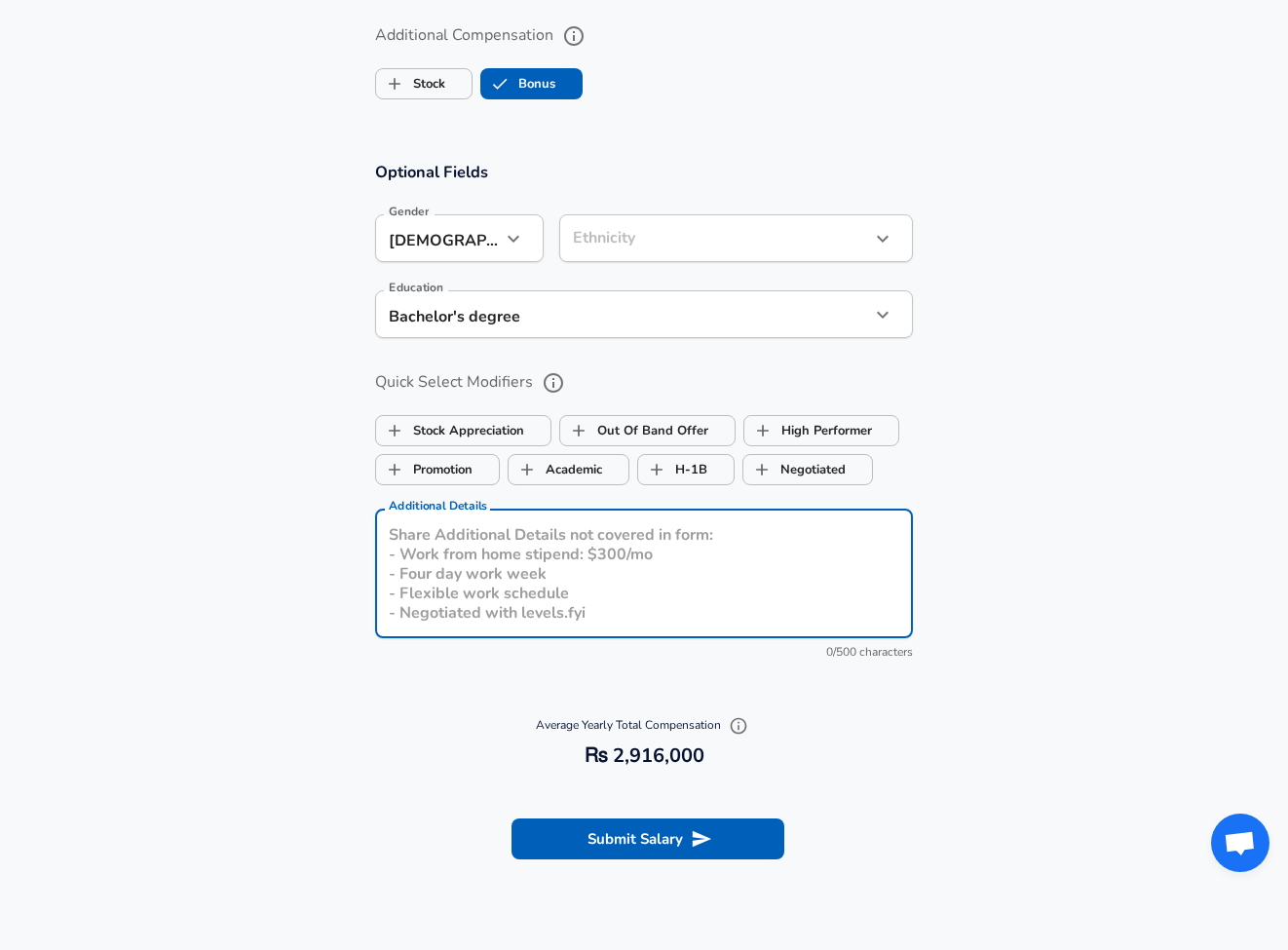click on "Additional Details" at bounding box center [644, 574] 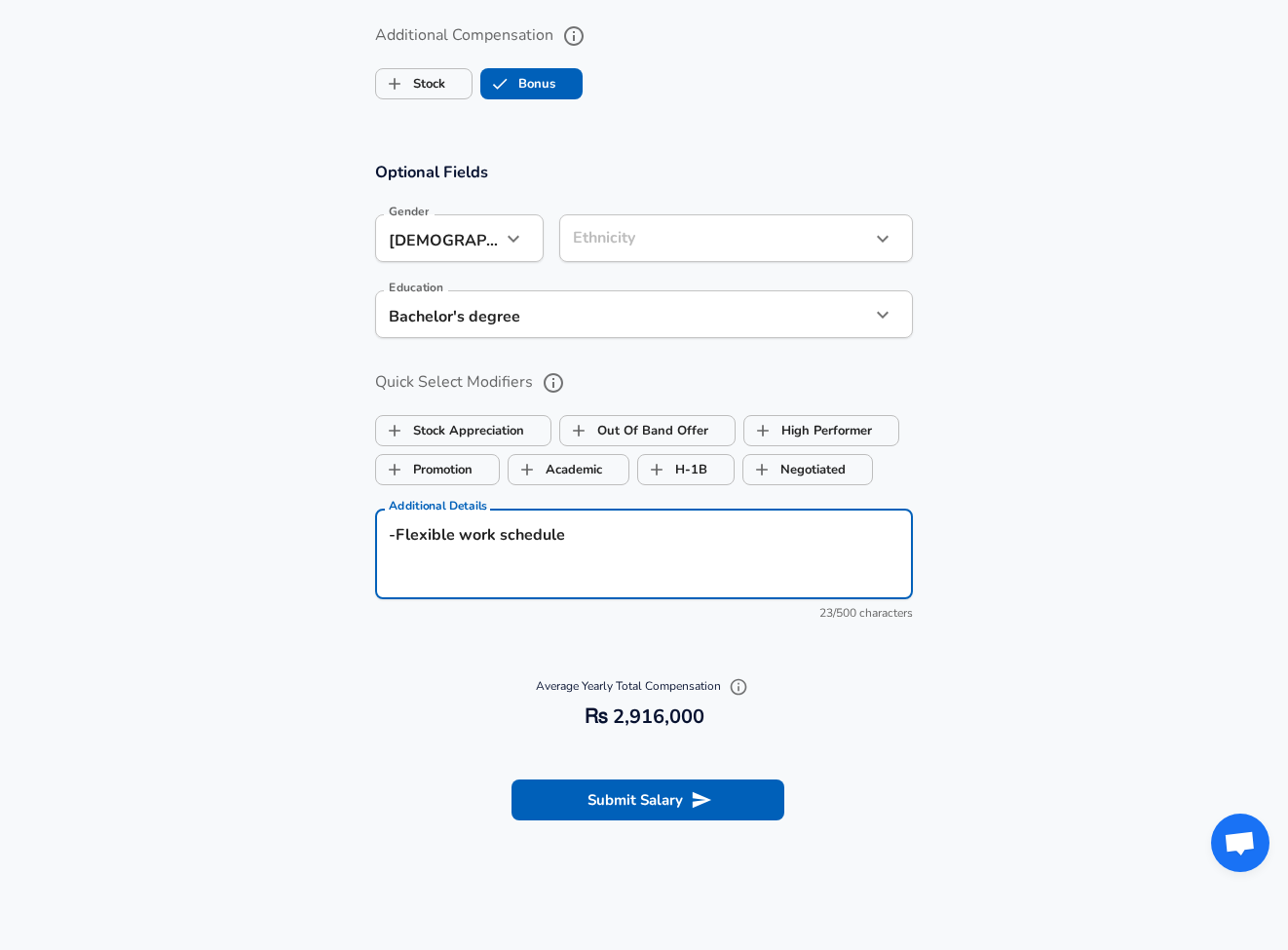 type on "-Flexible work schedule" 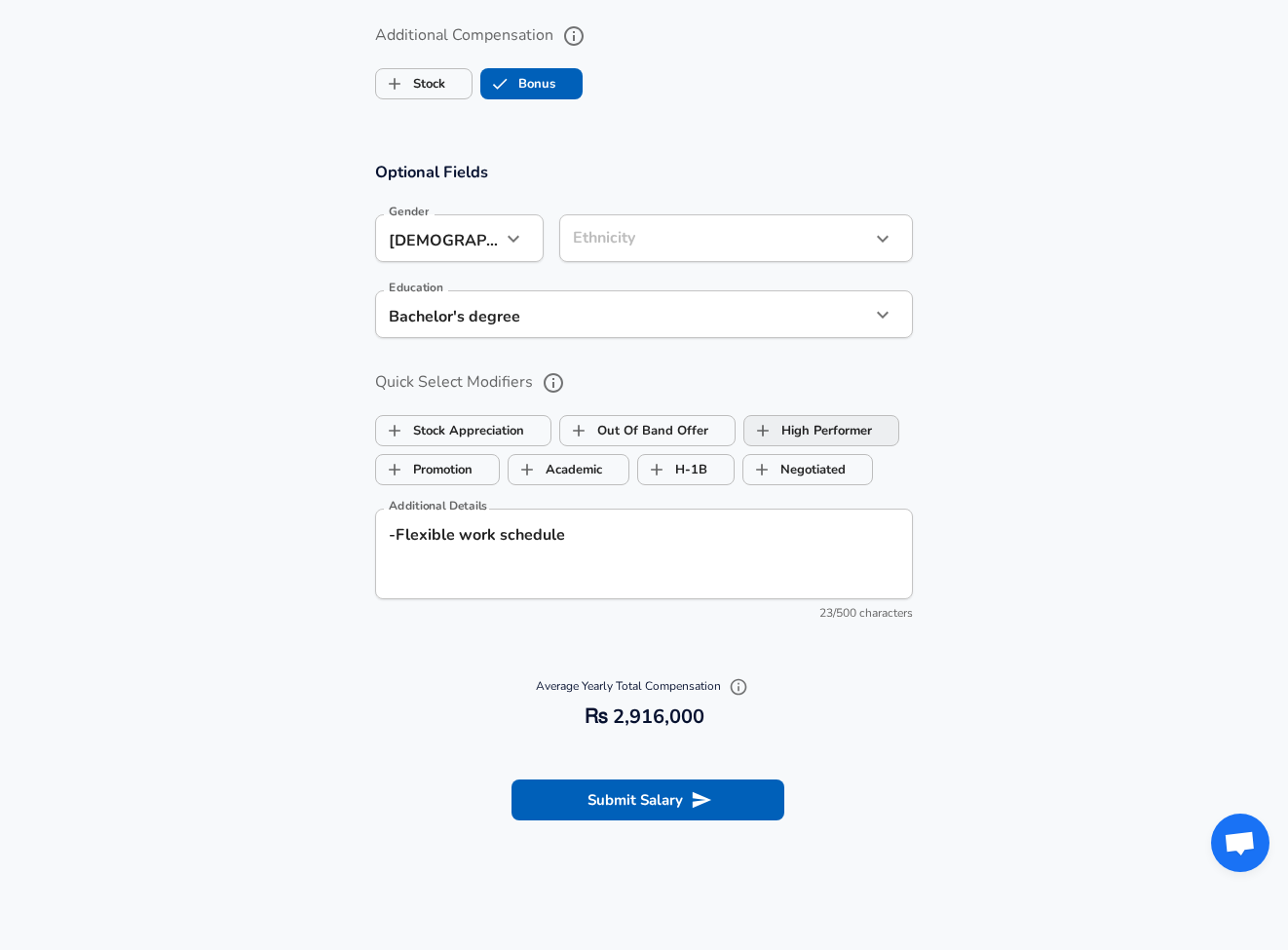 click on "High Performer" at bounding box center (808, 431) 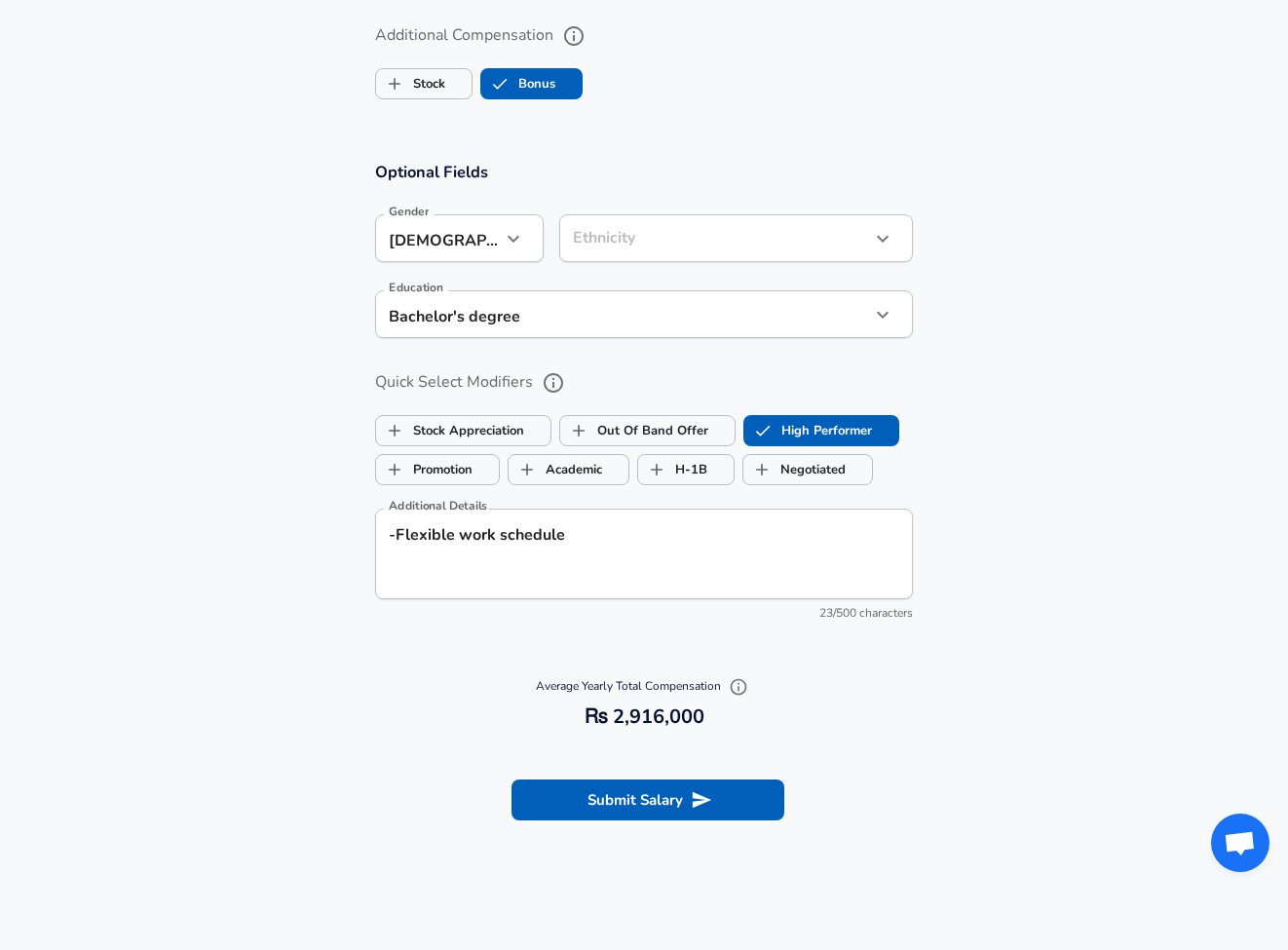 scroll, scrollTop: 1739, scrollLeft: 0, axis: vertical 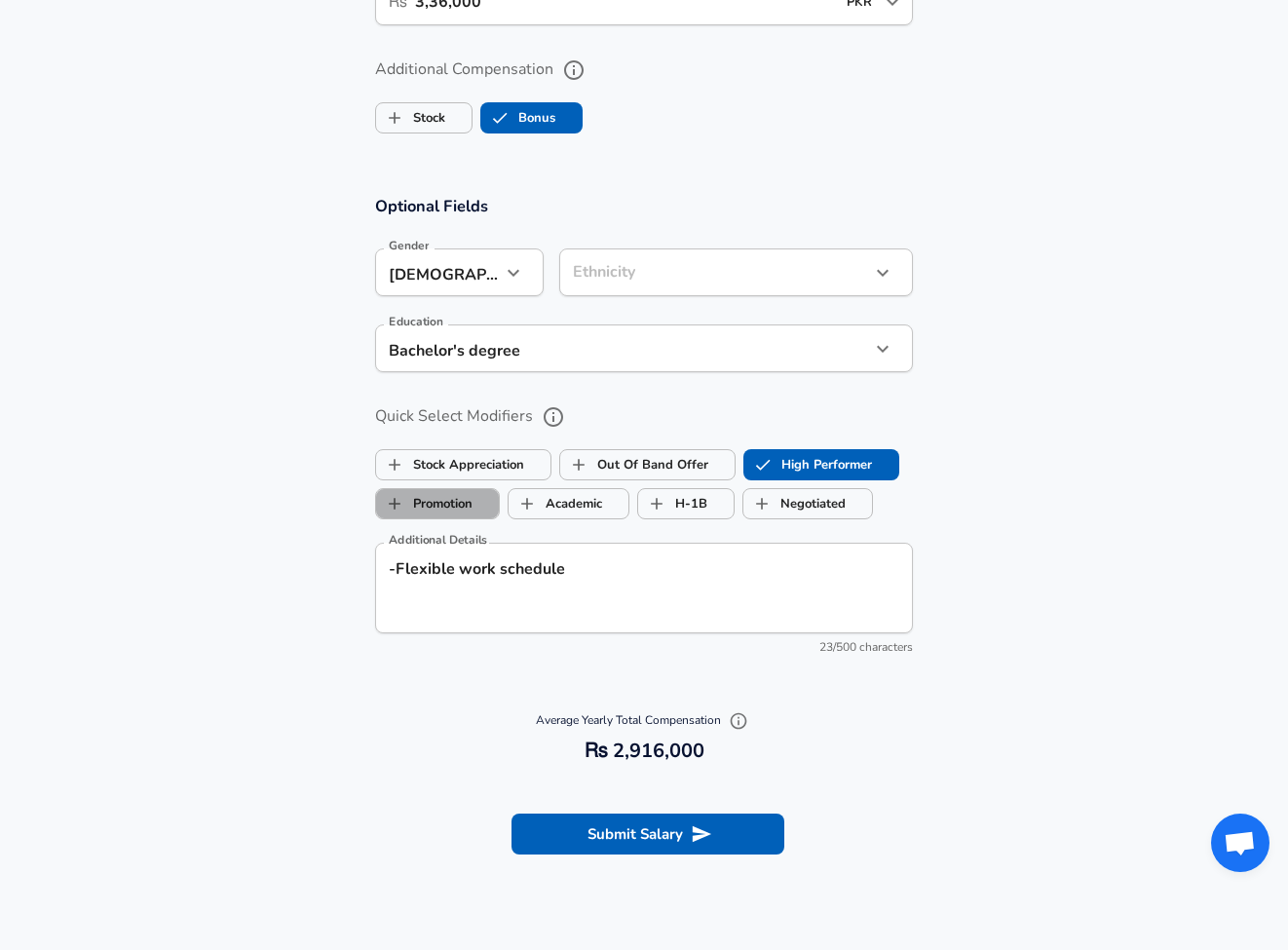 click on "Promotion" at bounding box center (424, 504) 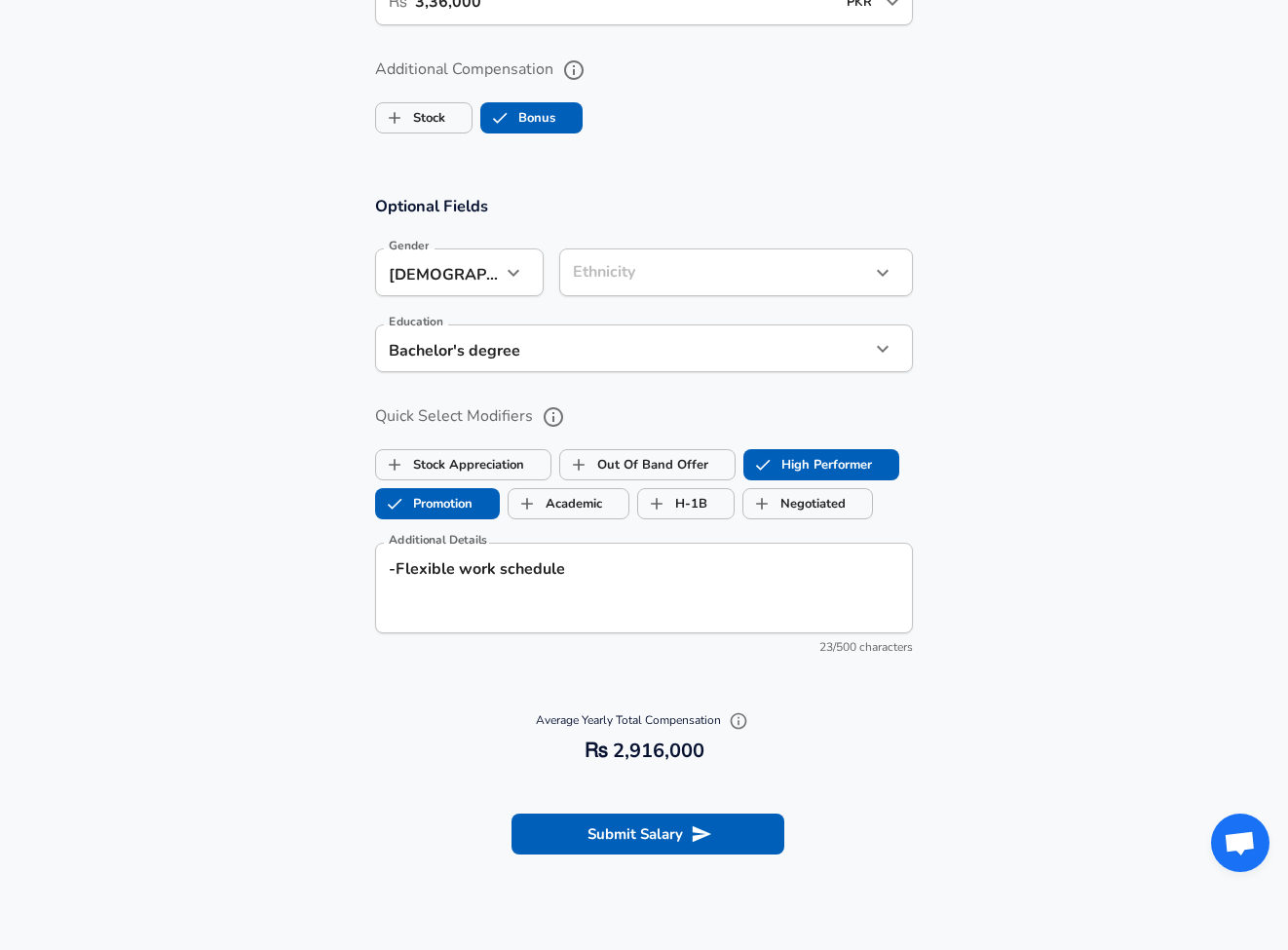 click 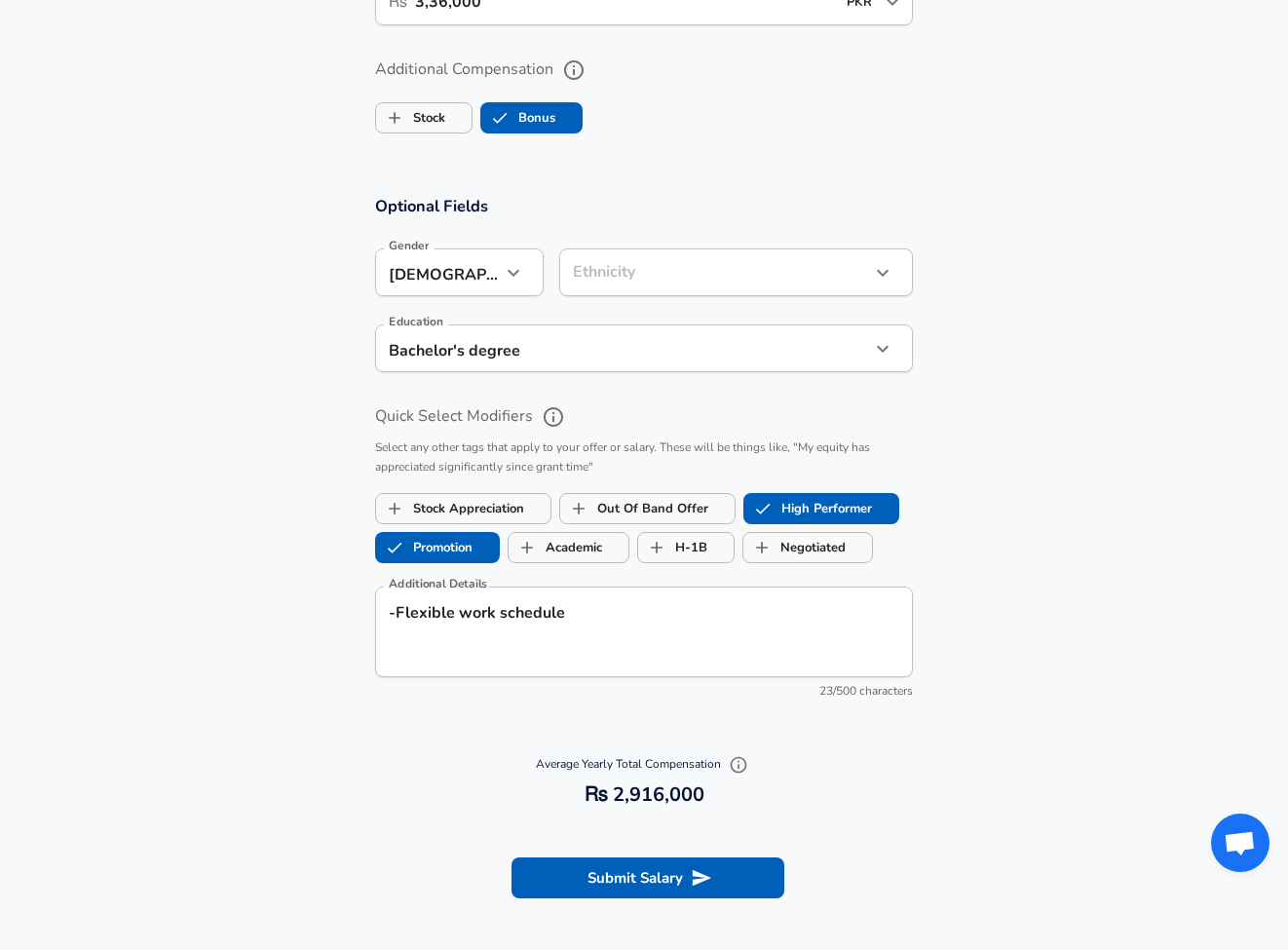 click on "Promotion" at bounding box center (424, 548) 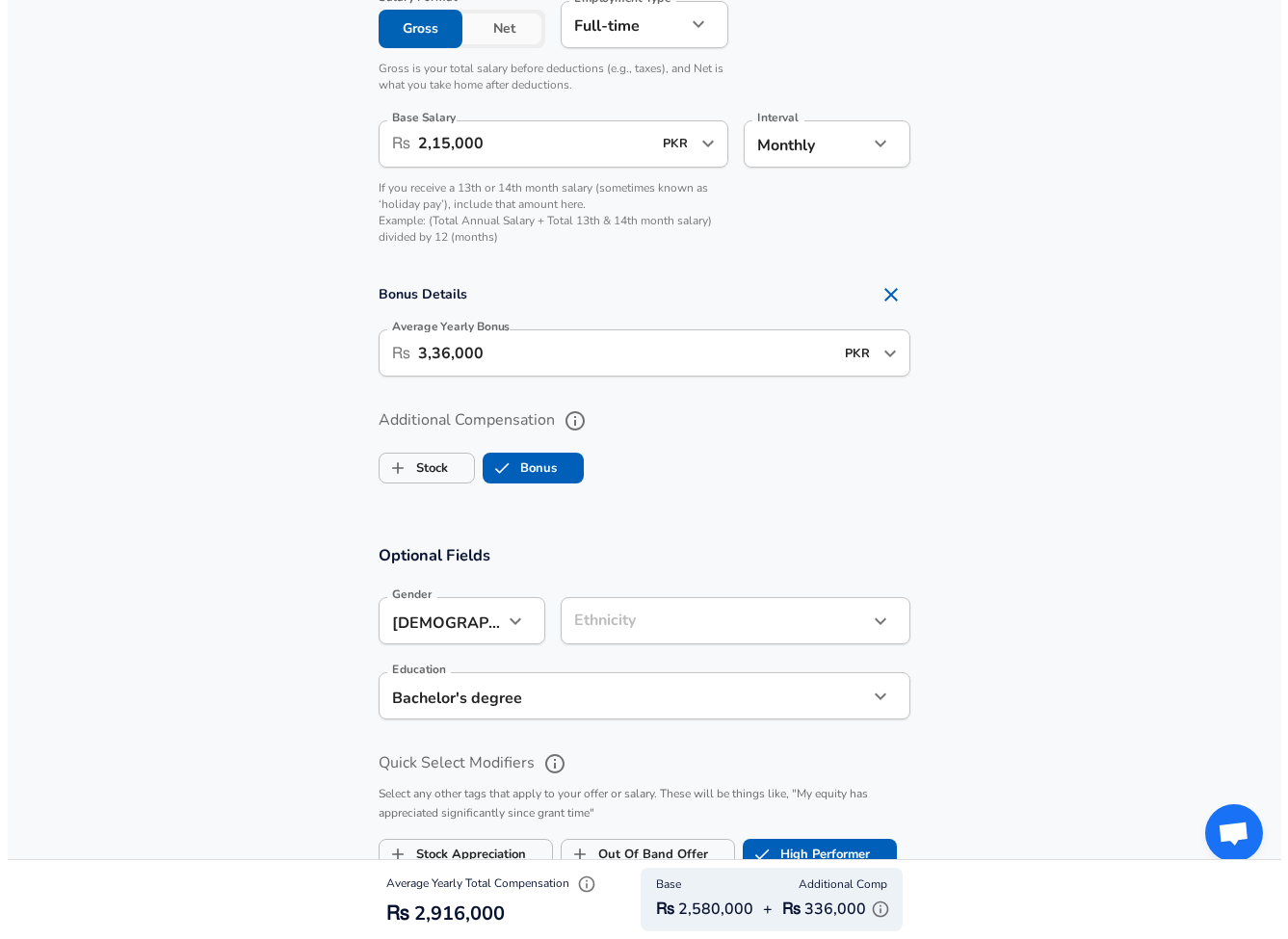 scroll, scrollTop: 1943, scrollLeft: 0, axis: vertical 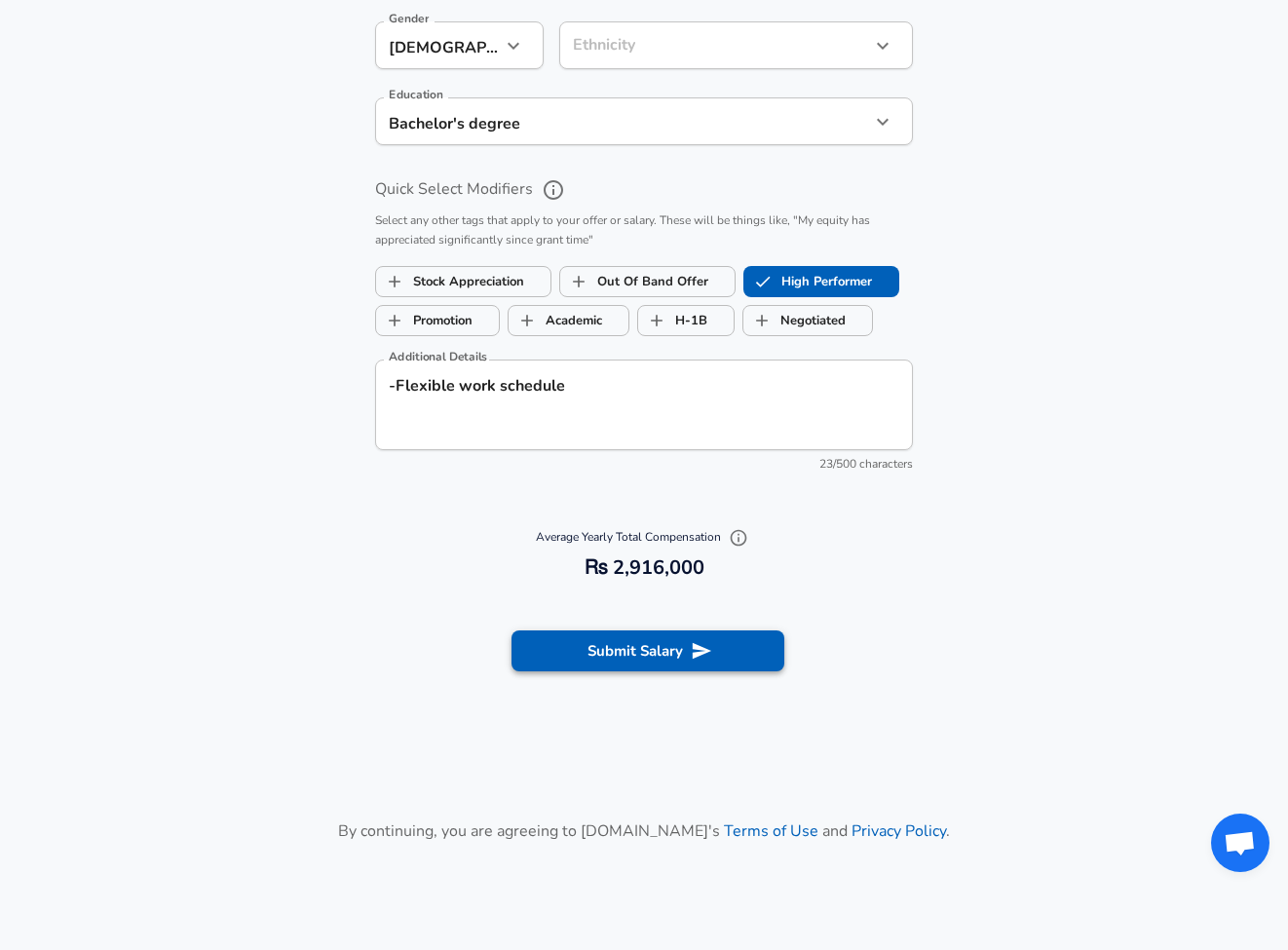 click on "Submit Salary" at bounding box center (648, 651) 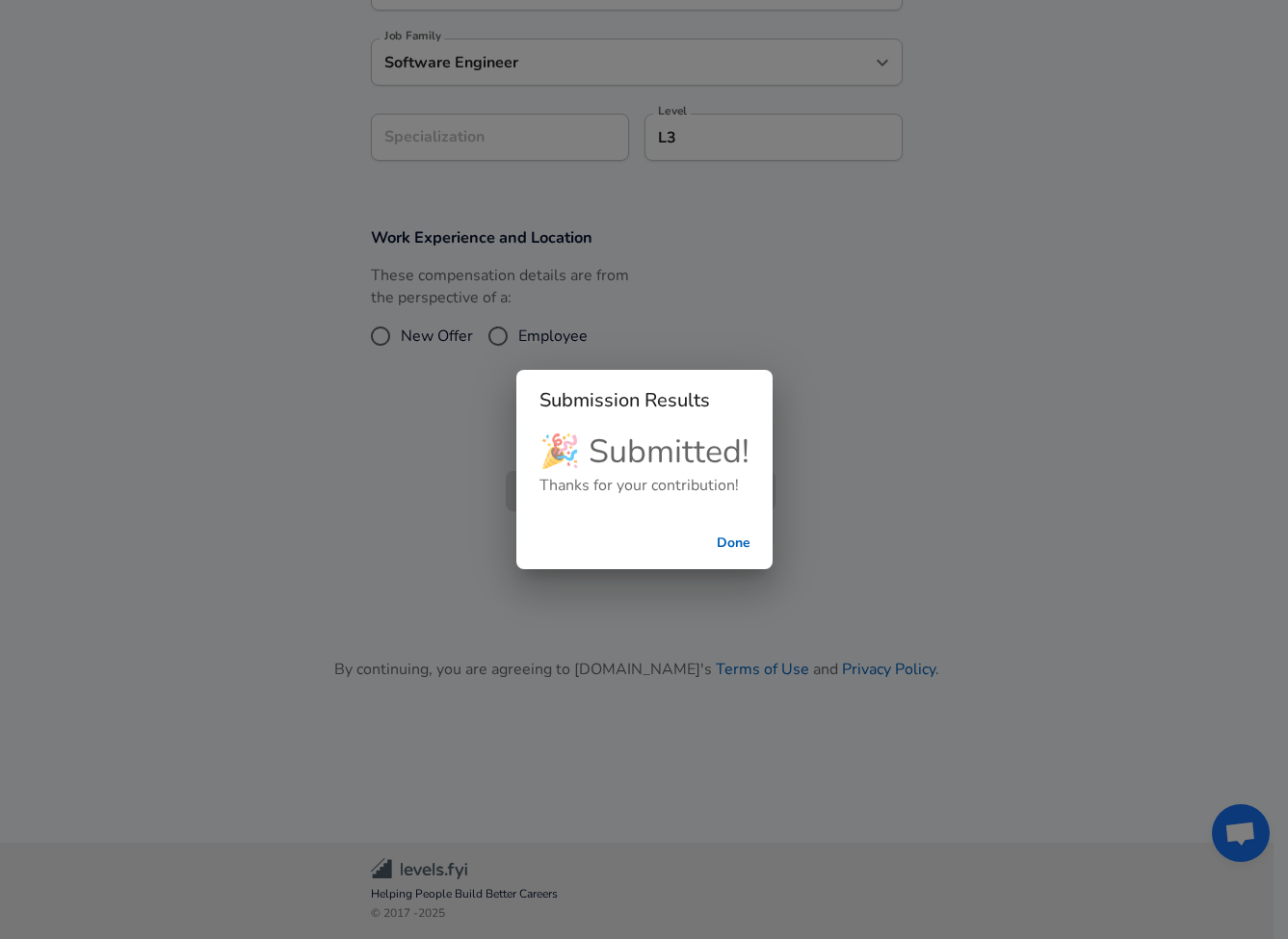 checkbox on "false" 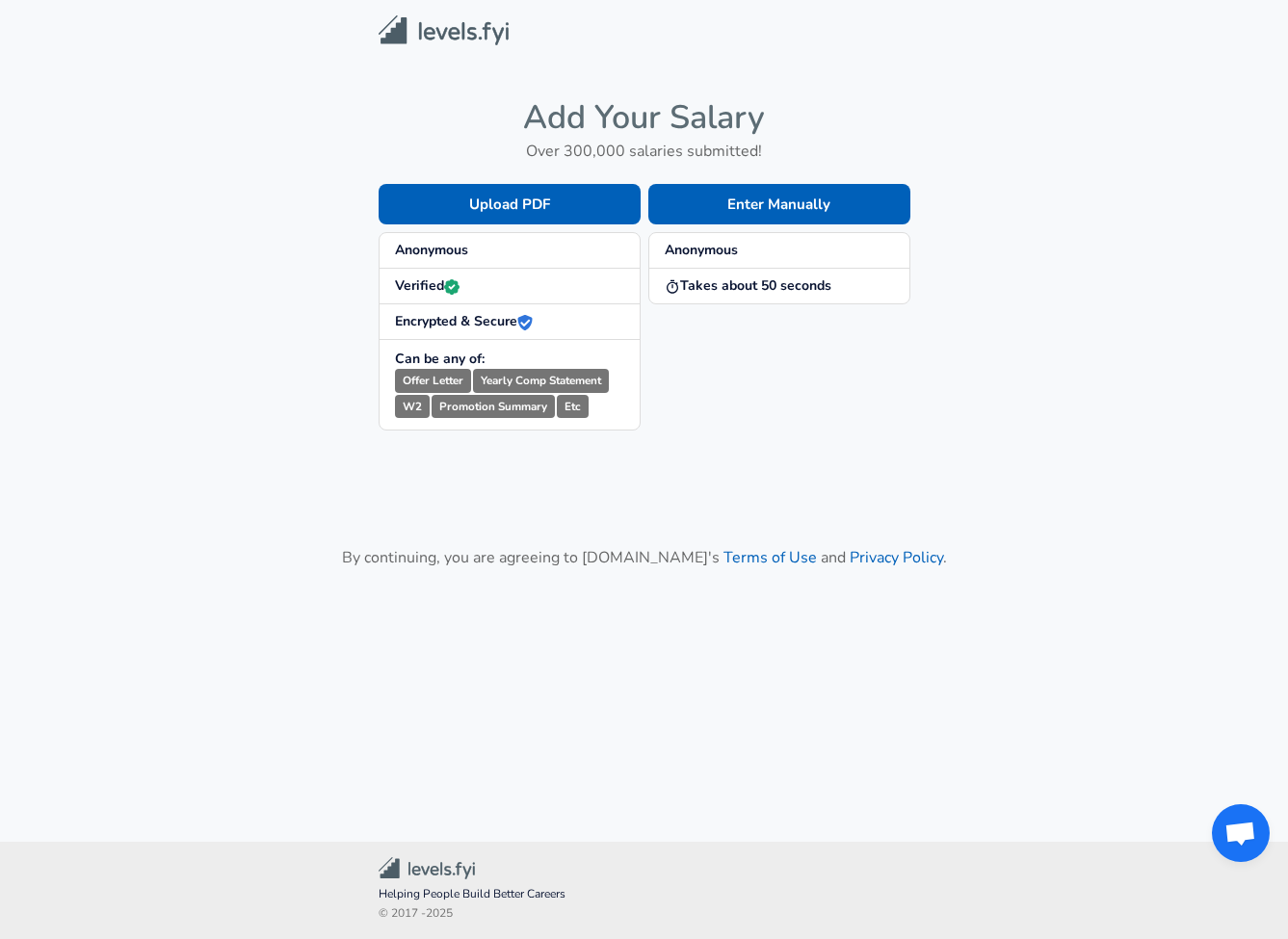 scroll, scrollTop: 0, scrollLeft: 0, axis: both 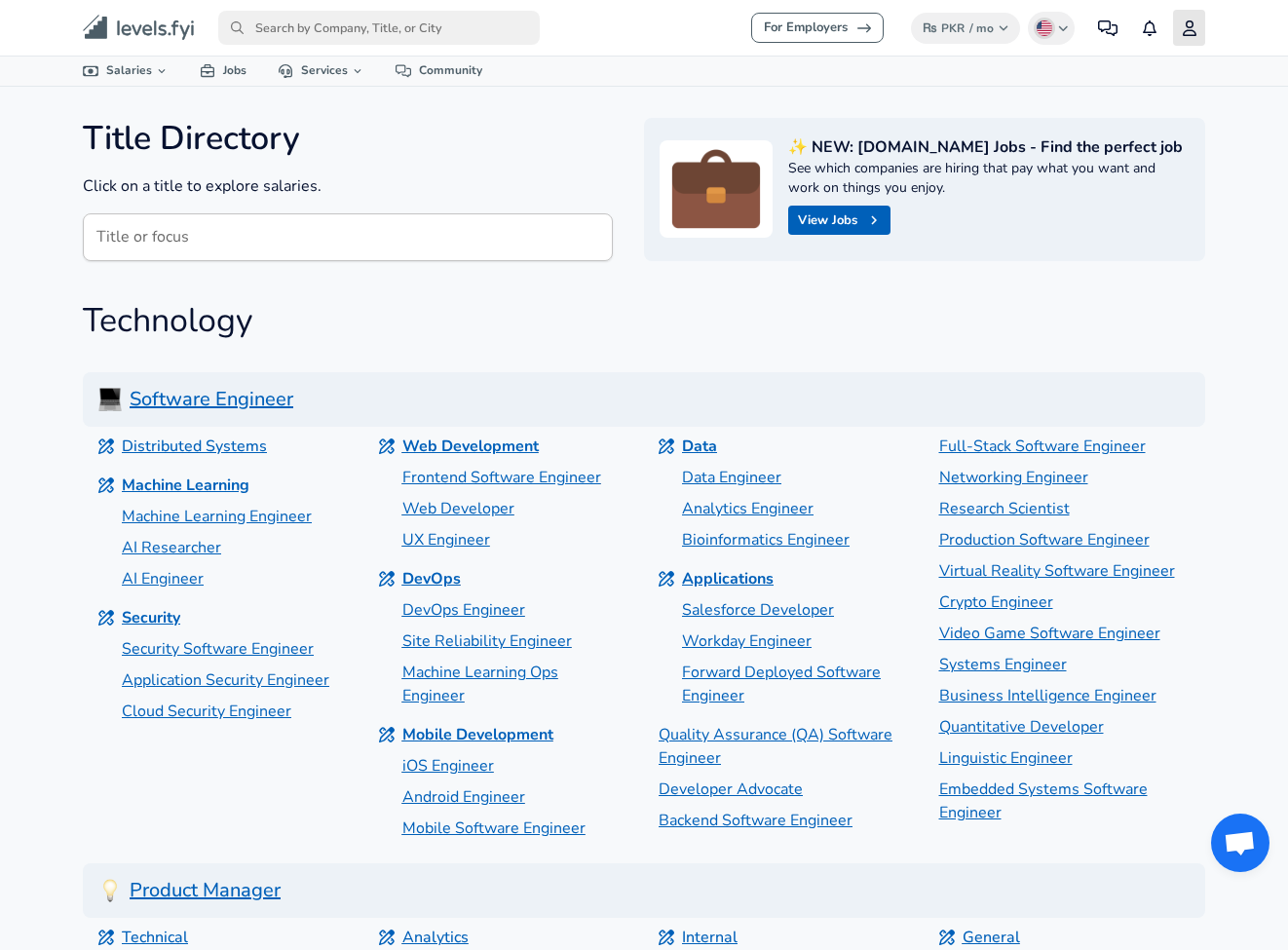 click 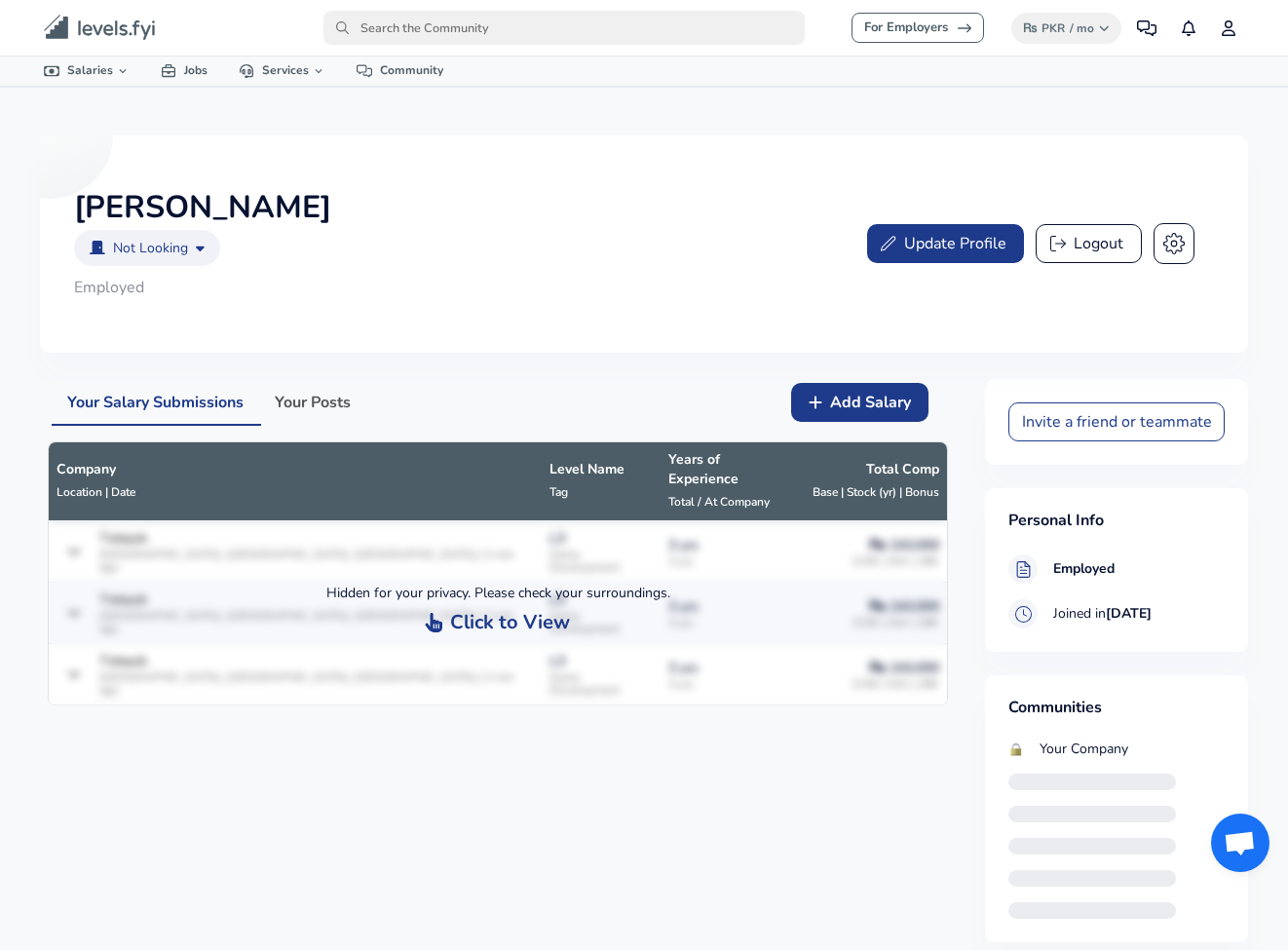 scroll, scrollTop: 177, scrollLeft: 0, axis: vertical 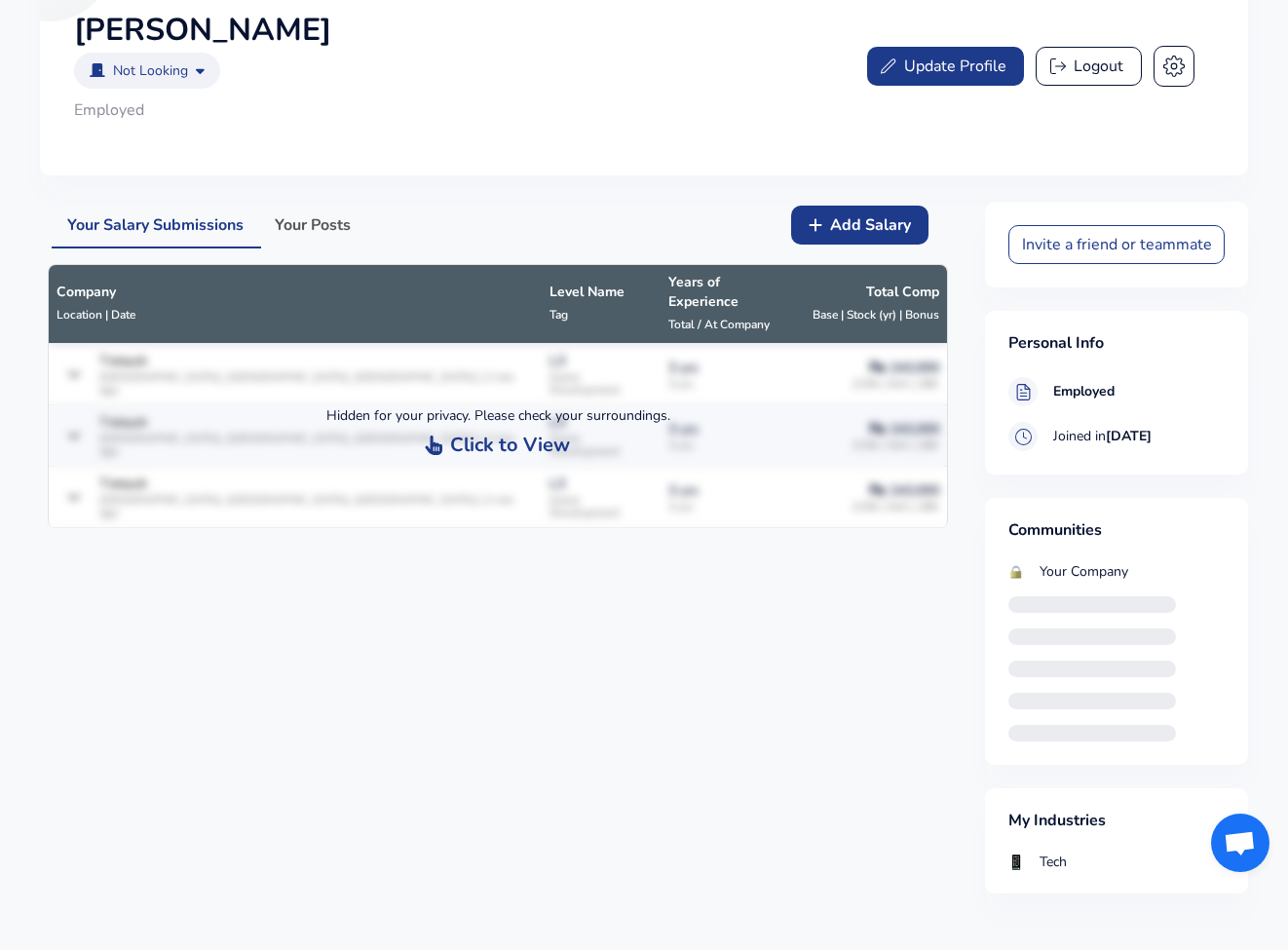 click on "Click to View" at bounding box center [510, 445] 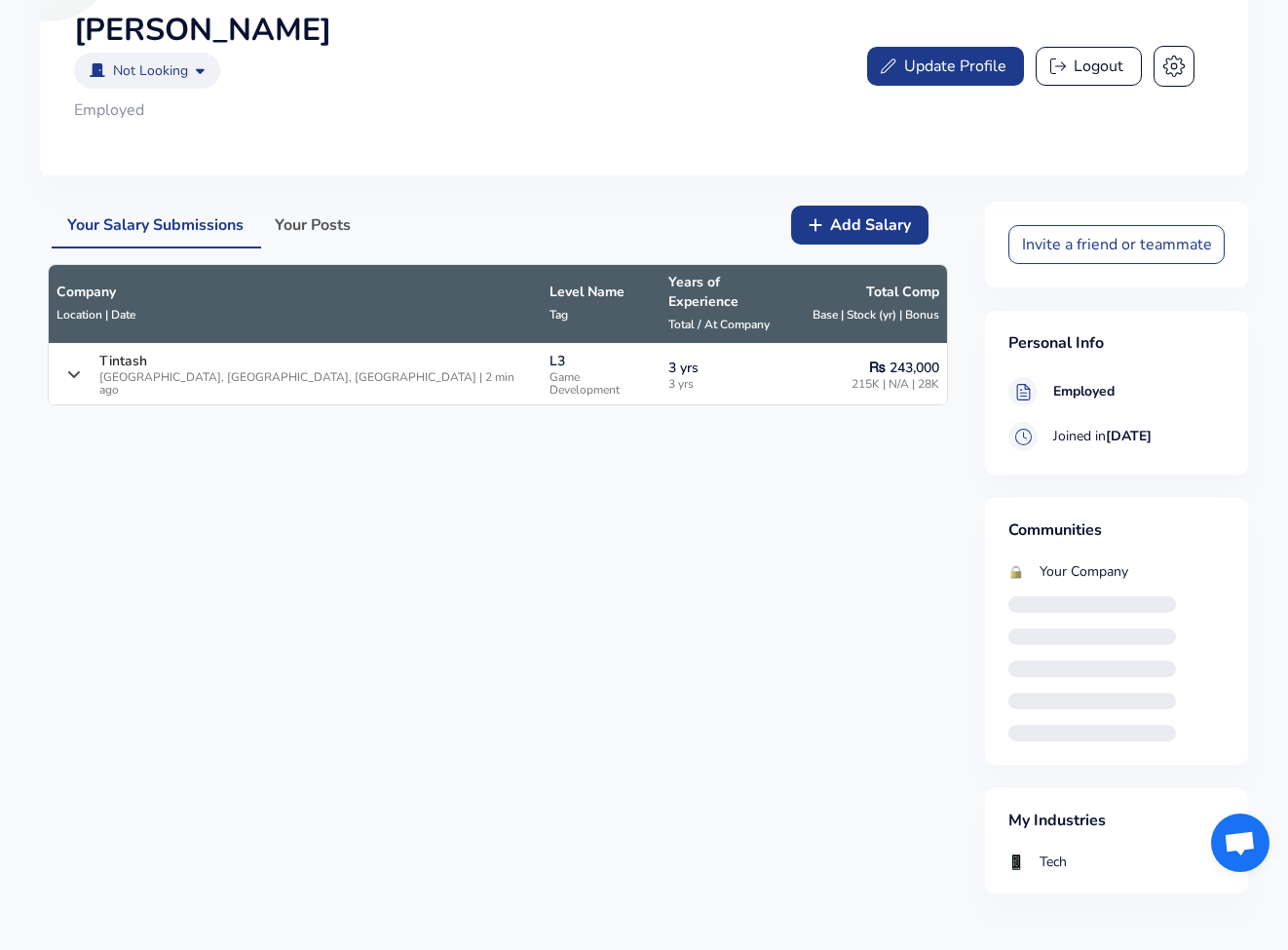 click on "Tintash" at bounding box center [123, 361] 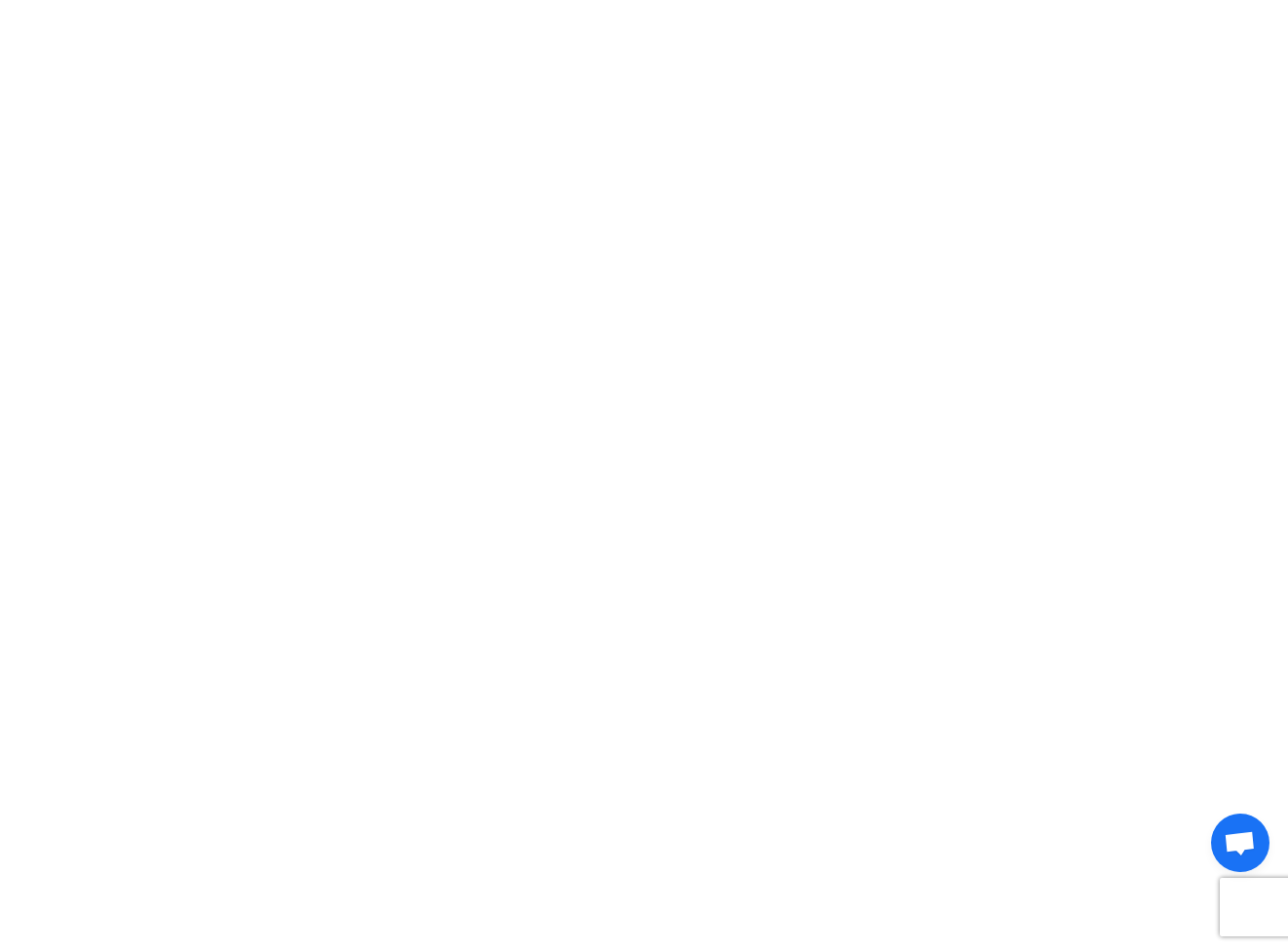scroll, scrollTop: 0, scrollLeft: 0, axis: both 